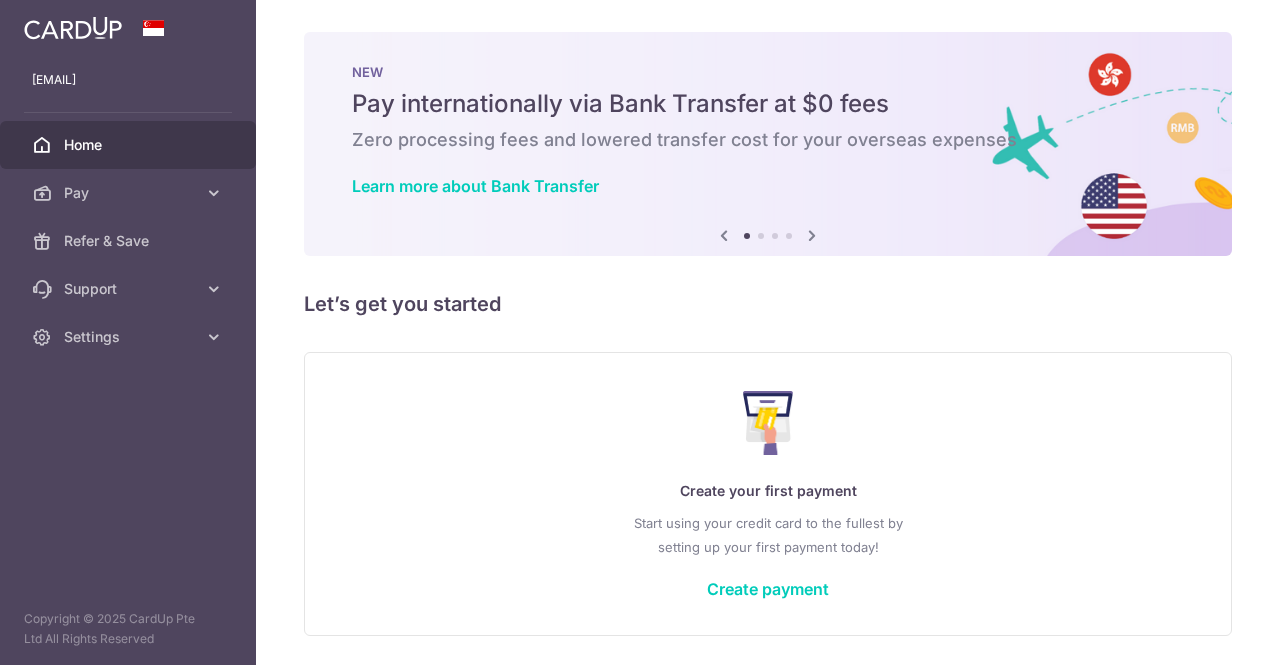 scroll, scrollTop: 0, scrollLeft: 0, axis: both 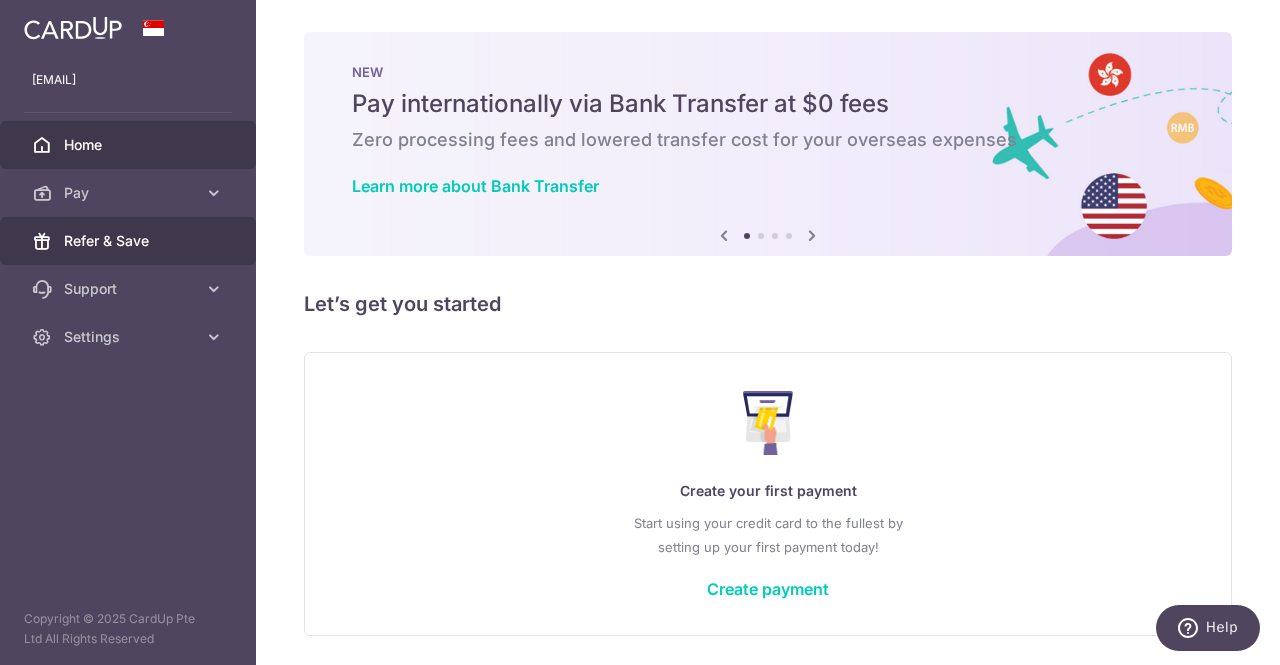 click on "Refer & Save" at bounding box center [128, 241] 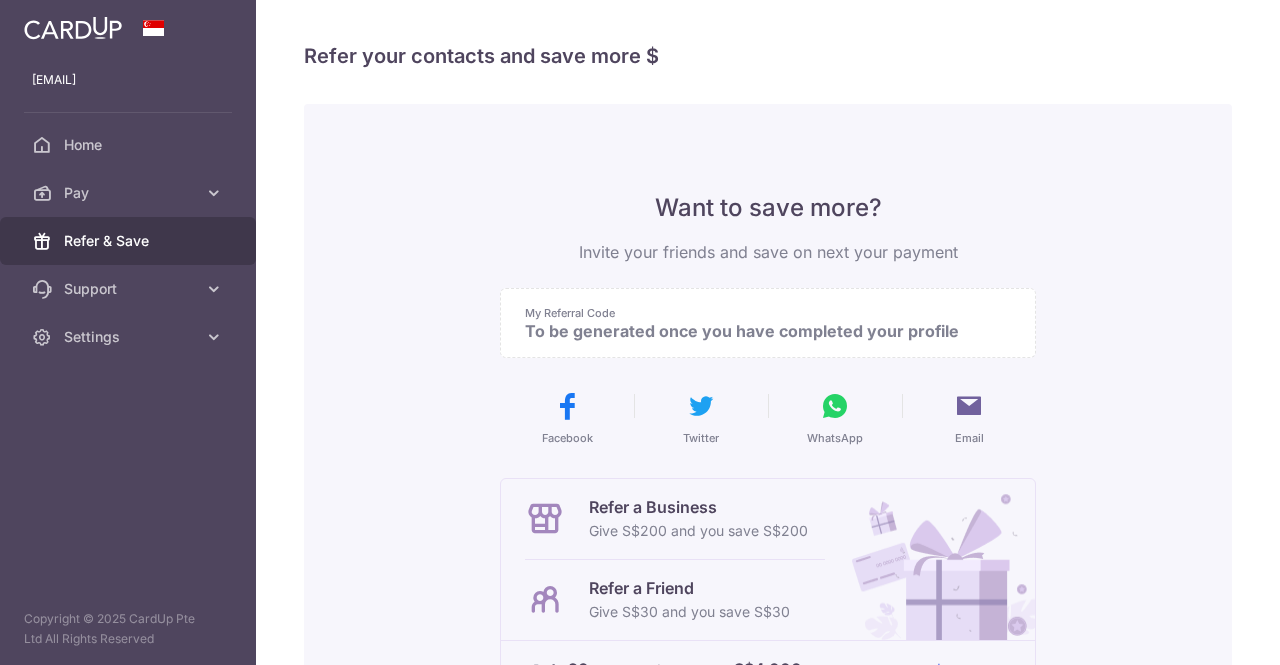 click on "Refer & Save" at bounding box center [128, 241] 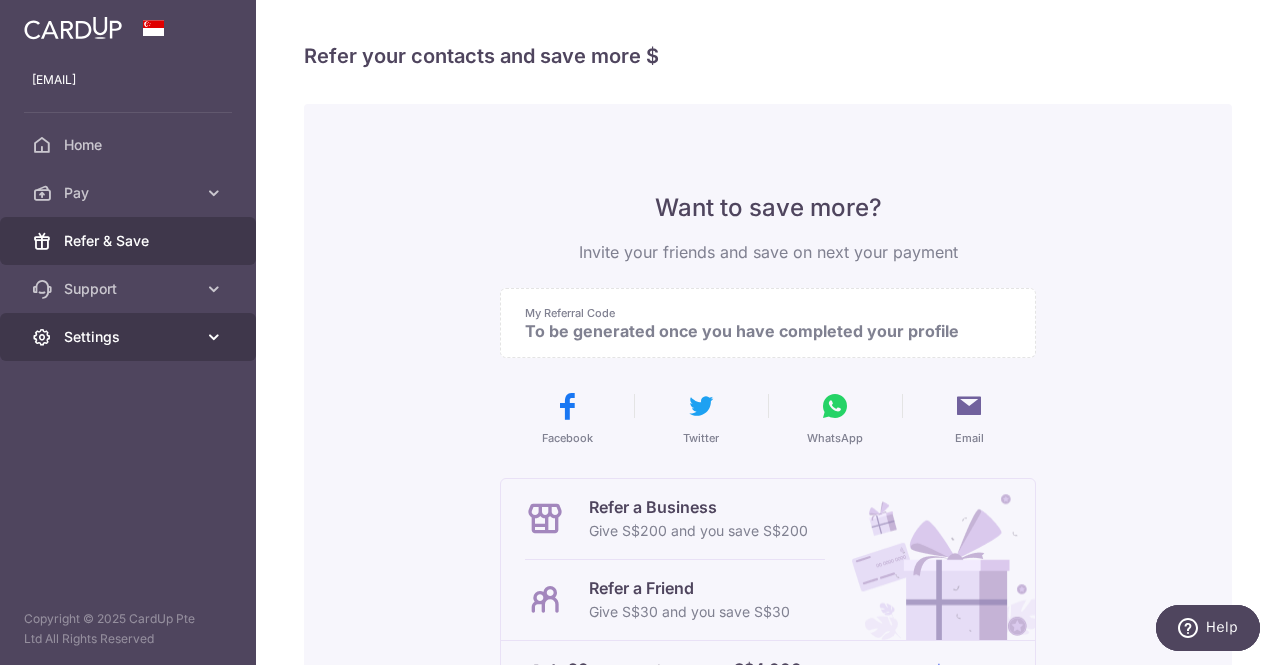 click on "Settings" at bounding box center (128, 337) 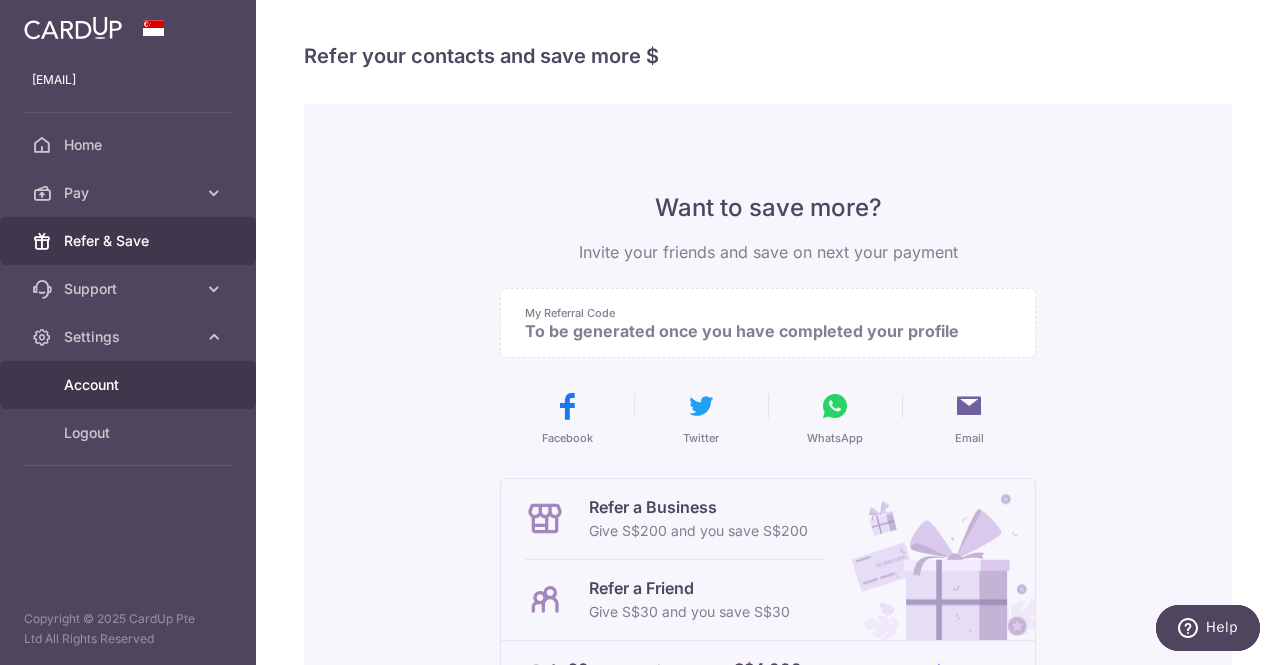 click on "Account" at bounding box center (128, 385) 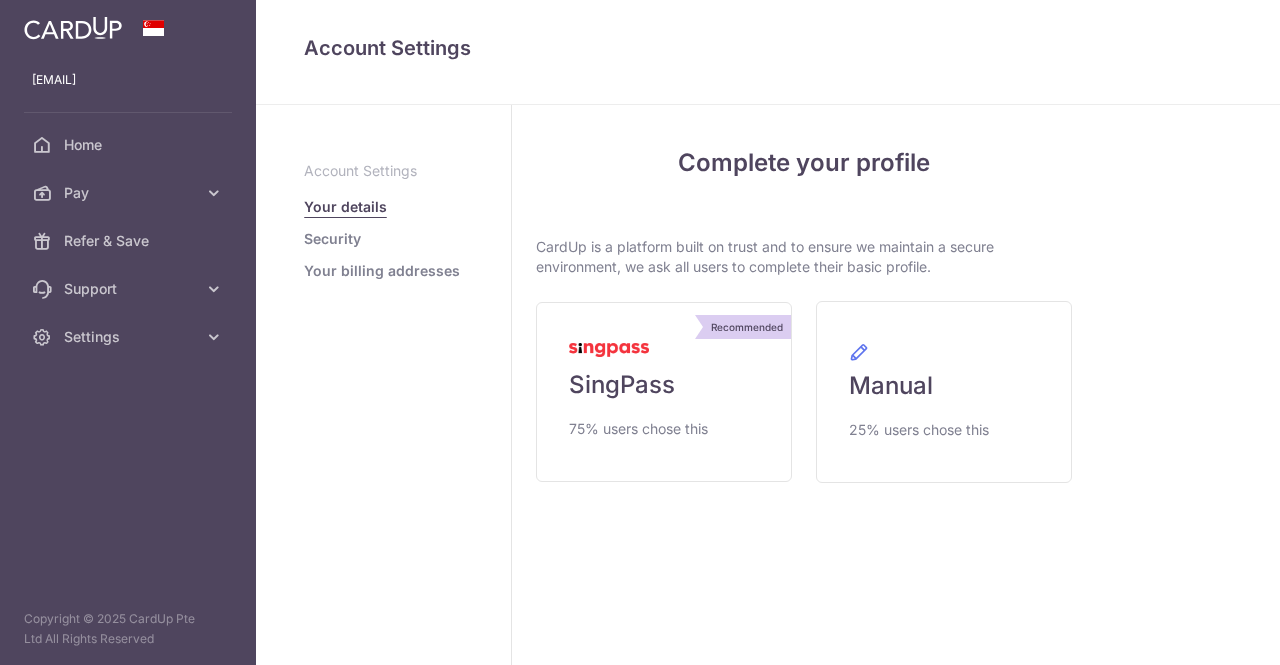 scroll, scrollTop: 0, scrollLeft: 0, axis: both 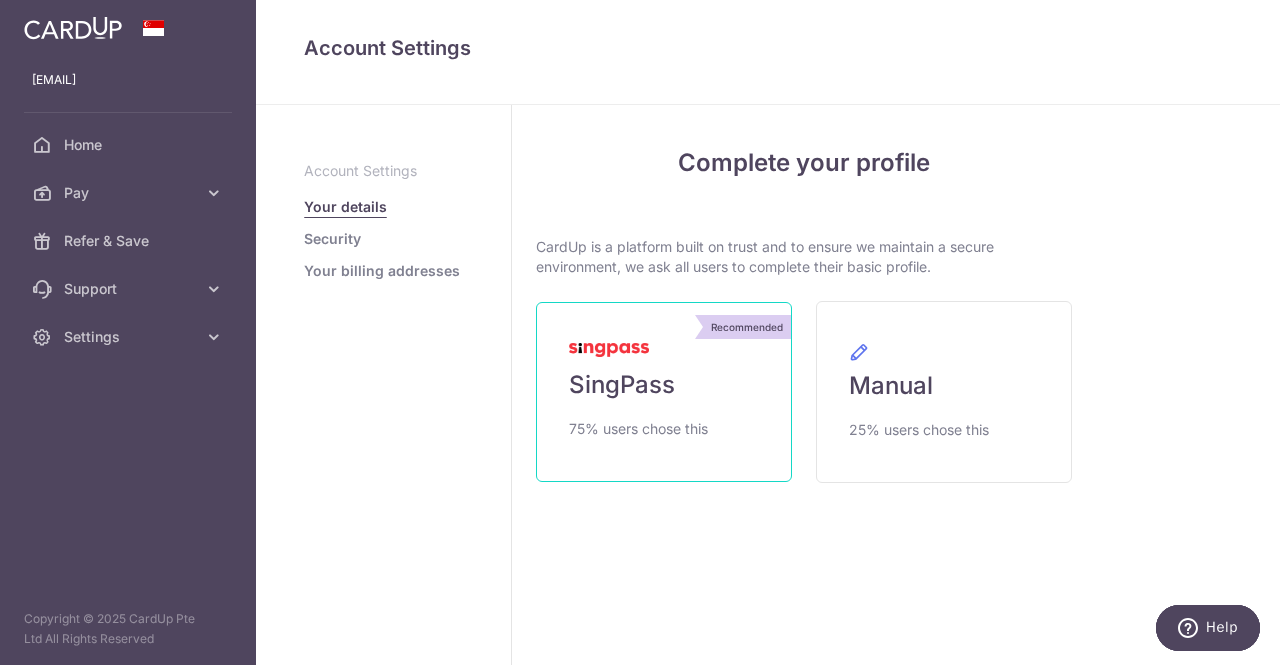 click on "75% users chose this" at bounding box center (638, 429) 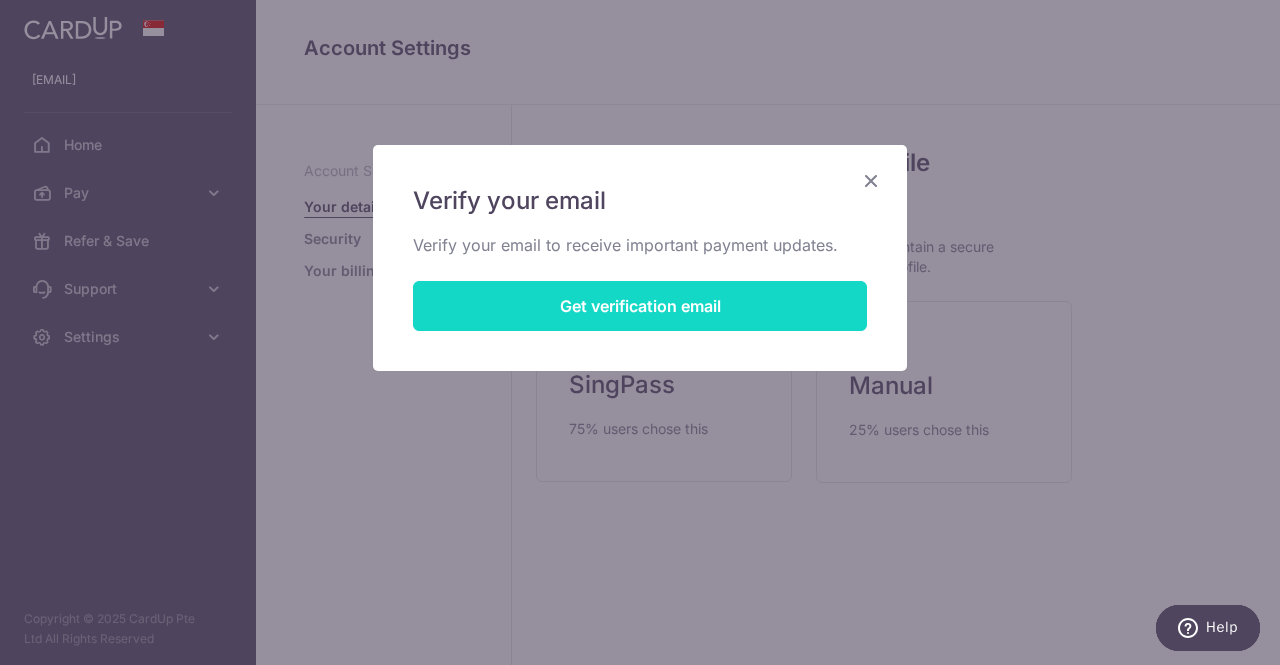 click on "Get verification email" at bounding box center [640, 306] 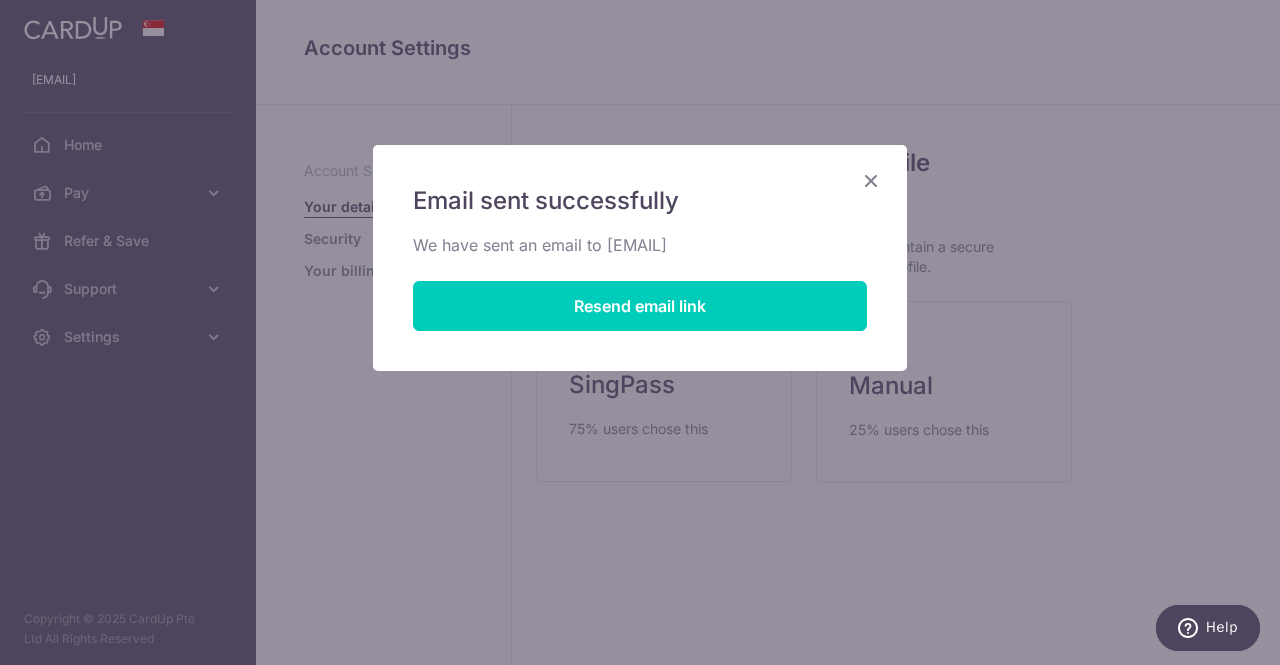 click at bounding box center [871, 180] 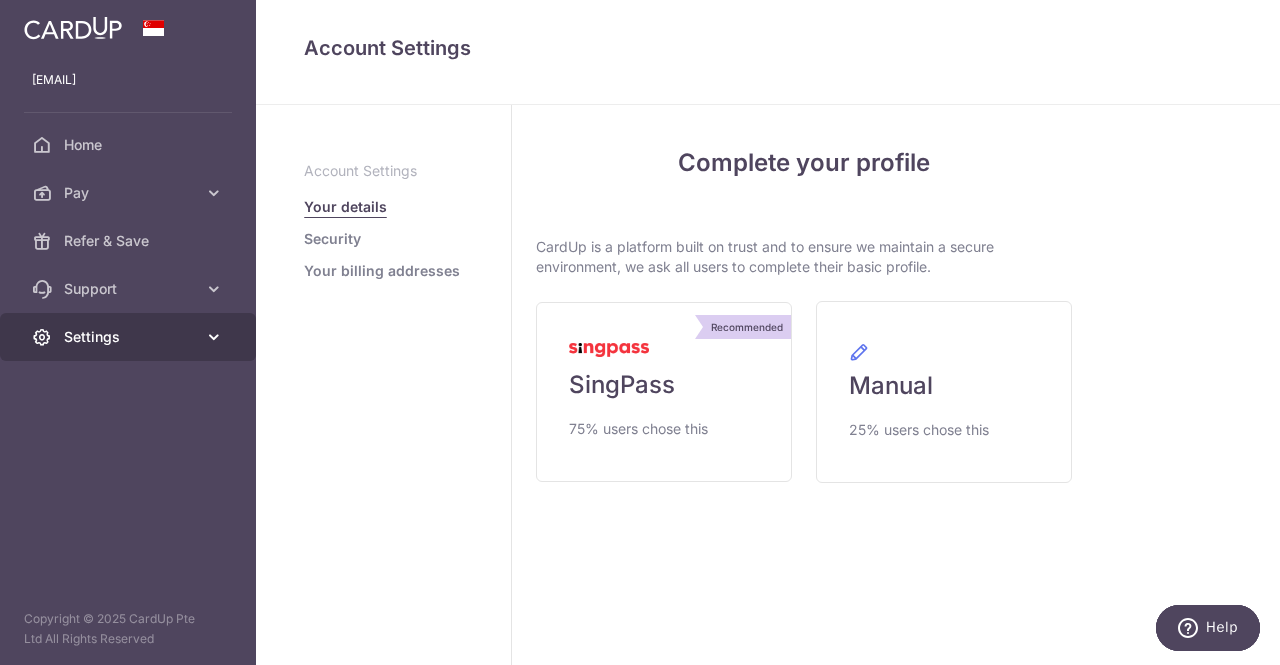 scroll, scrollTop: 0, scrollLeft: 0, axis: both 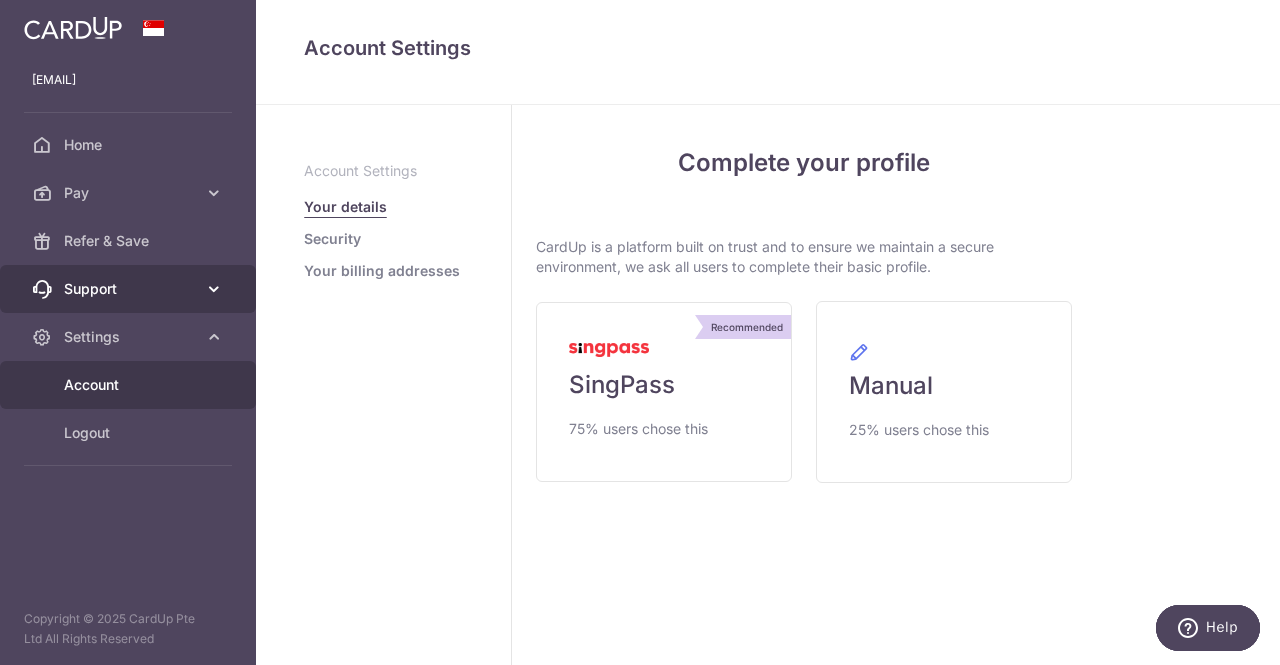 click on "Support" at bounding box center [128, 289] 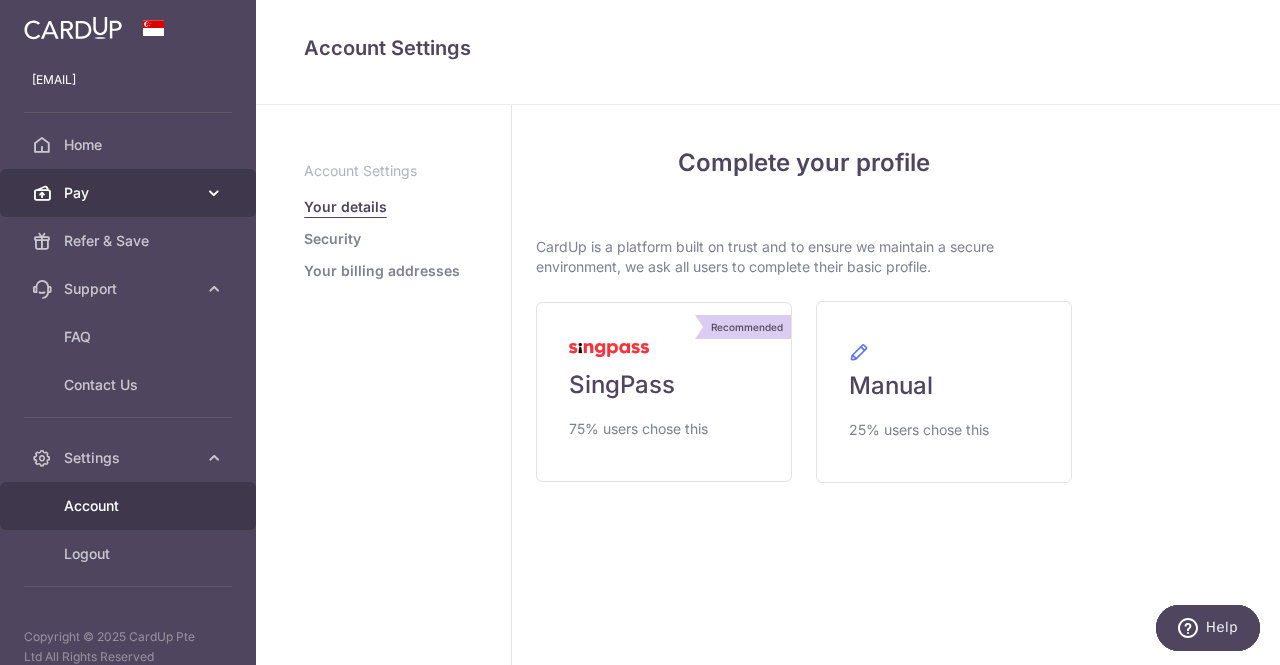 click on "Pay" at bounding box center [128, 193] 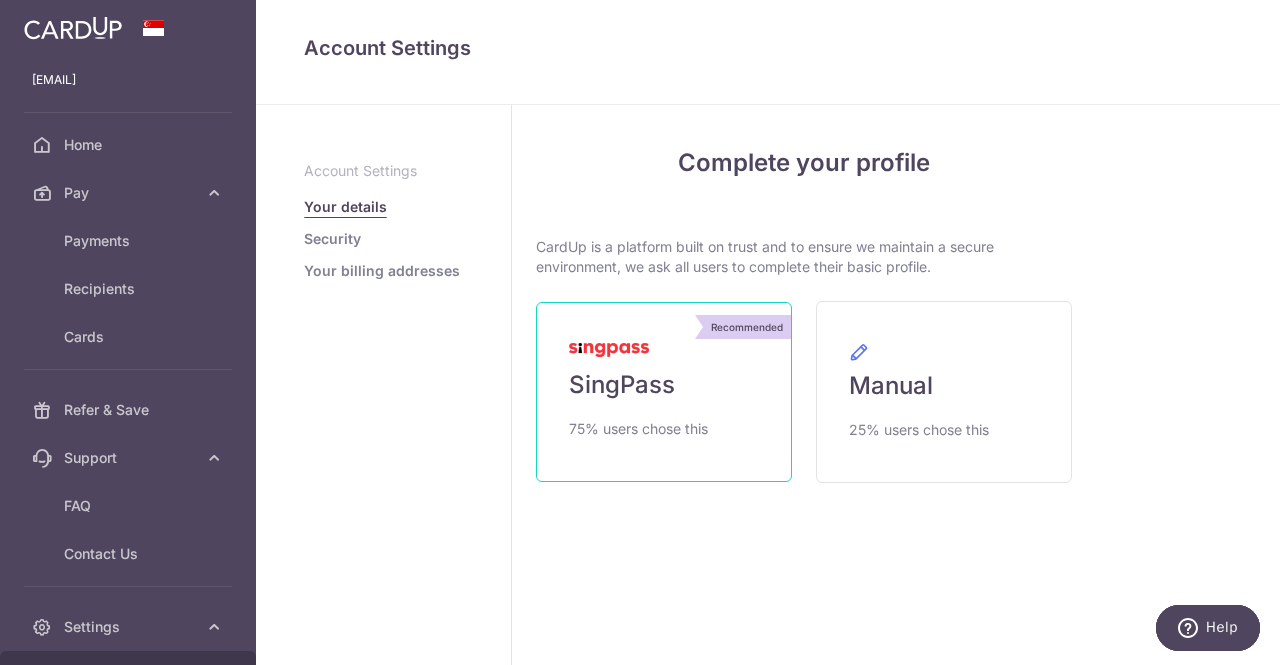 click on "SingPass" at bounding box center (622, 385) 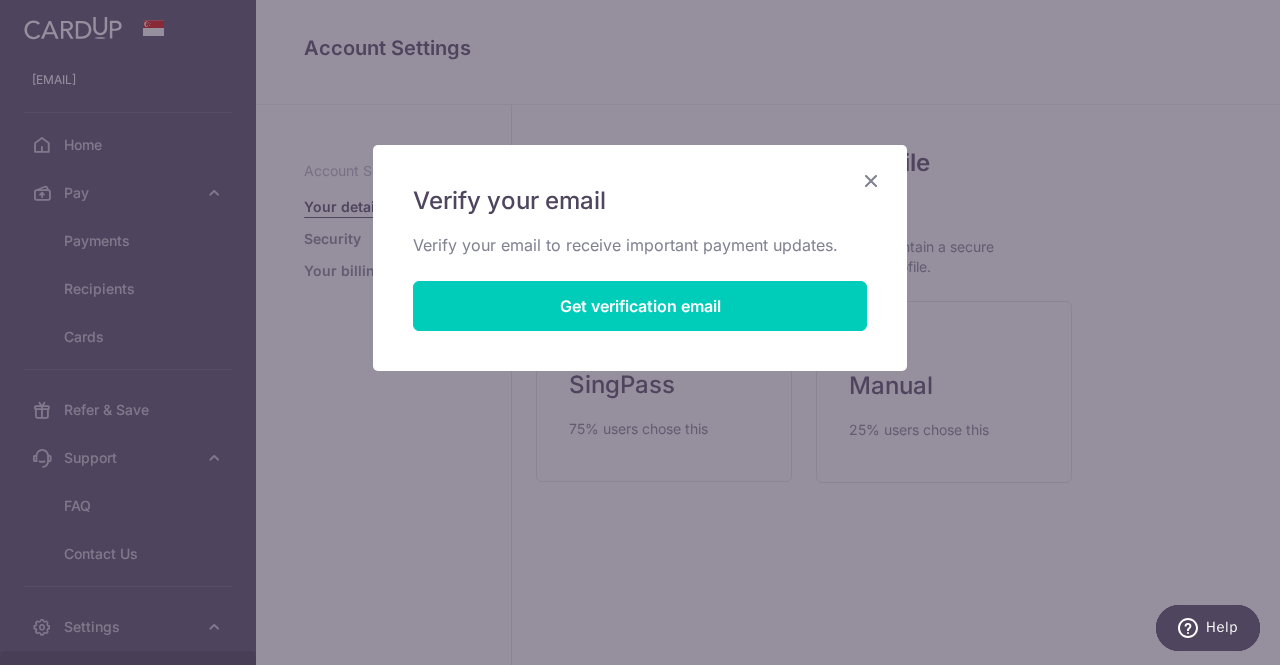 click on "Verify your email
Verify your email to receive important payment updates.
Get verification email" at bounding box center (640, 258) 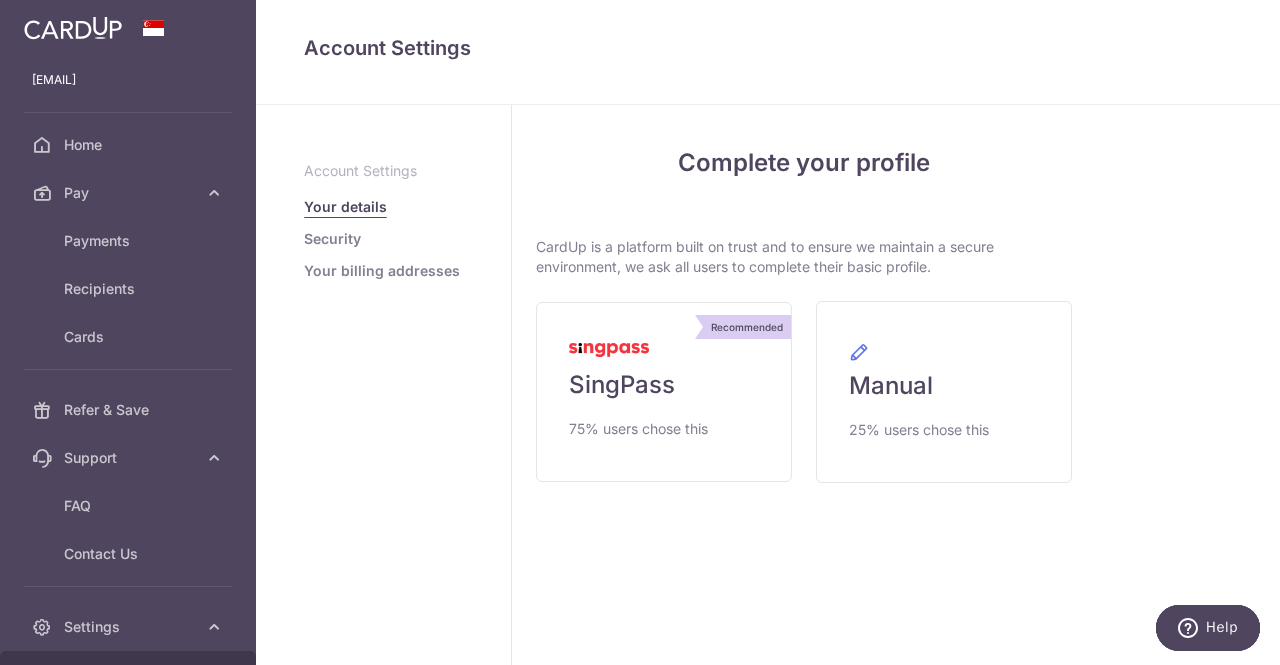 scroll, scrollTop: 0, scrollLeft: 0, axis: both 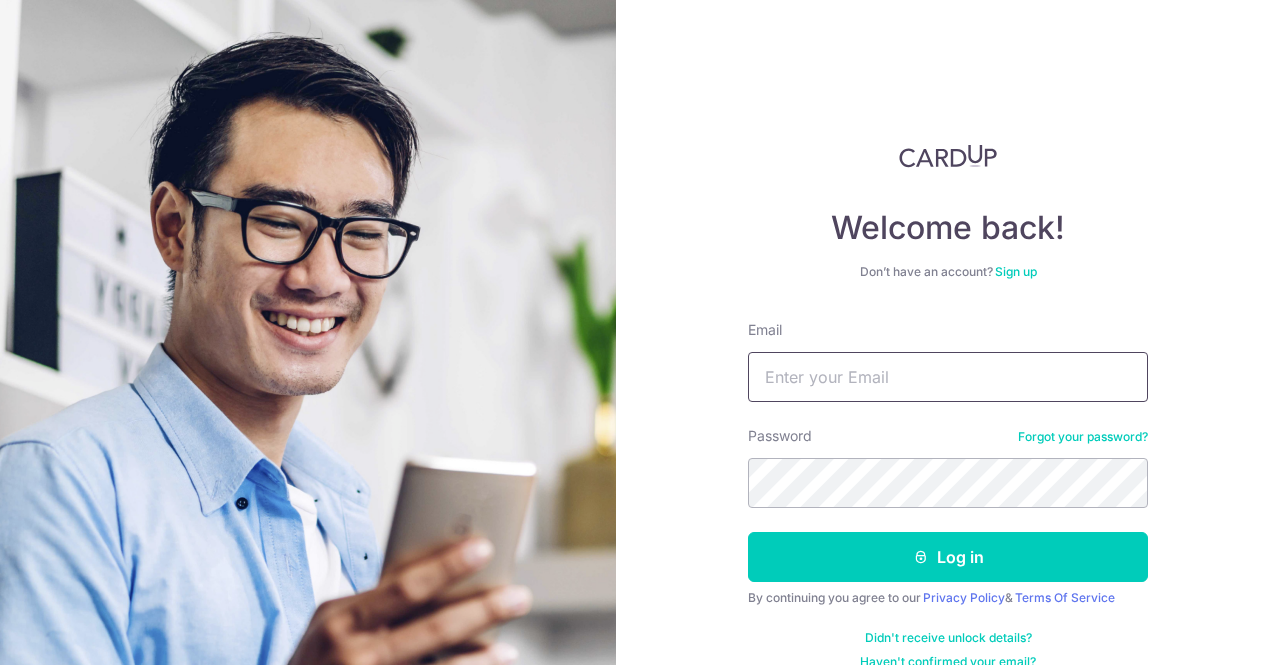 click on "Email" at bounding box center [948, 377] 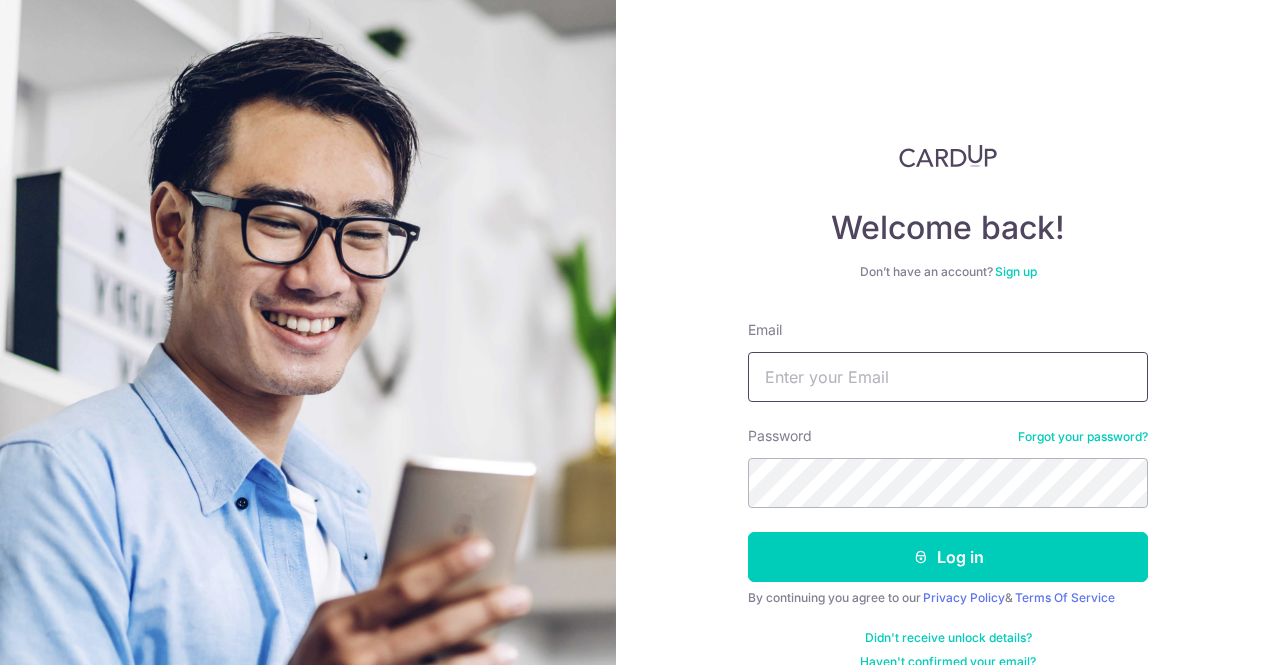 type on "juntingcho@gmail.com" 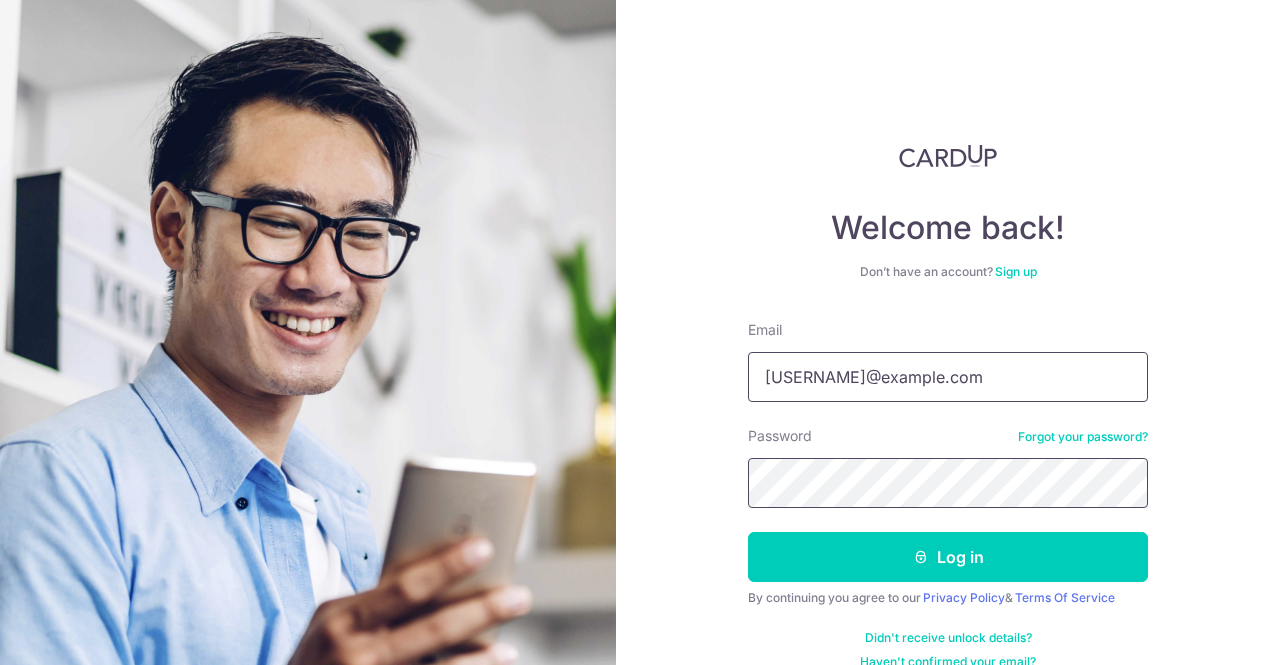 click on "Log in" at bounding box center [948, 557] 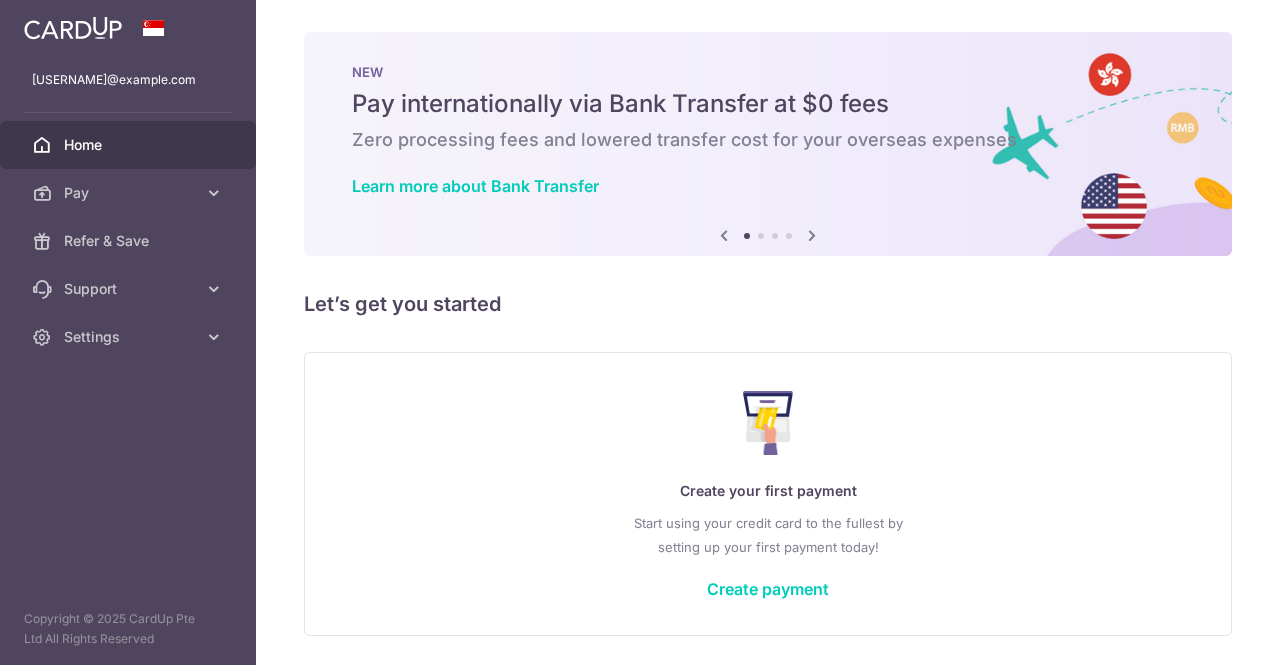 scroll, scrollTop: 0, scrollLeft: 0, axis: both 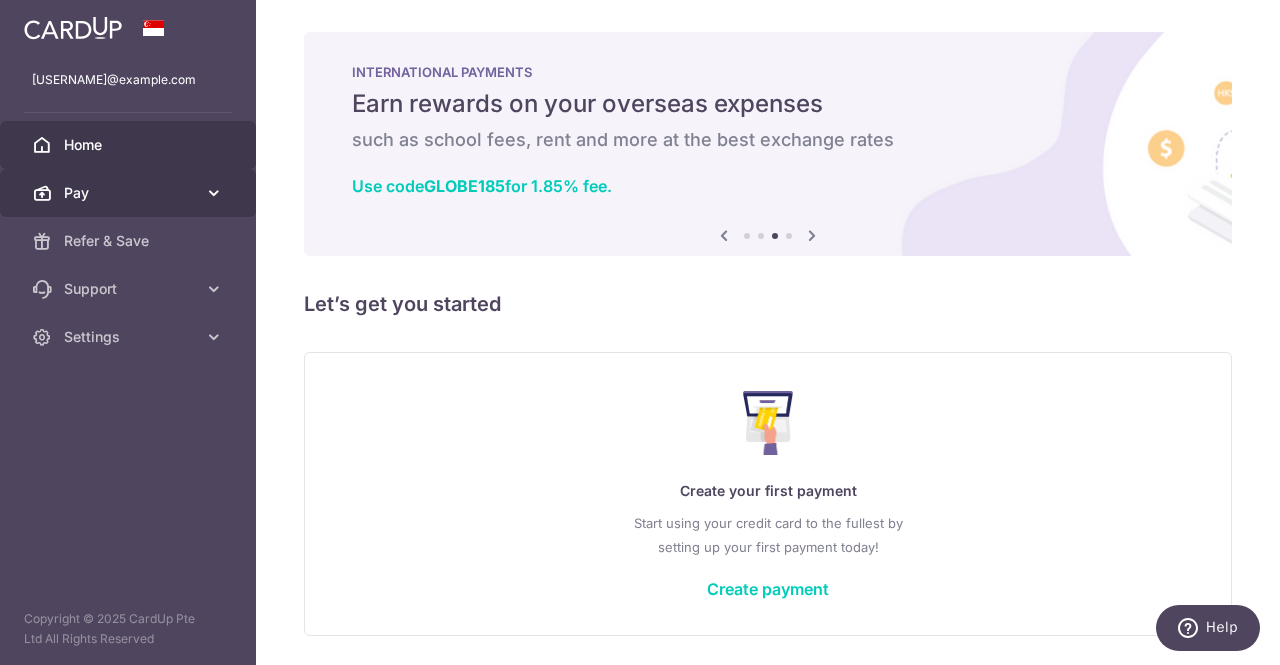click on "Pay" at bounding box center [128, 193] 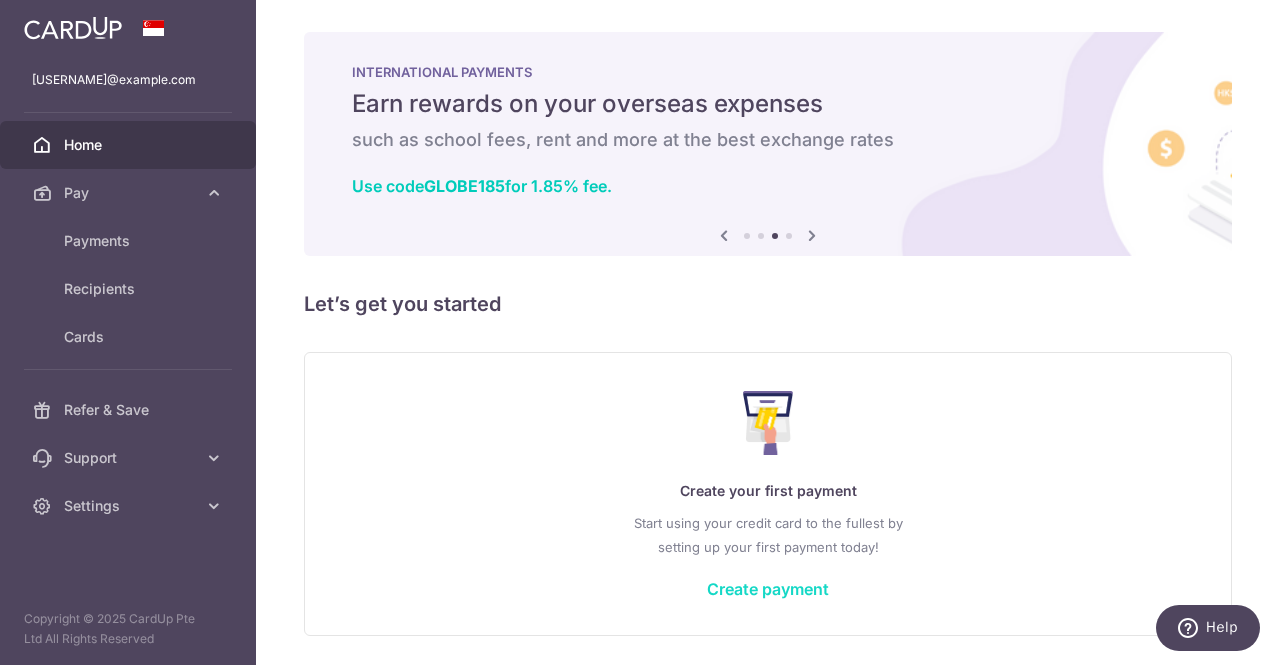 click on "Create payment" at bounding box center [768, 589] 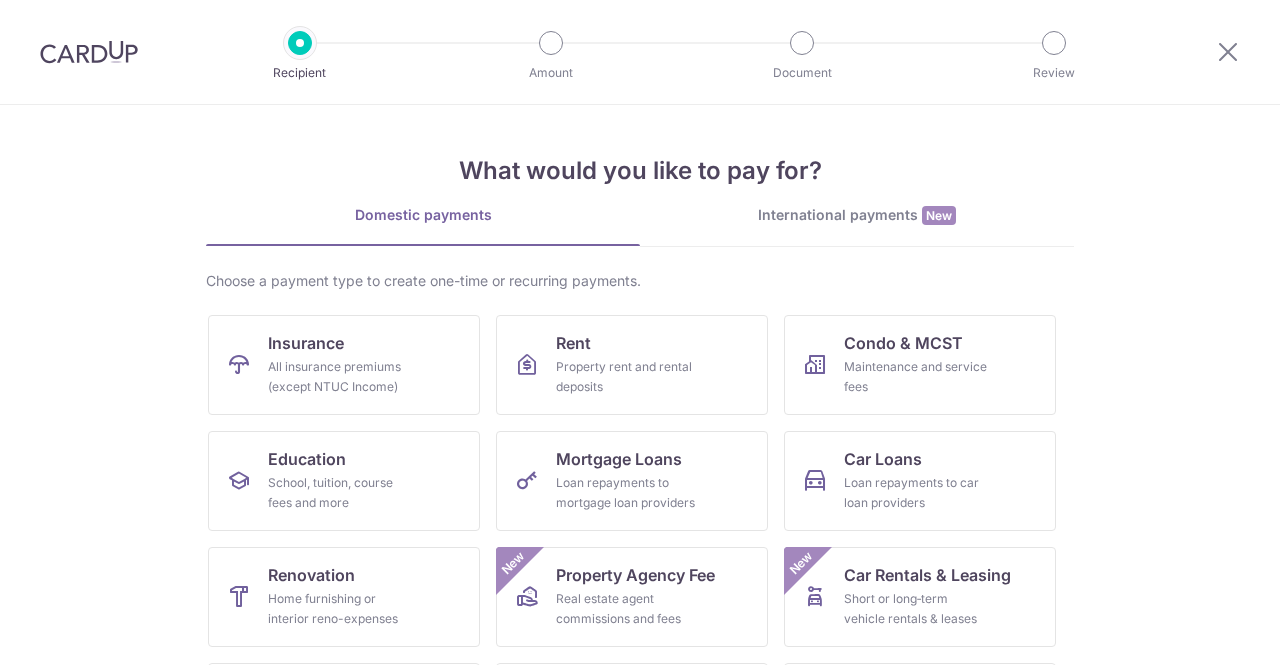 scroll, scrollTop: 0, scrollLeft: 0, axis: both 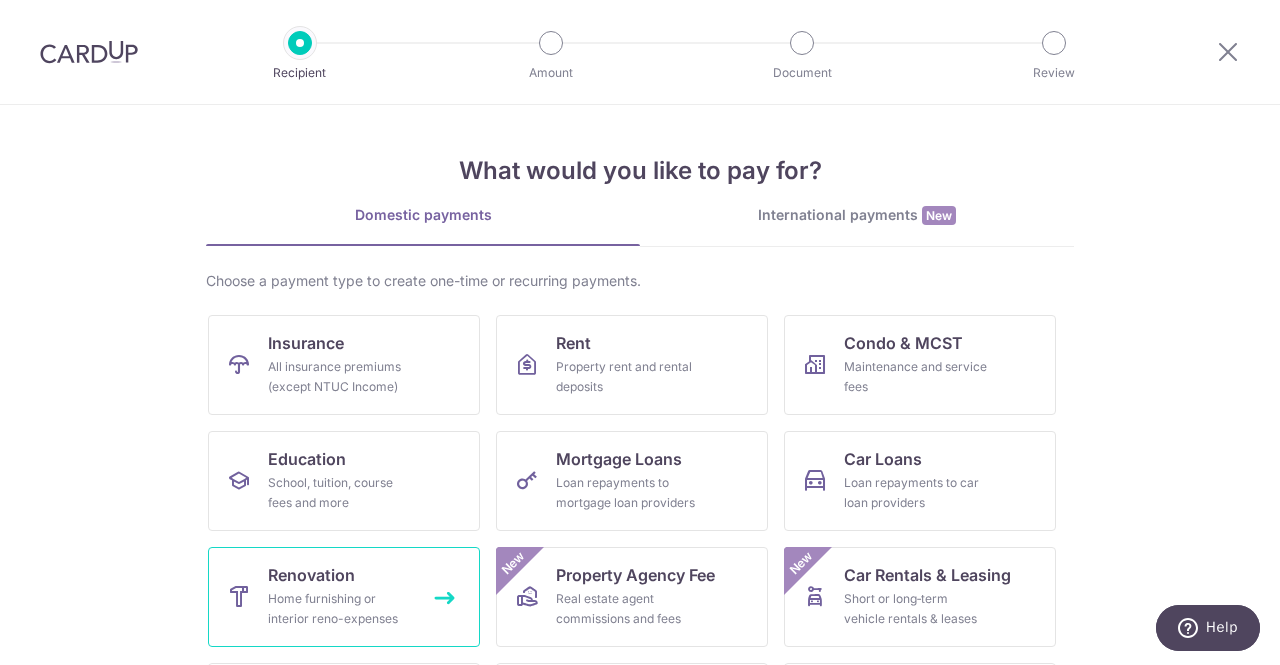 click on "Home furnishing or interior reno-expenses" at bounding box center (340, 609) 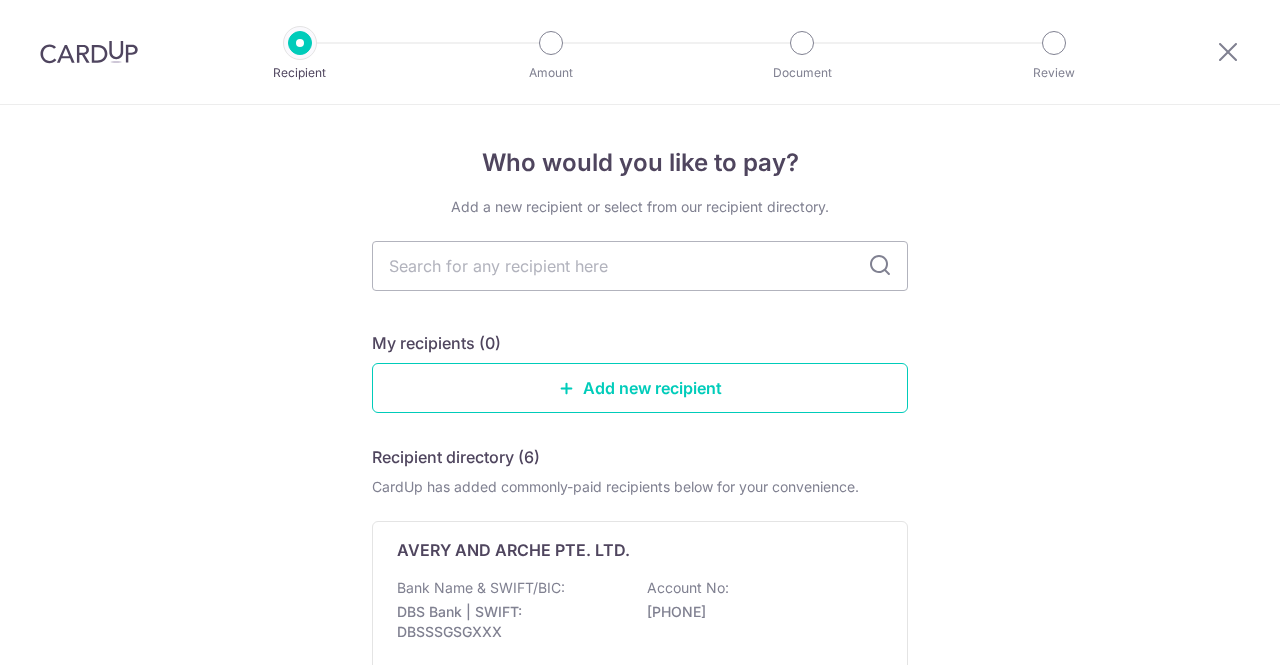 scroll, scrollTop: 0, scrollLeft: 0, axis: both 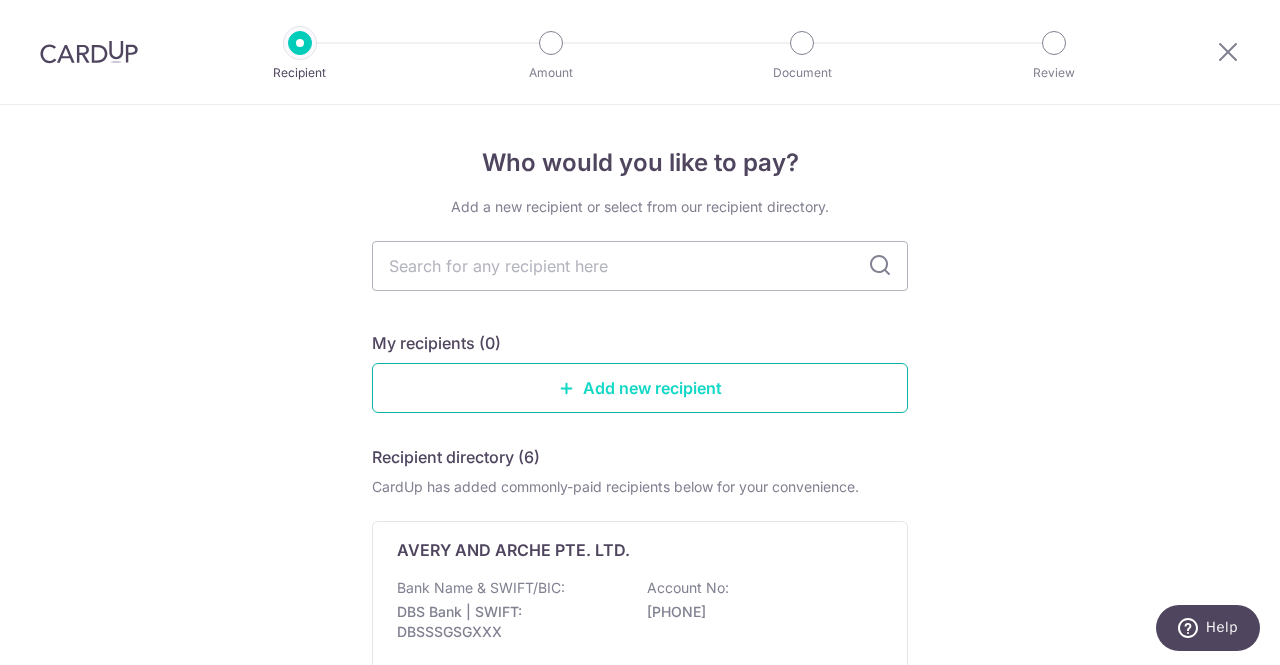 click on "Add new recipient" at bounding box center (640, 388) 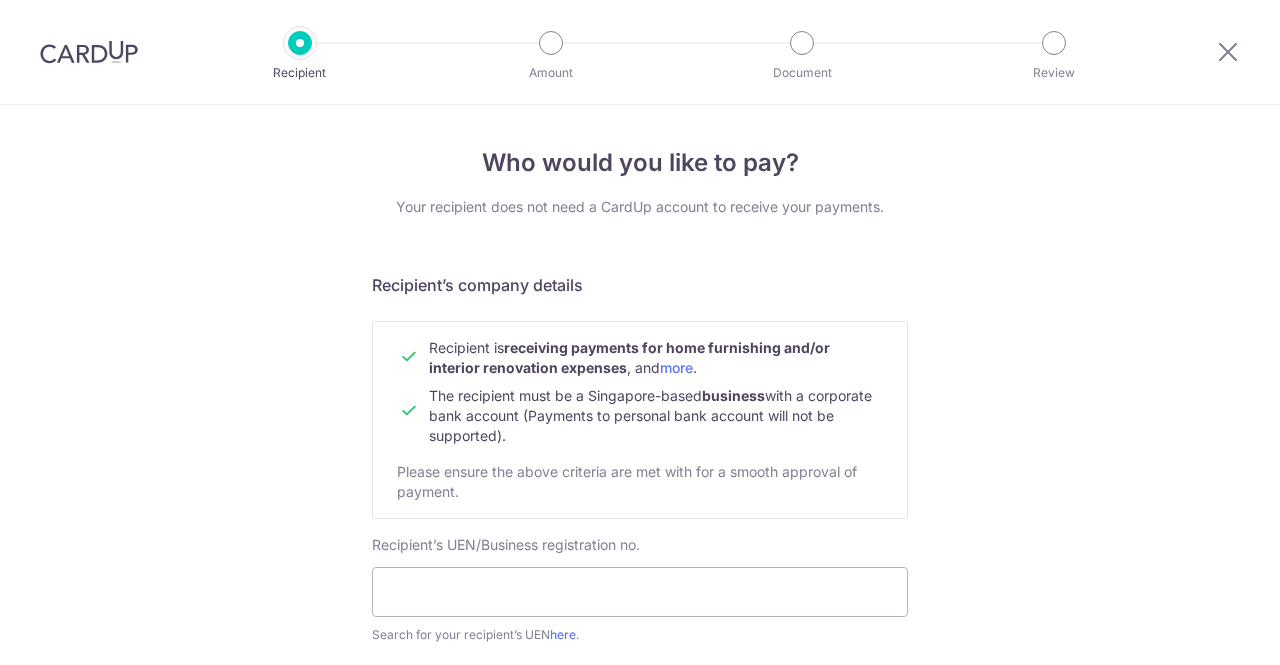 scroll, scrollTop: 0, scrollLeft: 0, axis: both 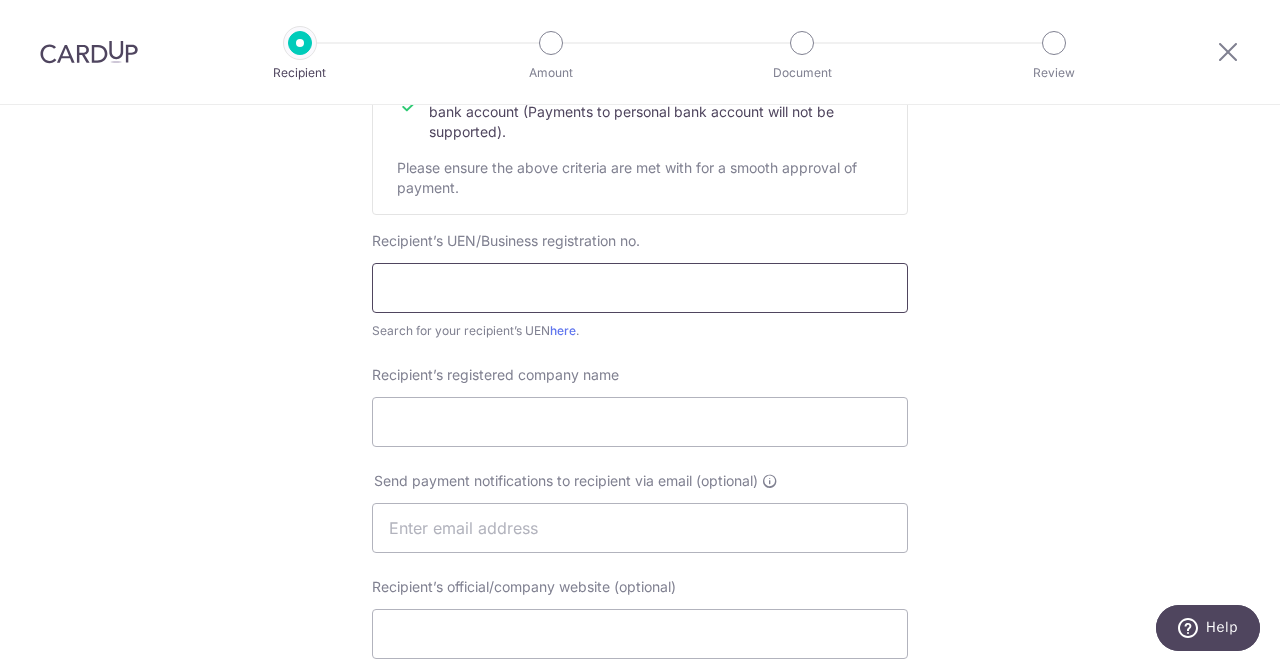click at bounding box center [640, 288] 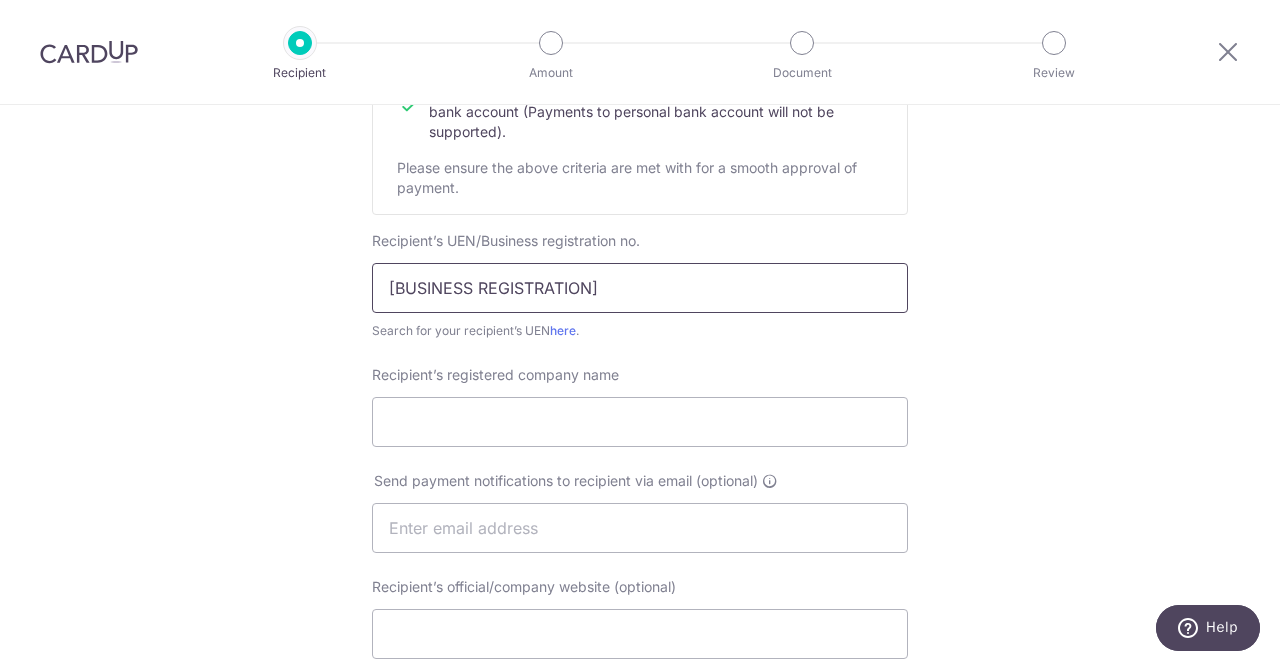type on "[BUSINESS REGISTRATION]" 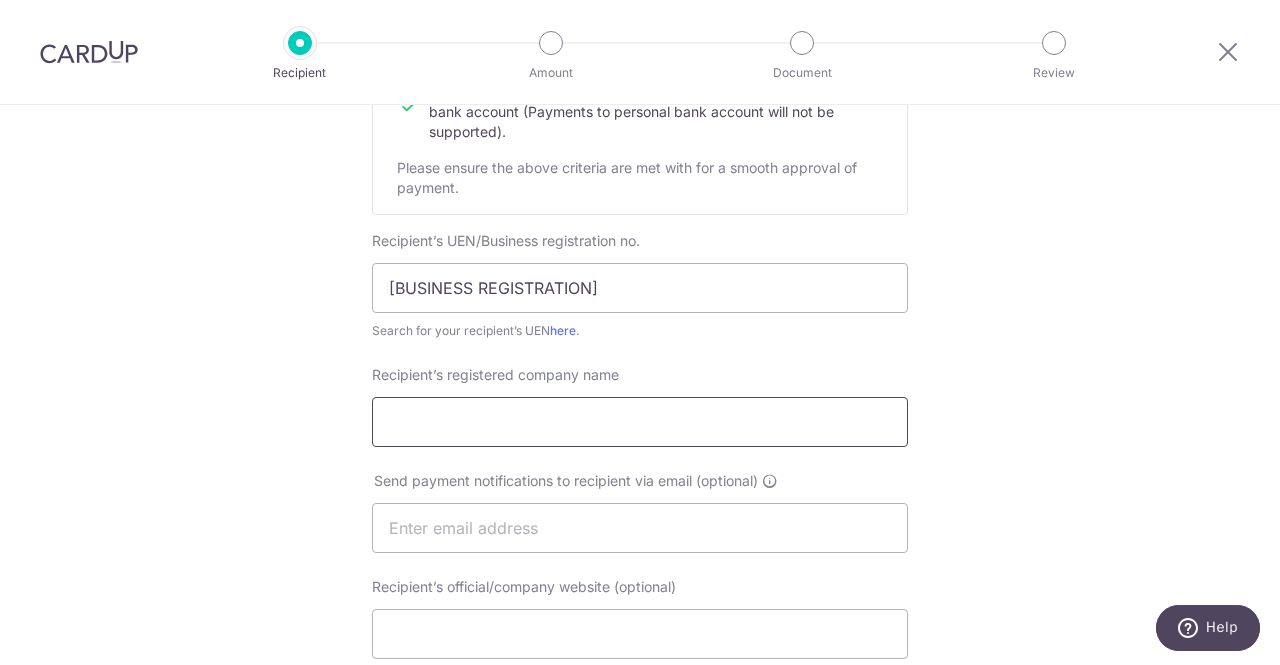 click on "Recipient’s registered company name" at bounding box center [640, 422] 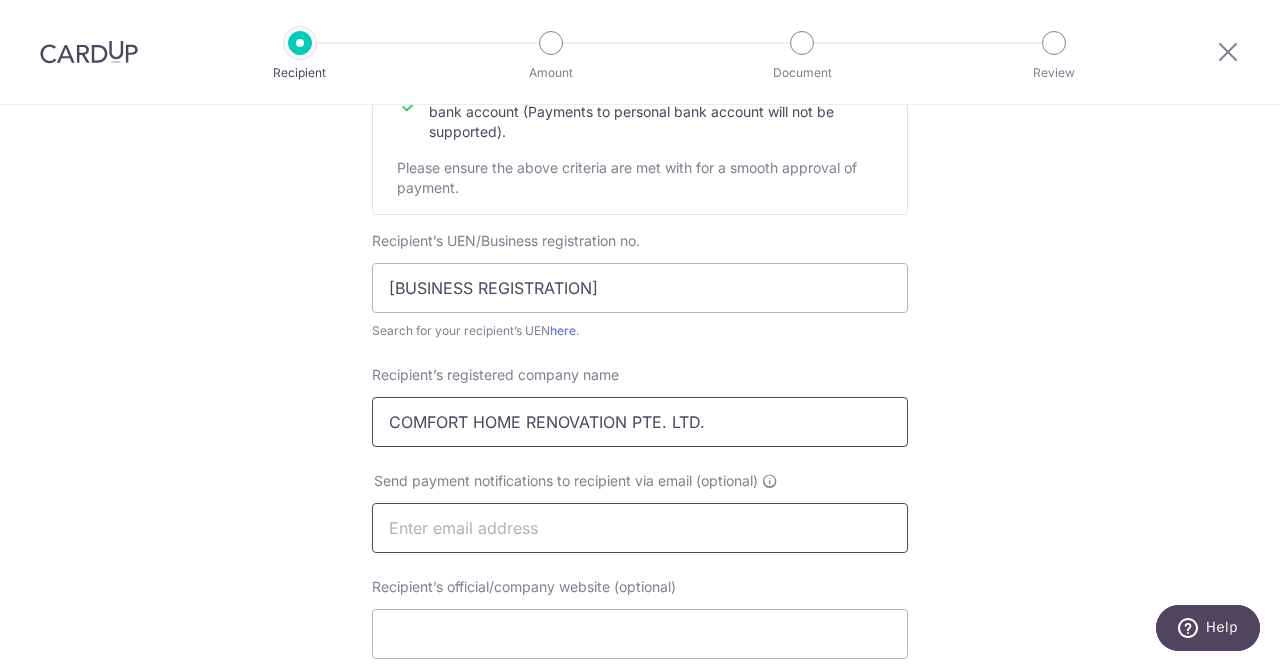 type on "COMFORT HOME RENOVATION PTE. LTD." 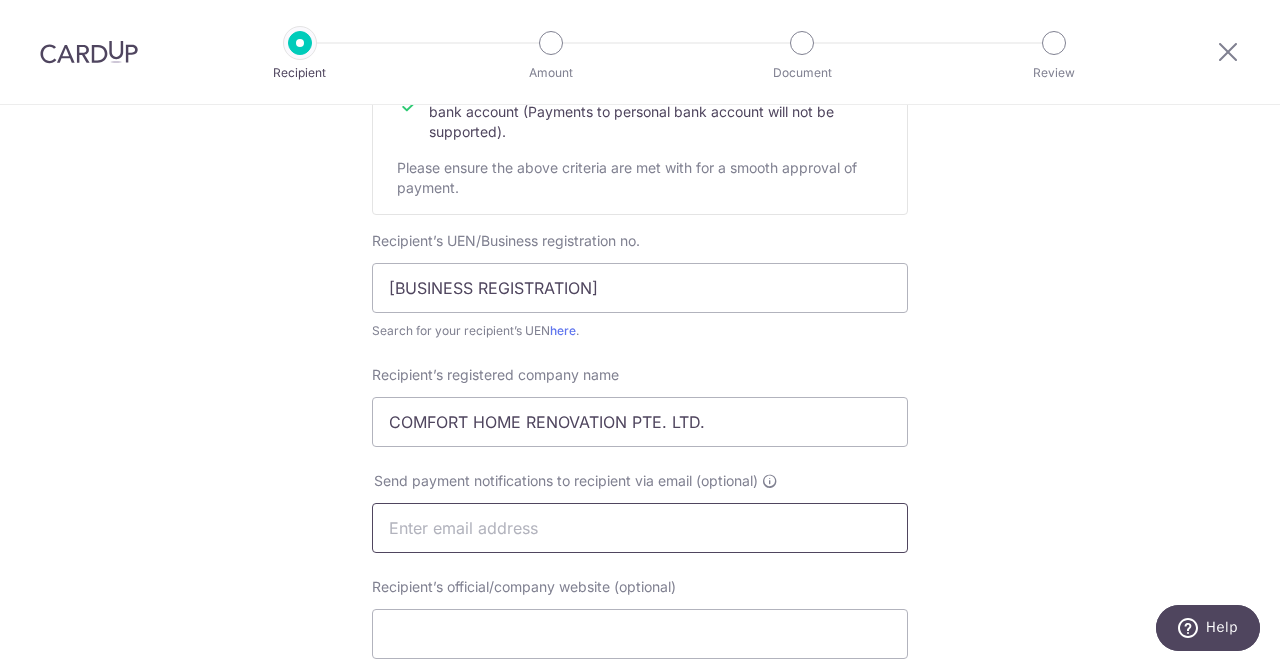 click at bounding box center [640, 528] 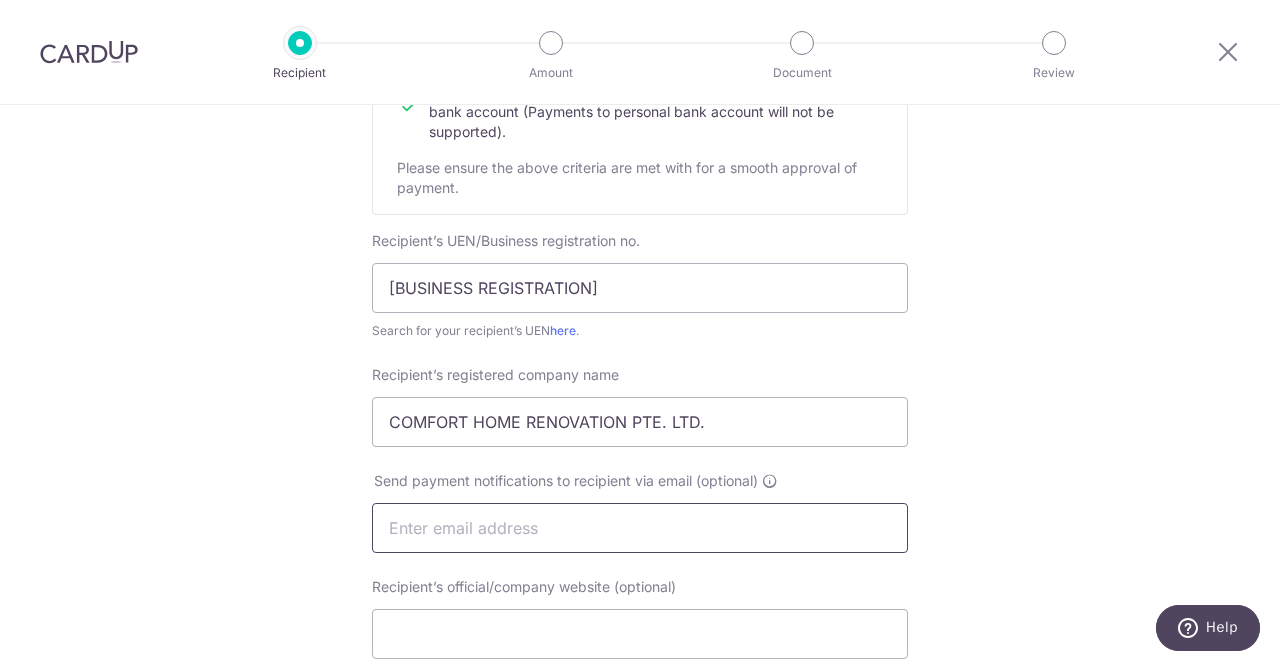 click at bounding box center (640, 528) 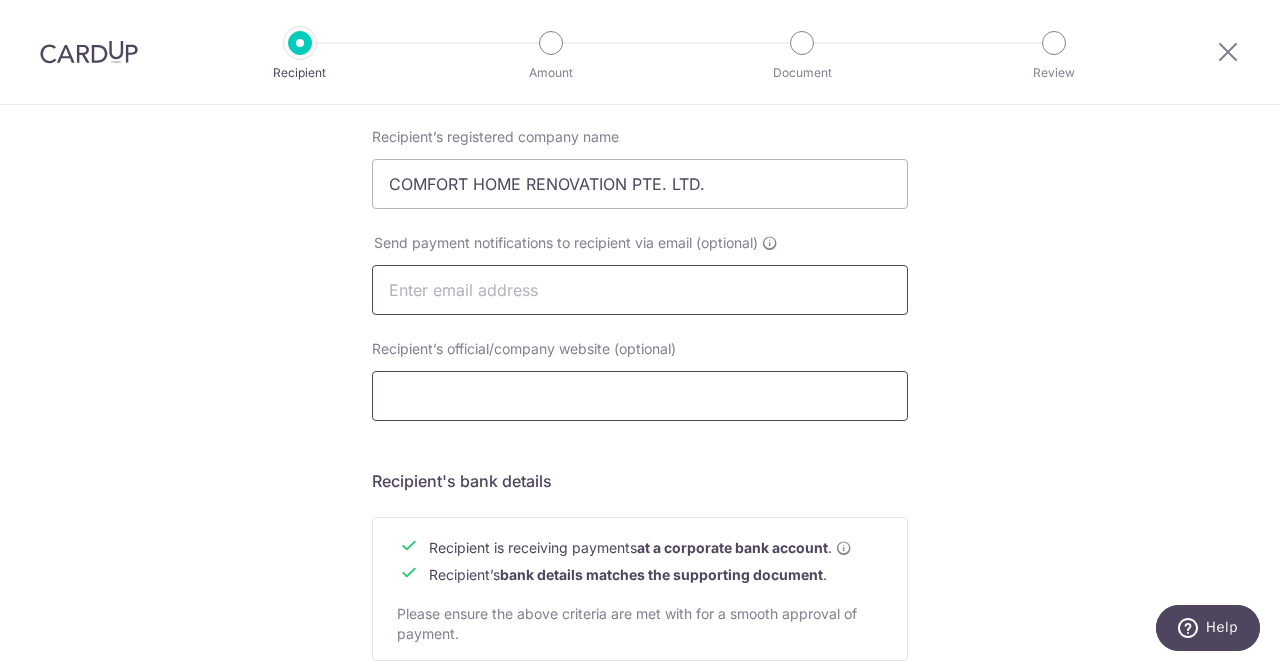 scroll, scrollTop: 943, scrollLeft: 0, axis: vertical 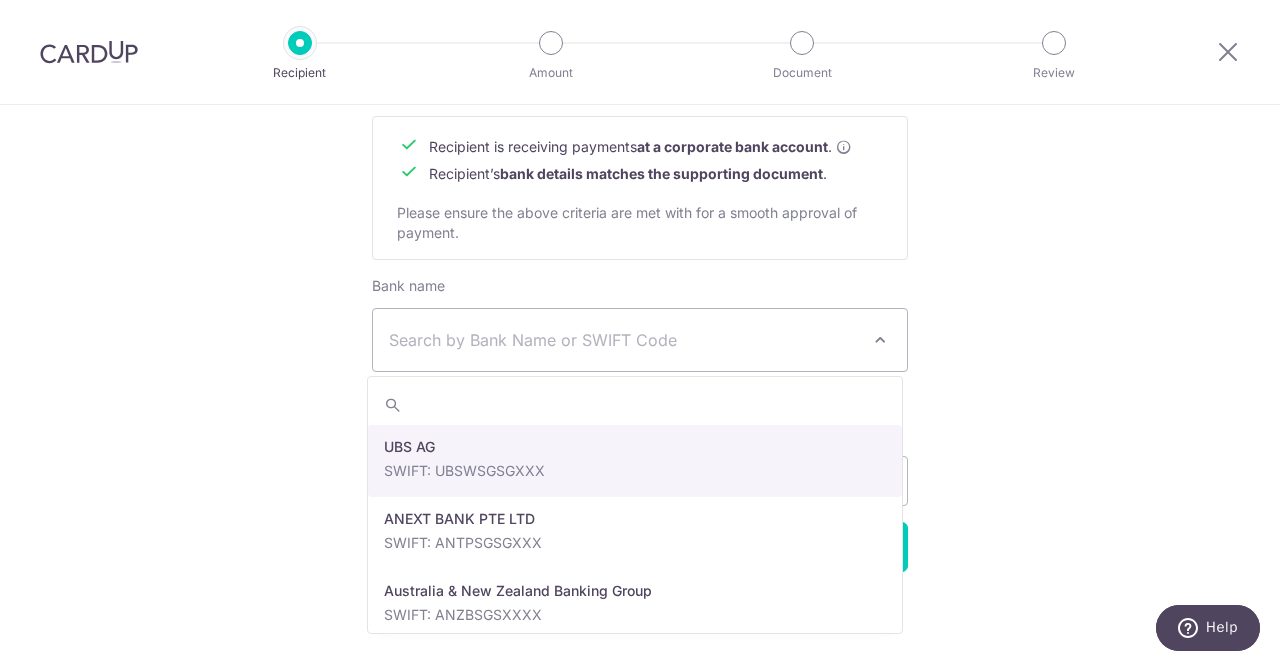 click on "Search by Bank Name or SWIFT Code" at bounding box center [624, 340] 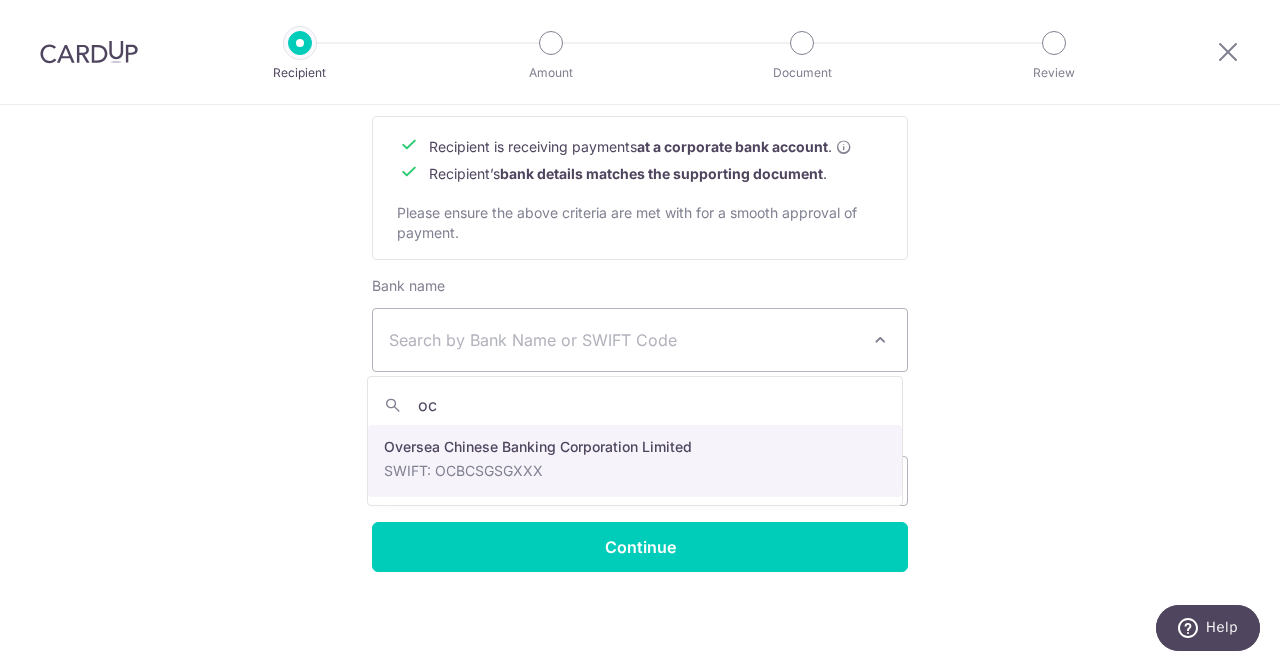 type on "oc" 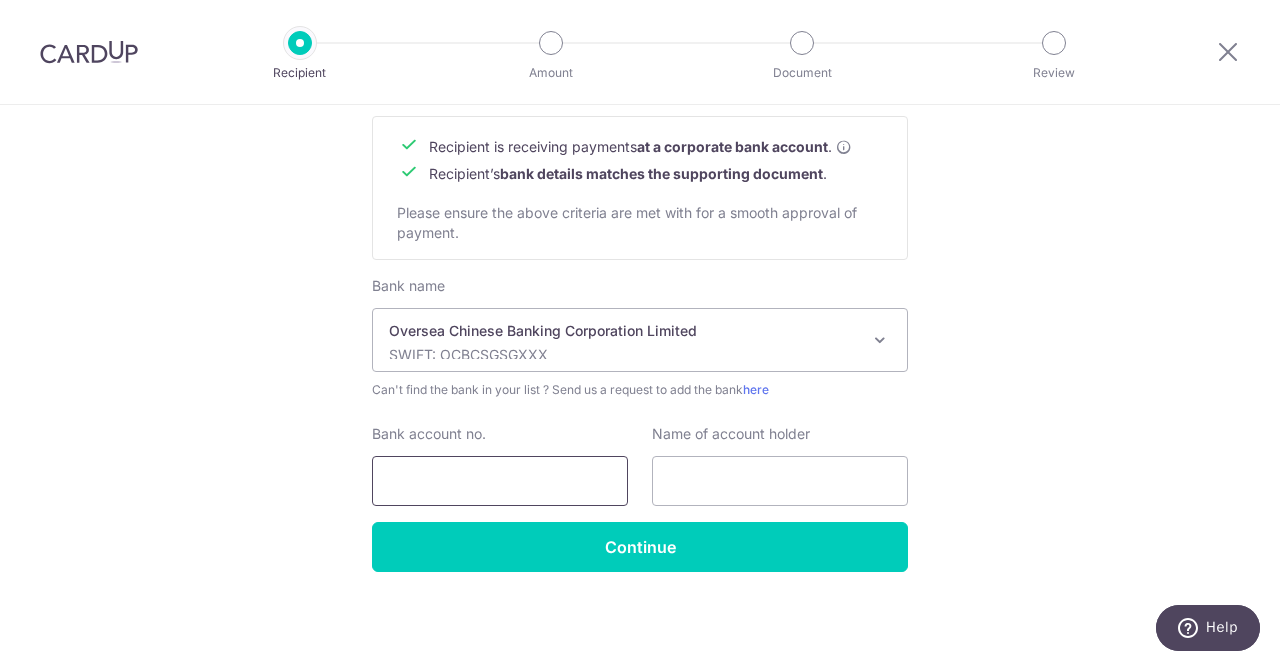 click on "Bank account no." at bounding box center [500, 481] 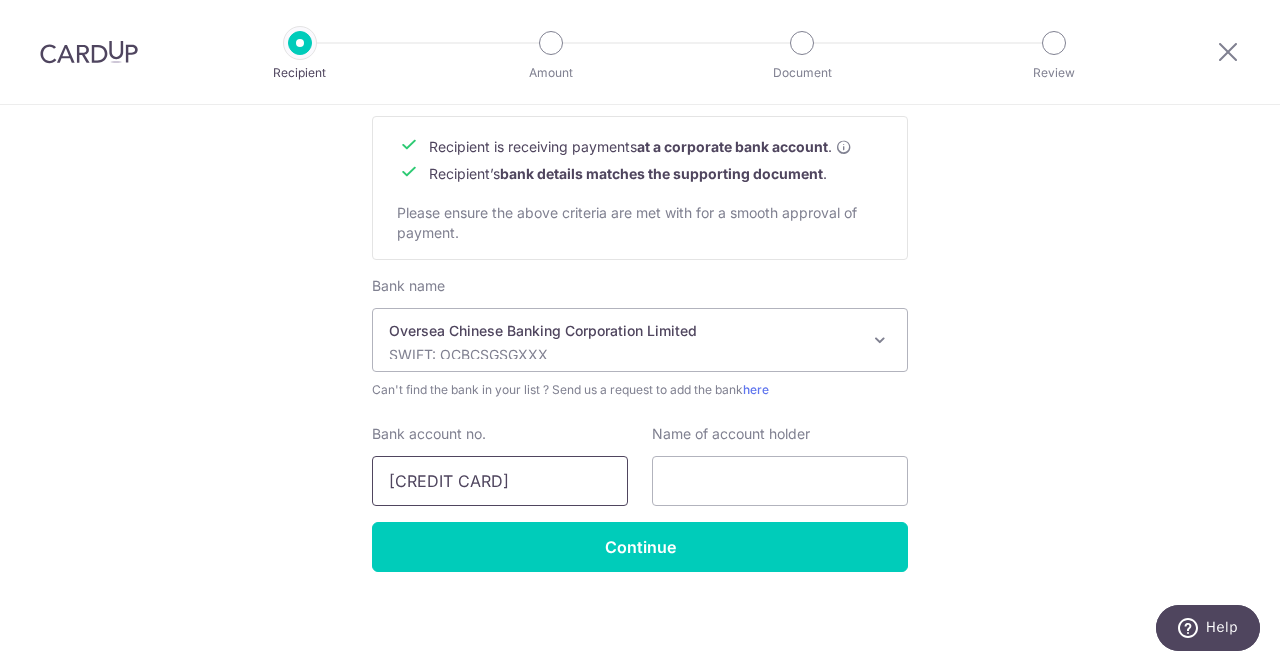 type on "687770966001" 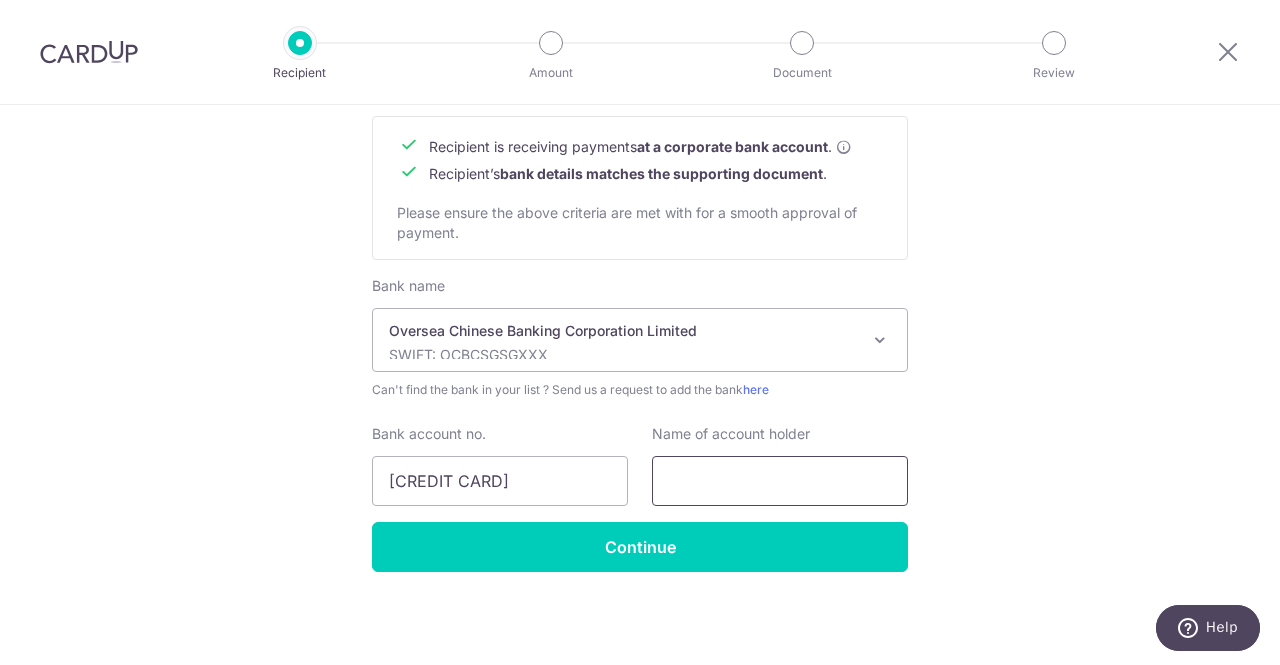 click at bounding box center [780, 481] 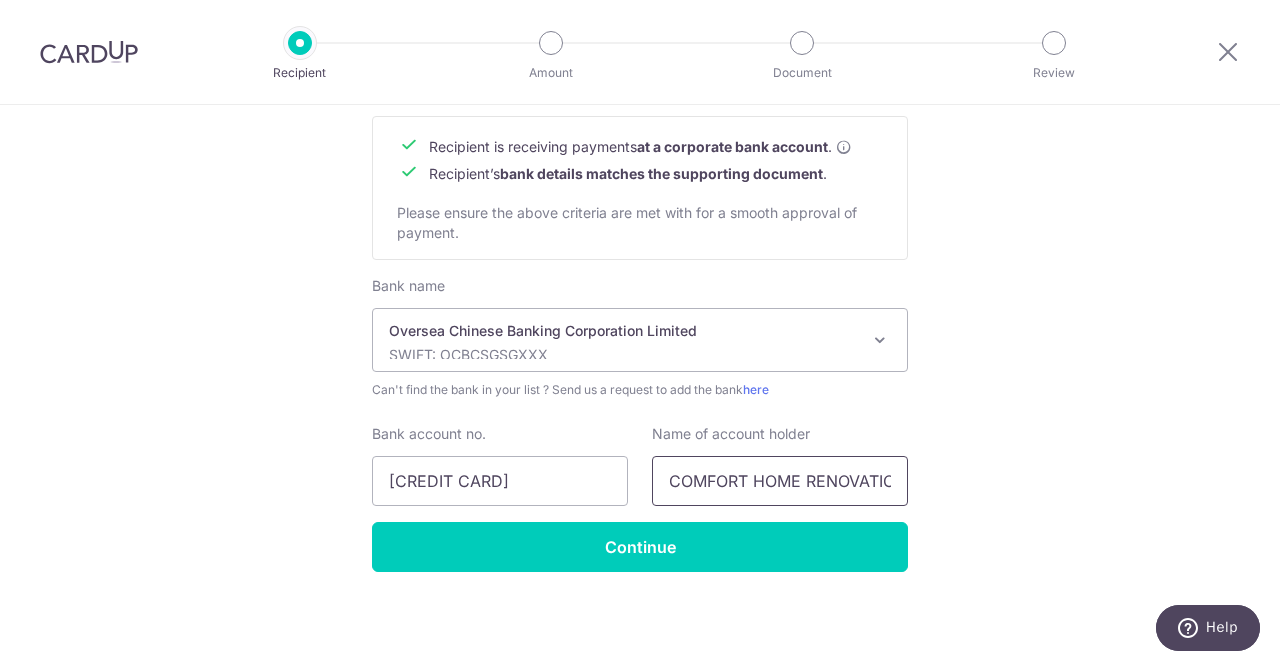 scroll, scrollTop: 0, scrollLeft: 17, axis: horizontal 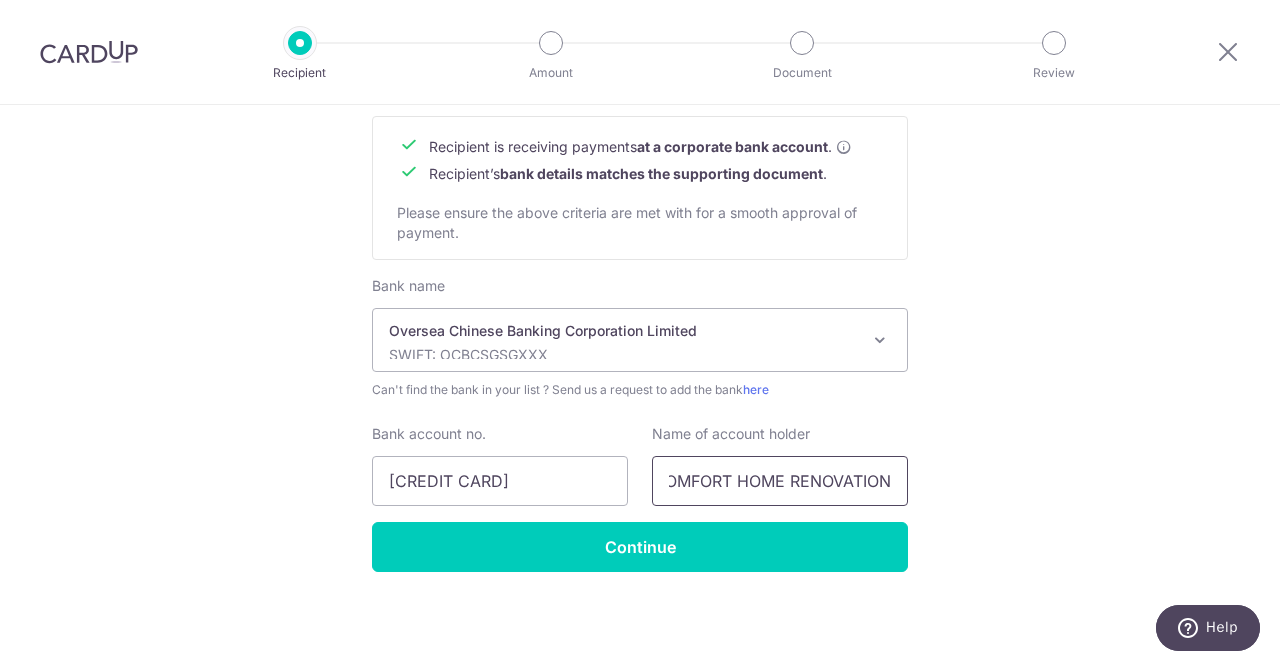 type on "COMFORT HOME RENOVATION" 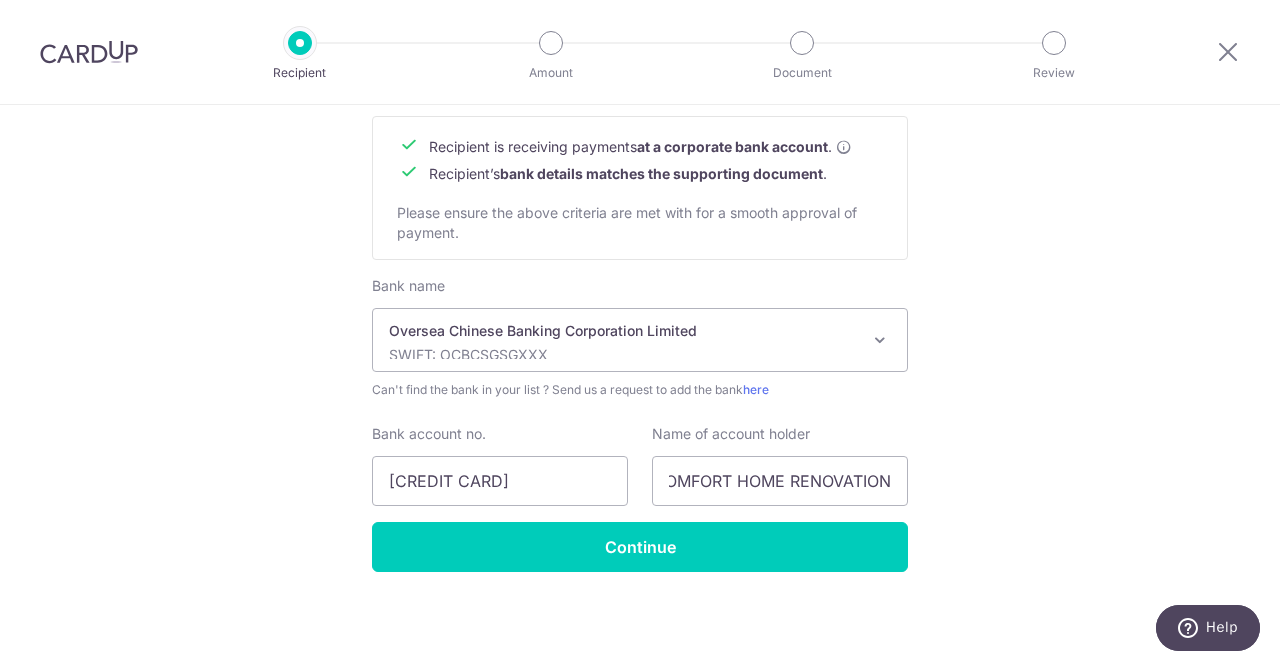 click on "Who would you like to pay?
Your recipient does not need a CardUp account to receive your payments.
Recipient’s company details
Recipient is  receiving payments for home furnishing and/or interior renovation expenses , and  more .
The recipient must be a Singapore-based  business  with a corporate bank account (Payments to personal bank account will not be supported).
Please ensure the above criteria are met with for a smooth approval of payment.
Recipient’s UEN/Business registration no.
201933047G
Search for your recipient’s UEN  here .
." at bounding box center (640, -86) 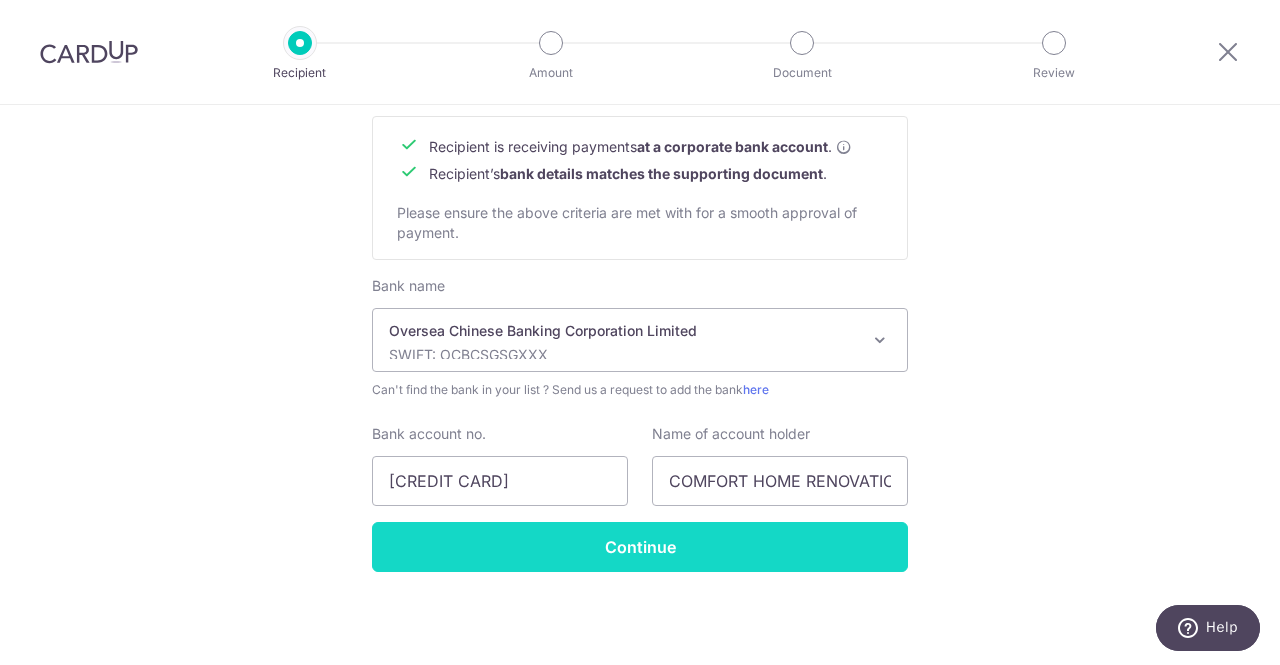 click on "Continue" at bounding box center [640, 547] 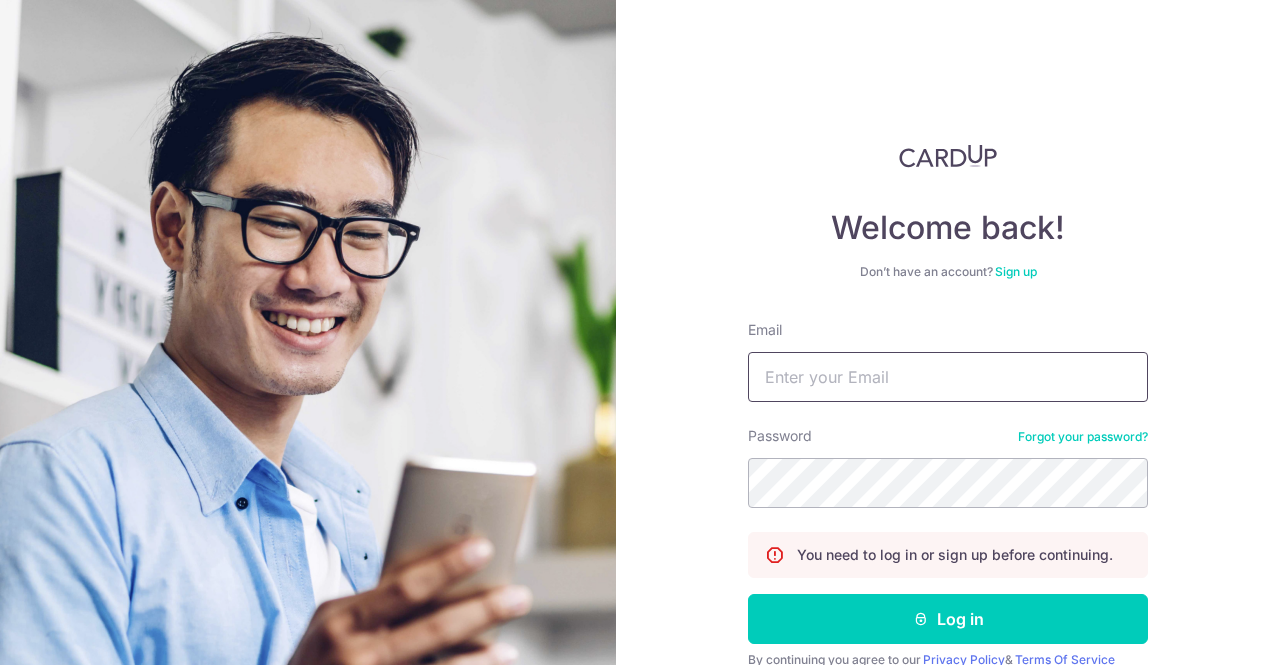 scroll, scrollTop: 0, scrollLeft: 0, axis: both 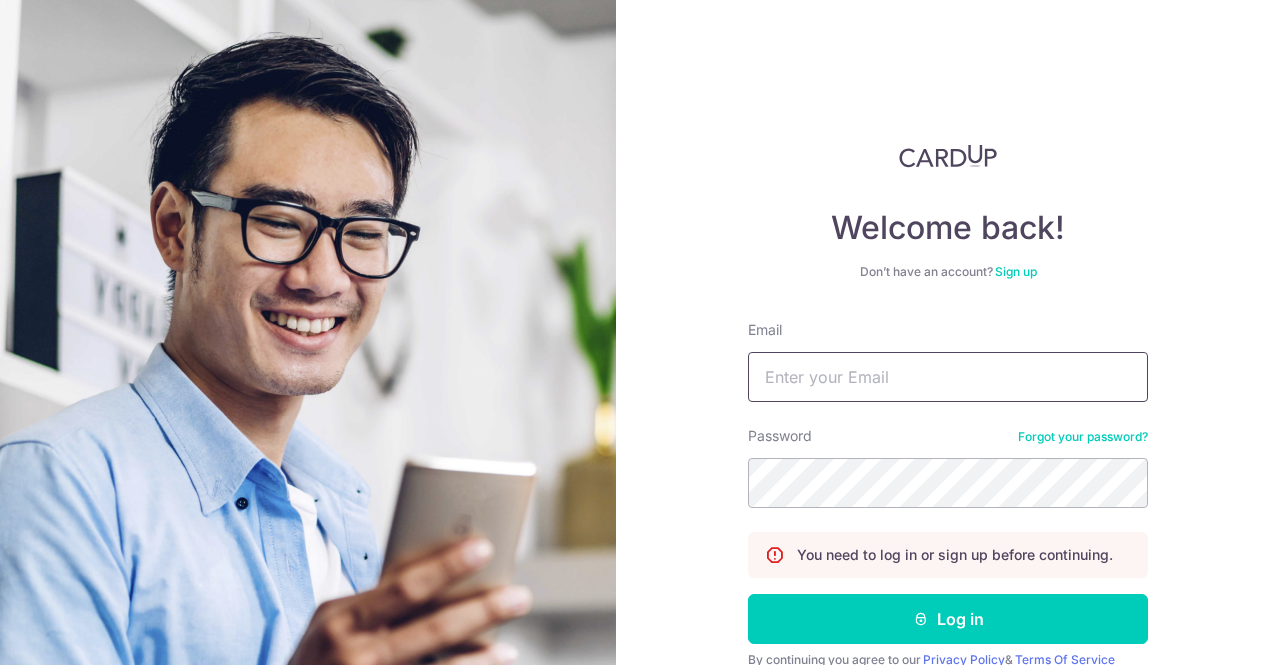 click on "Email" at bounding box center (948, 377) 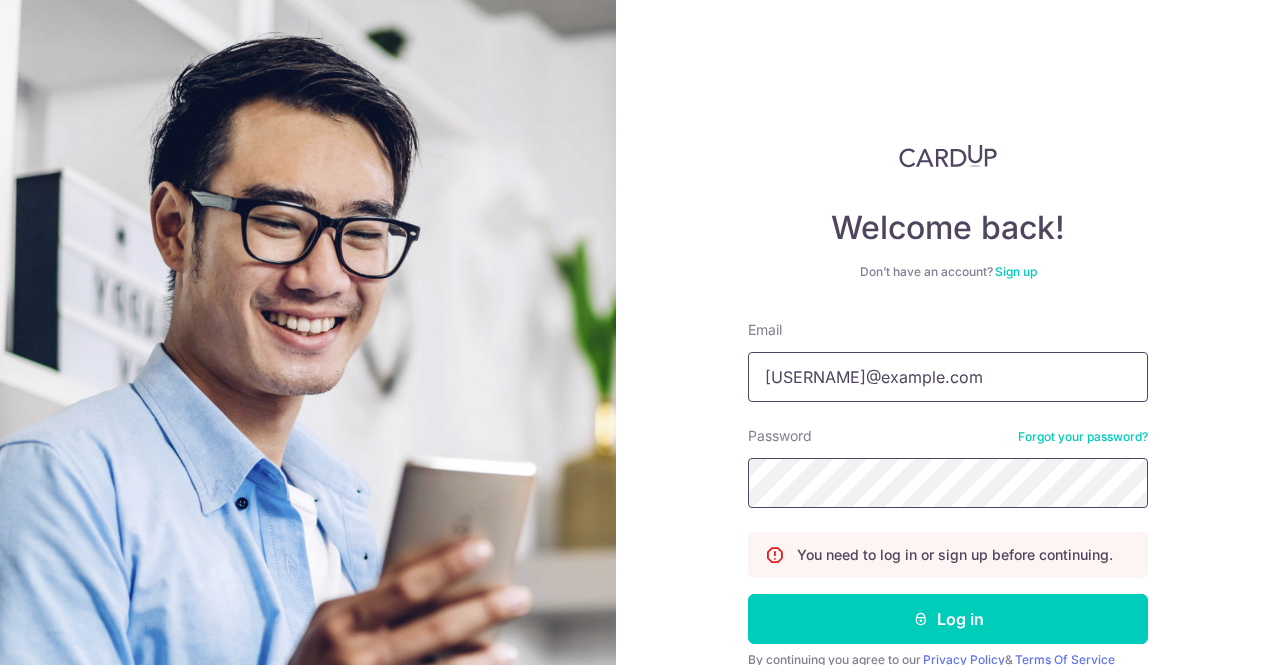 click on "Log in" at bounding box center (948, 619) 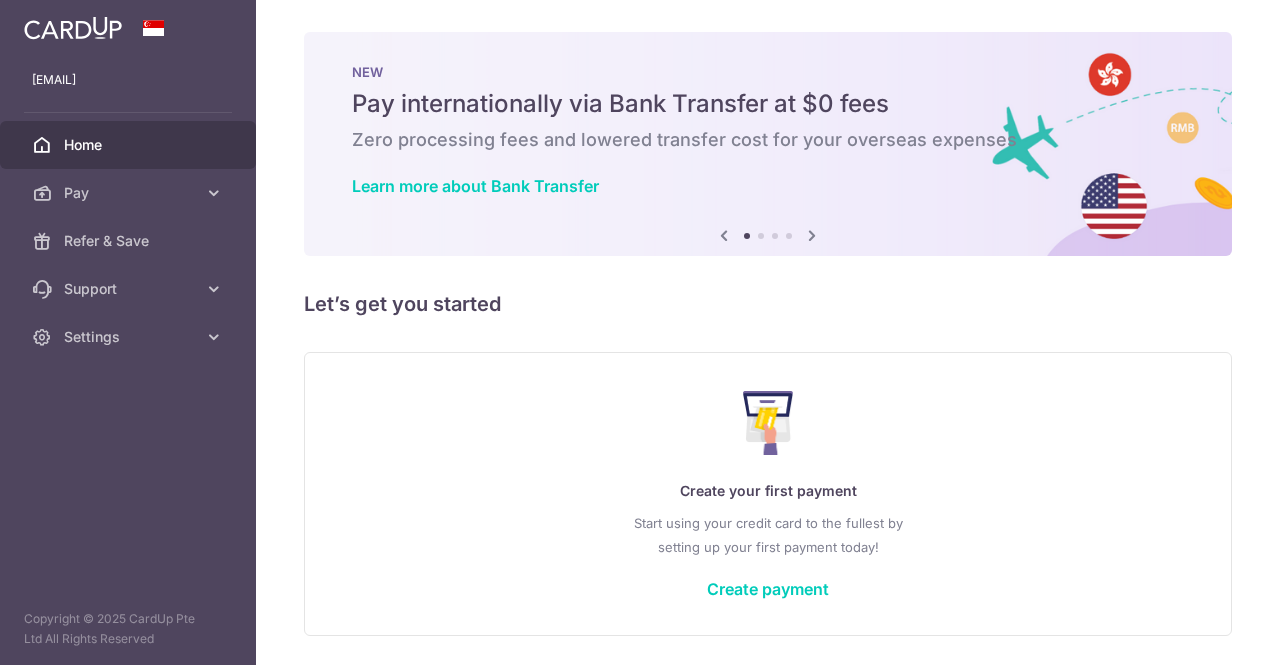 scroll, scrollTop: 0, scrollLeft: 0, axis: both 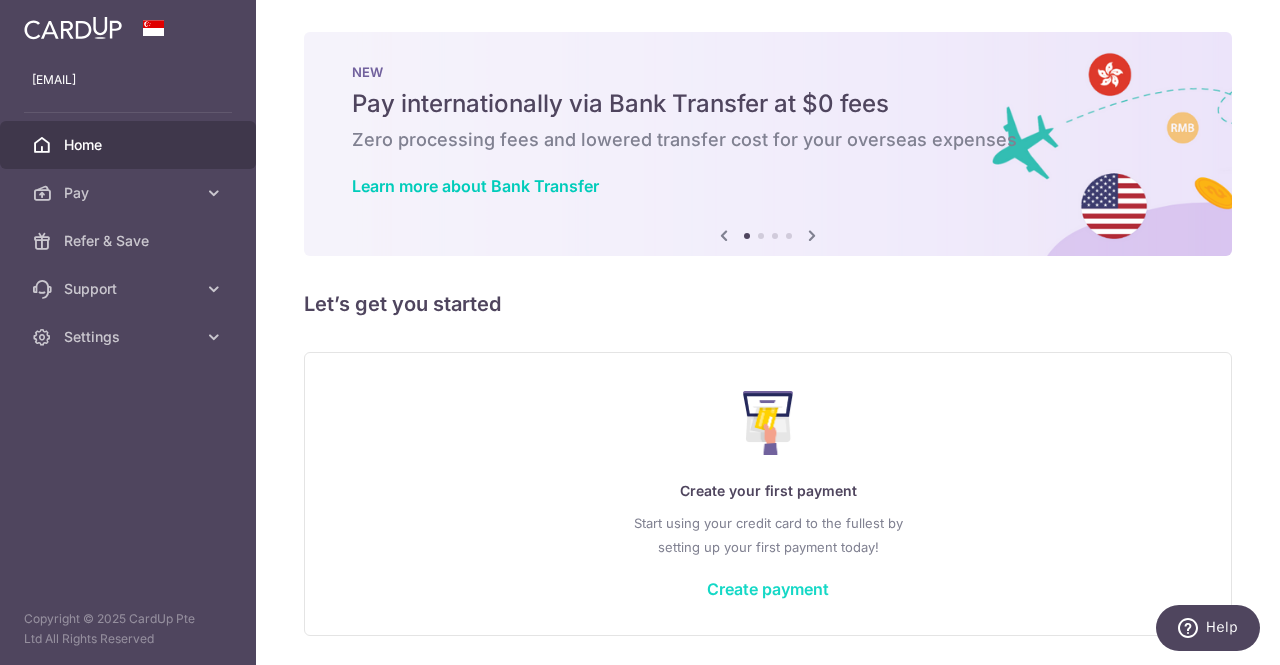 click on "Create payment" at bounding box center (768, 589) 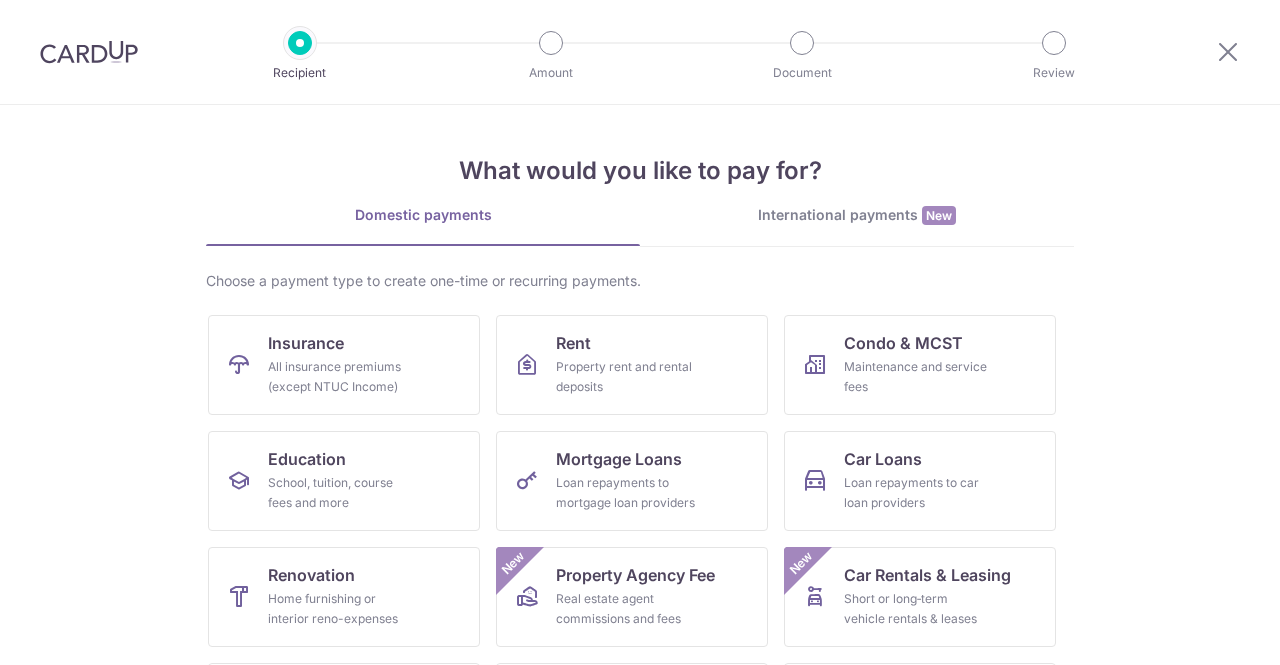scroll, scrollTop: 0, scrollLeft: 0, axis: both 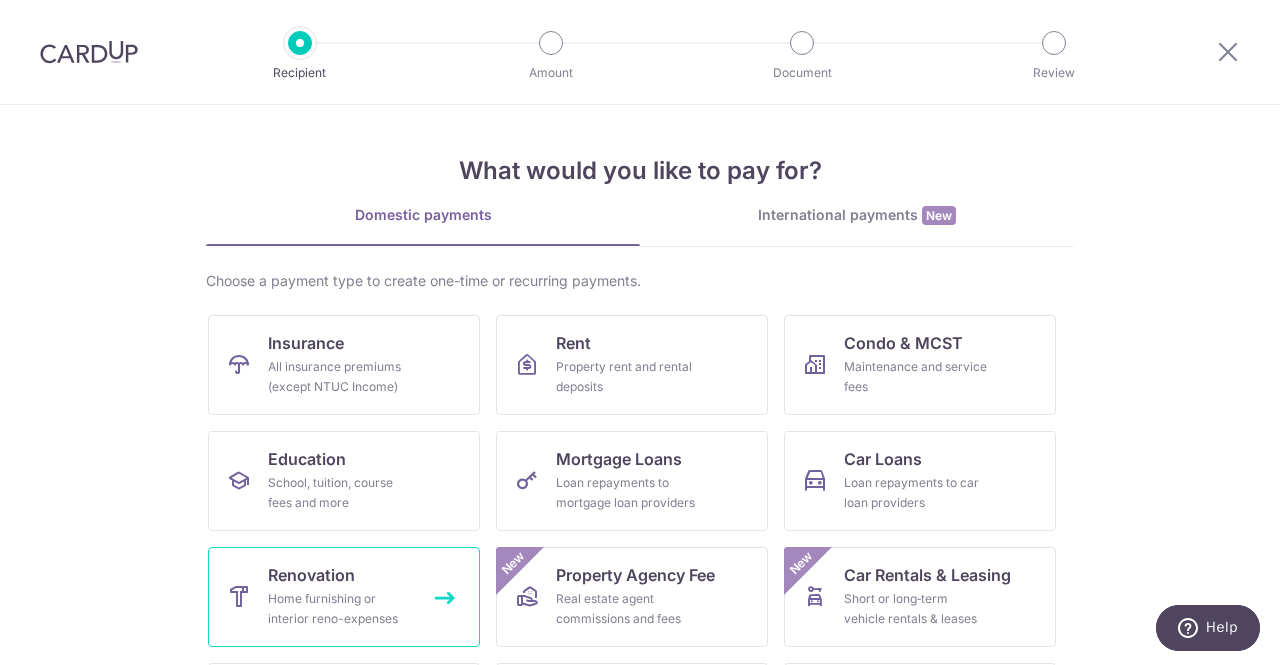 click on "Renovation Home furnishing or interior reno-expenses" at bounding box center [344, 597] 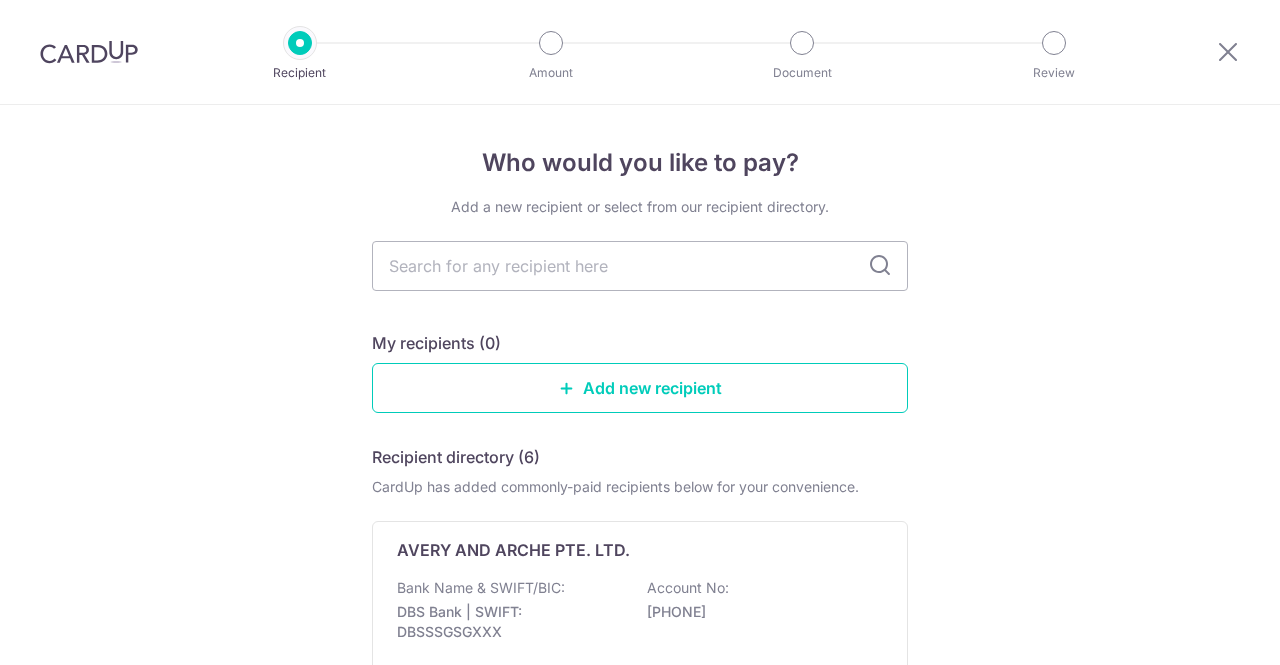 scroll, scrollTop: 0, scrollLeft: 0, axis: both 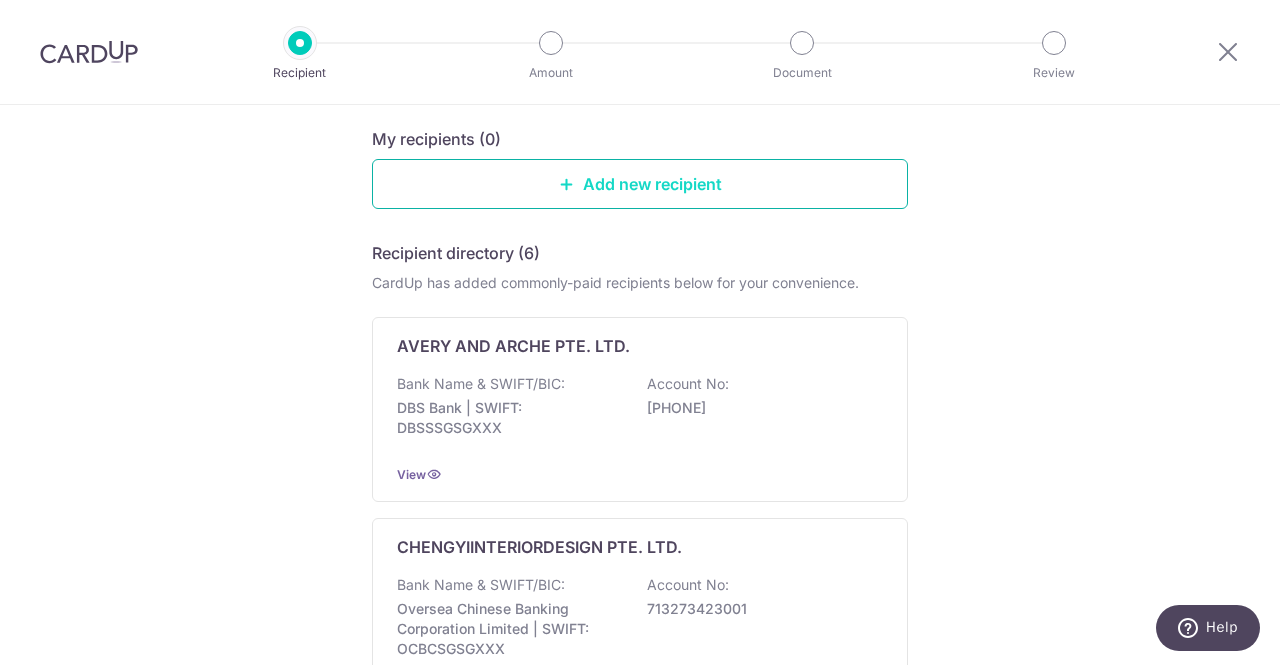 click on "Add new recipient" at bounding box center [640, 184] 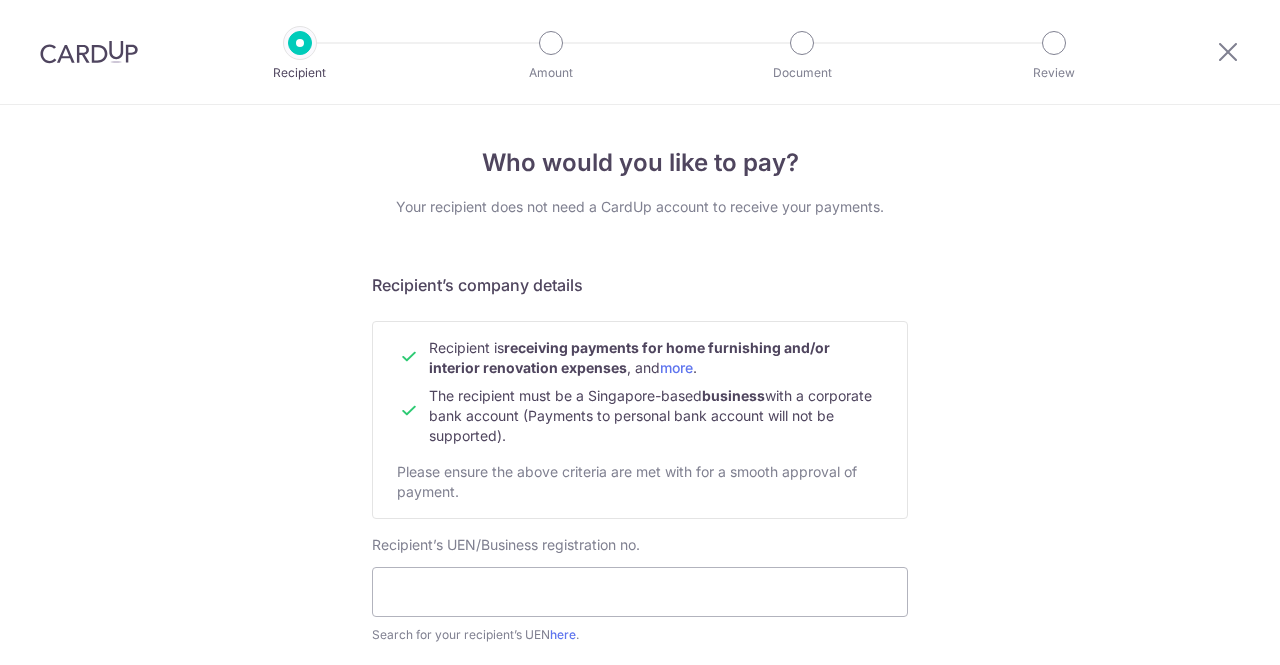 scroll, scrollTop: 0, scrollLeft: 0, axis: both 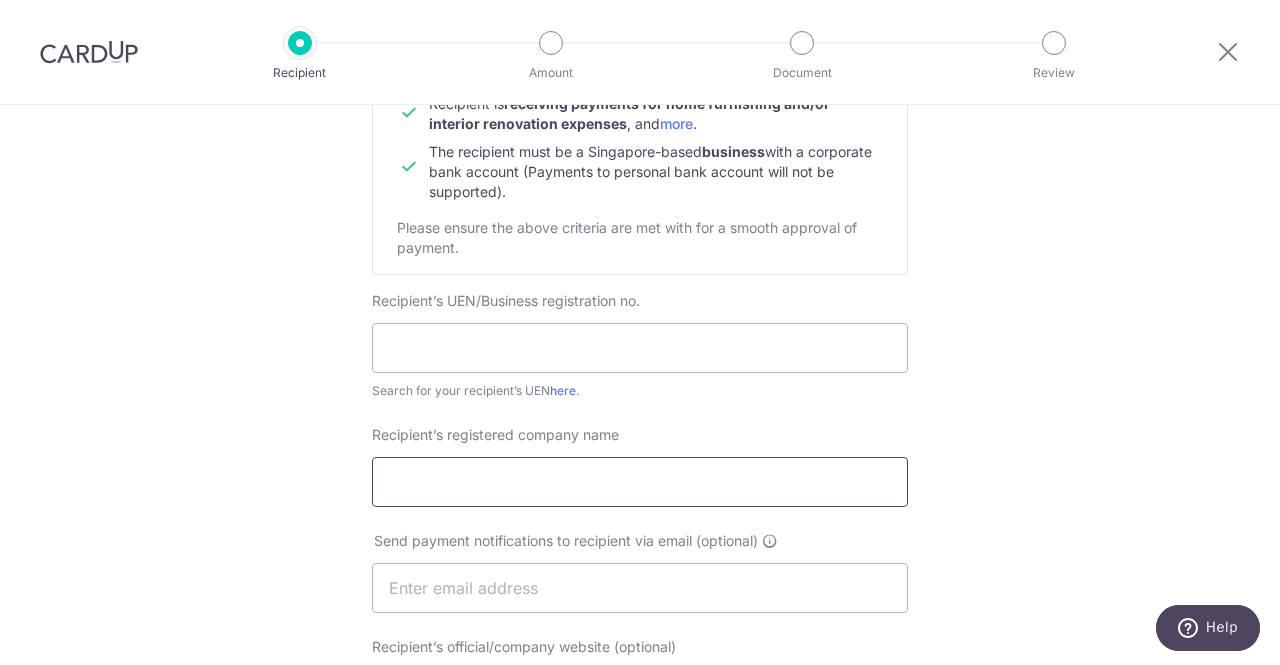 click on "Recipient’s registered company name" at bounding box center (640, 482) 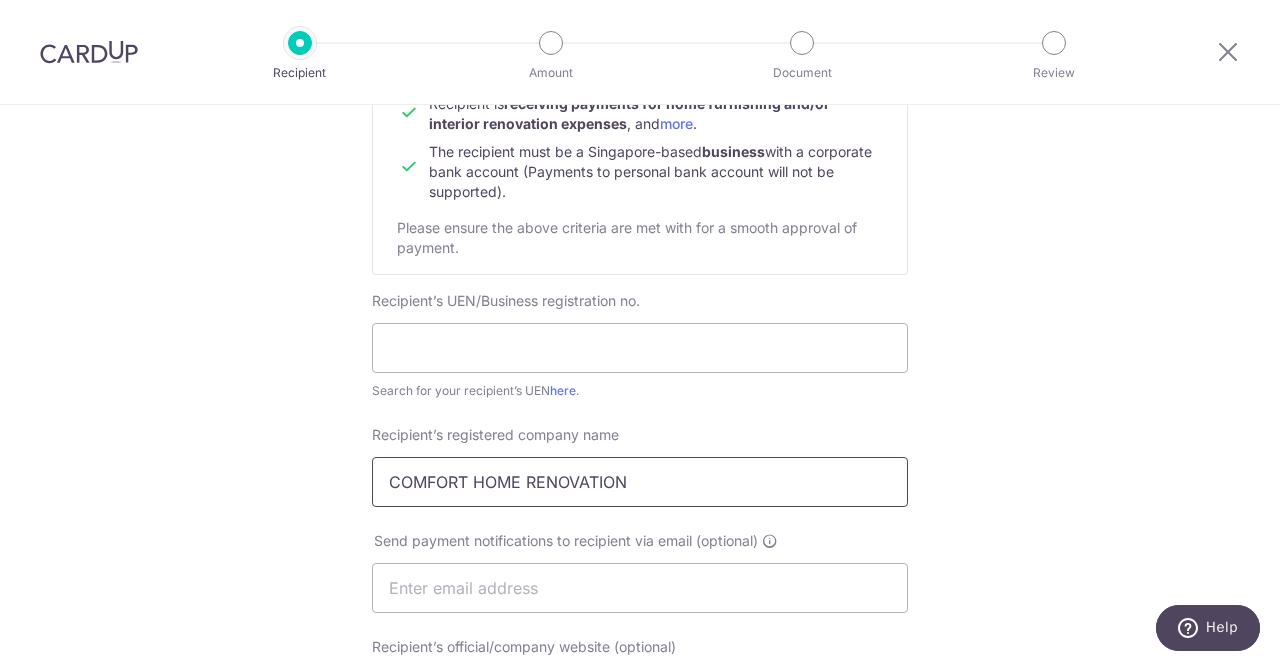 drag, startPoint x: 687, startPoint y: 484, endPoint x: 99, endPoint y: 514, distance: 588.76483 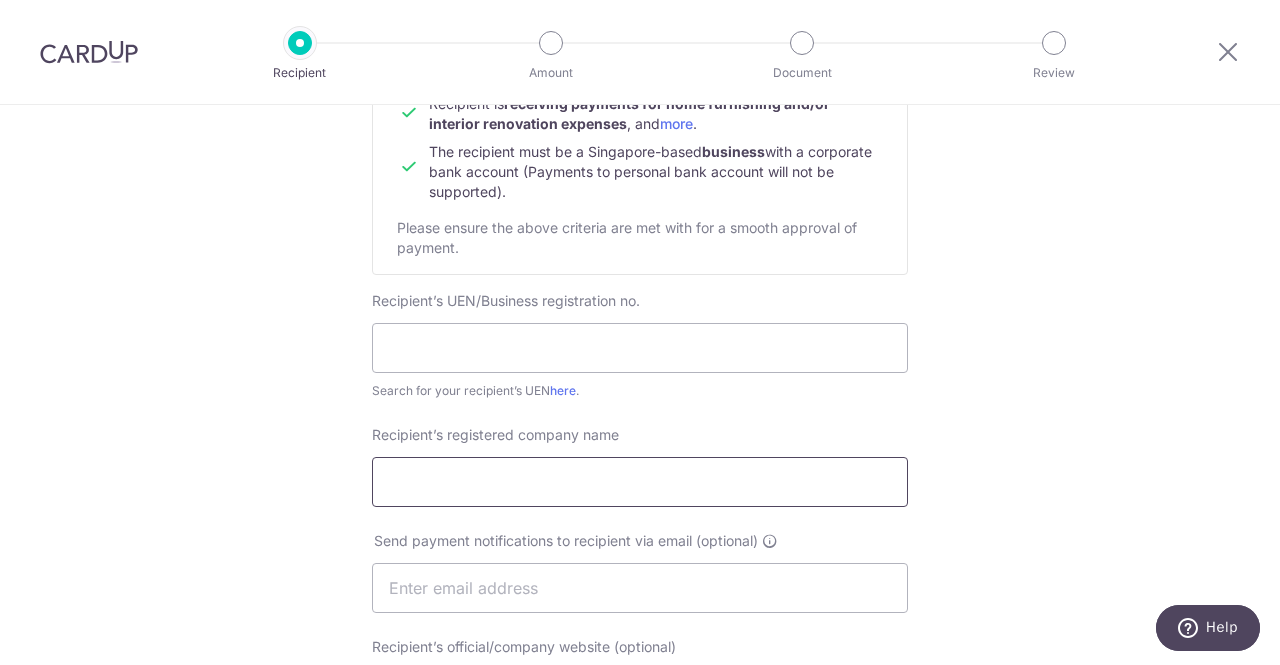 scroll, scrollTop: 878, scrollLeft: 0, axis: vertical 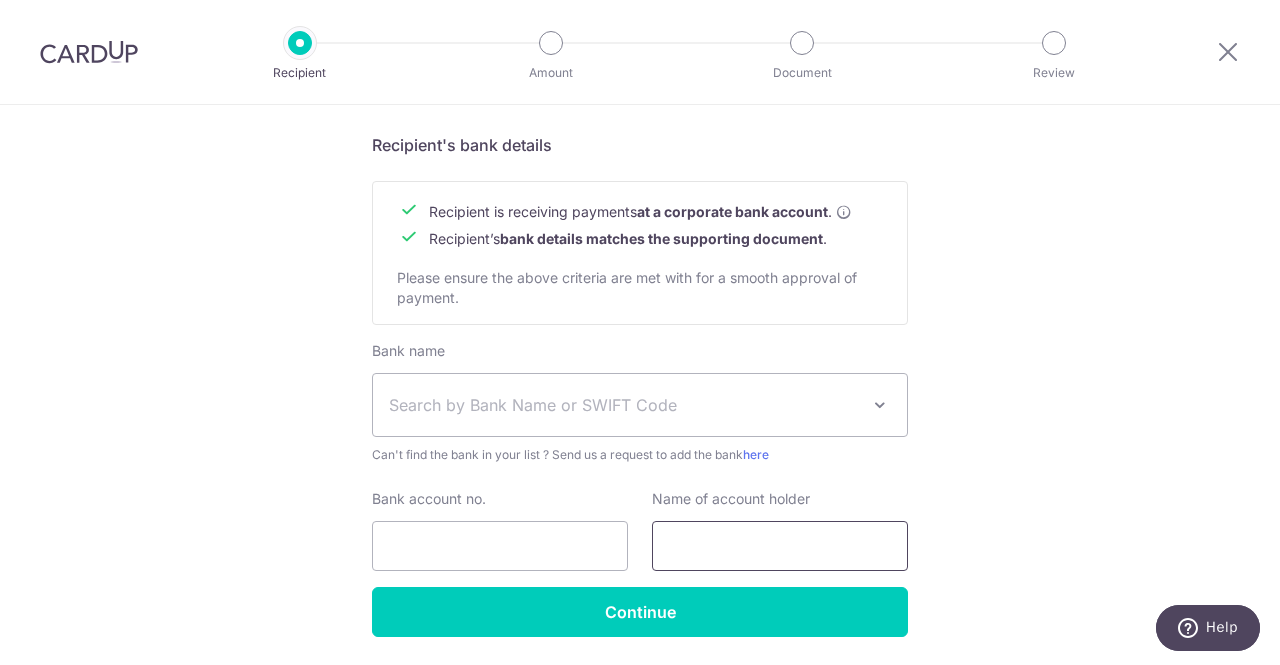 click at bounding box center (780, 546) 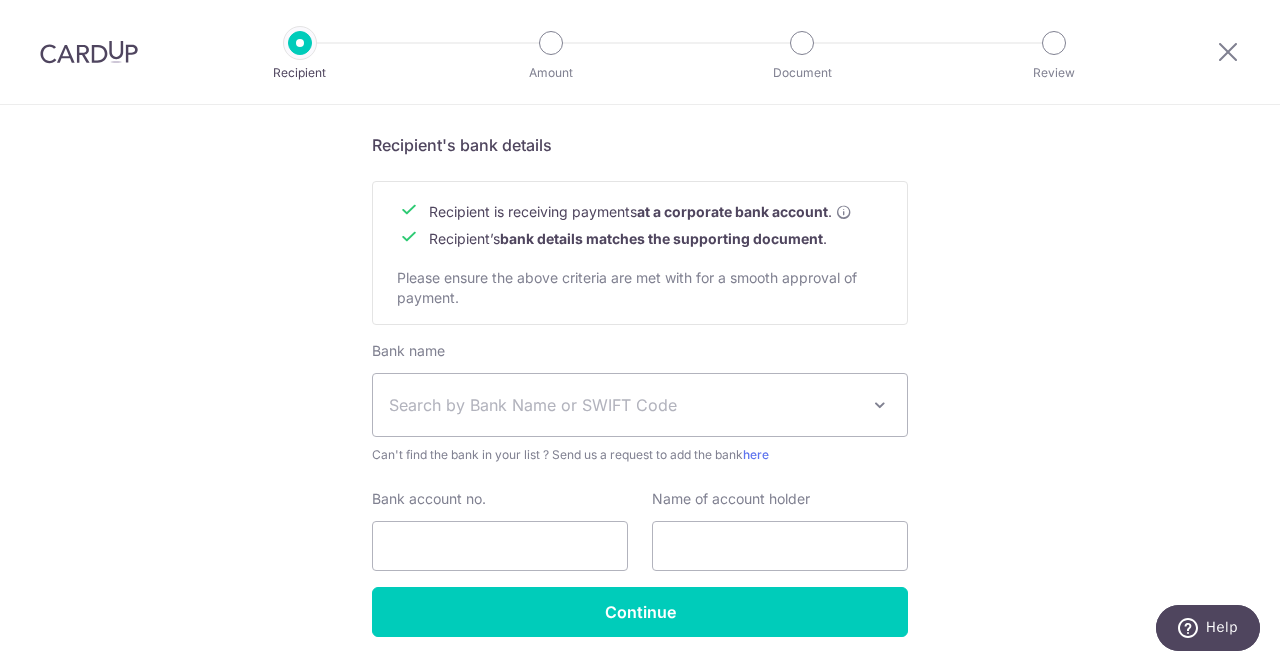 click on "Search by Bank Name or SWIFT Code" at bounding box center [640, 405] 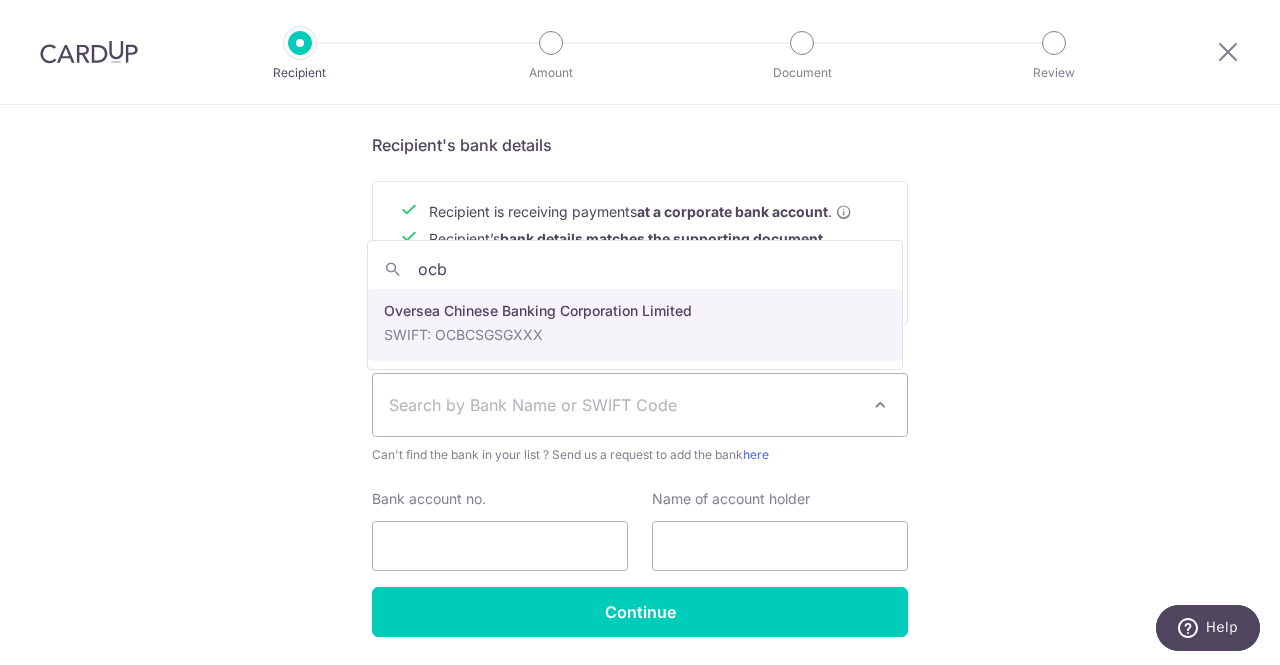 type on "ocb" 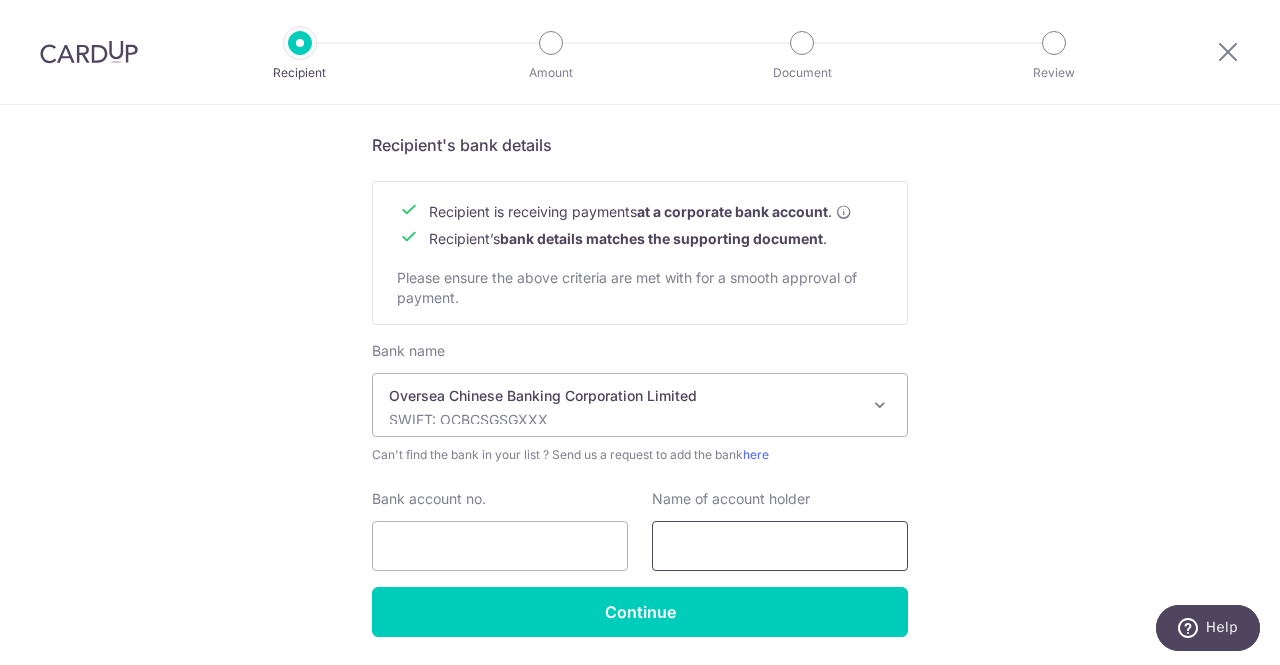 click at bounding box center [780, 546] 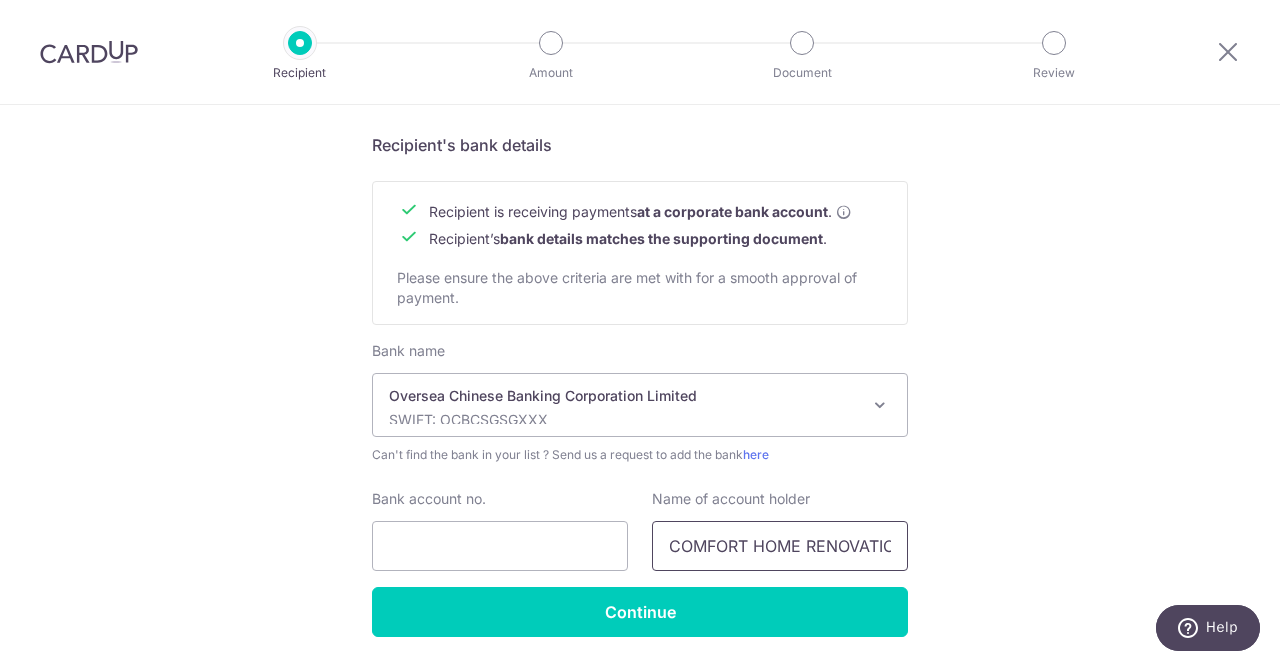 scroll, scrollTop: 0, scrollLeft: 17, axis: horizontal 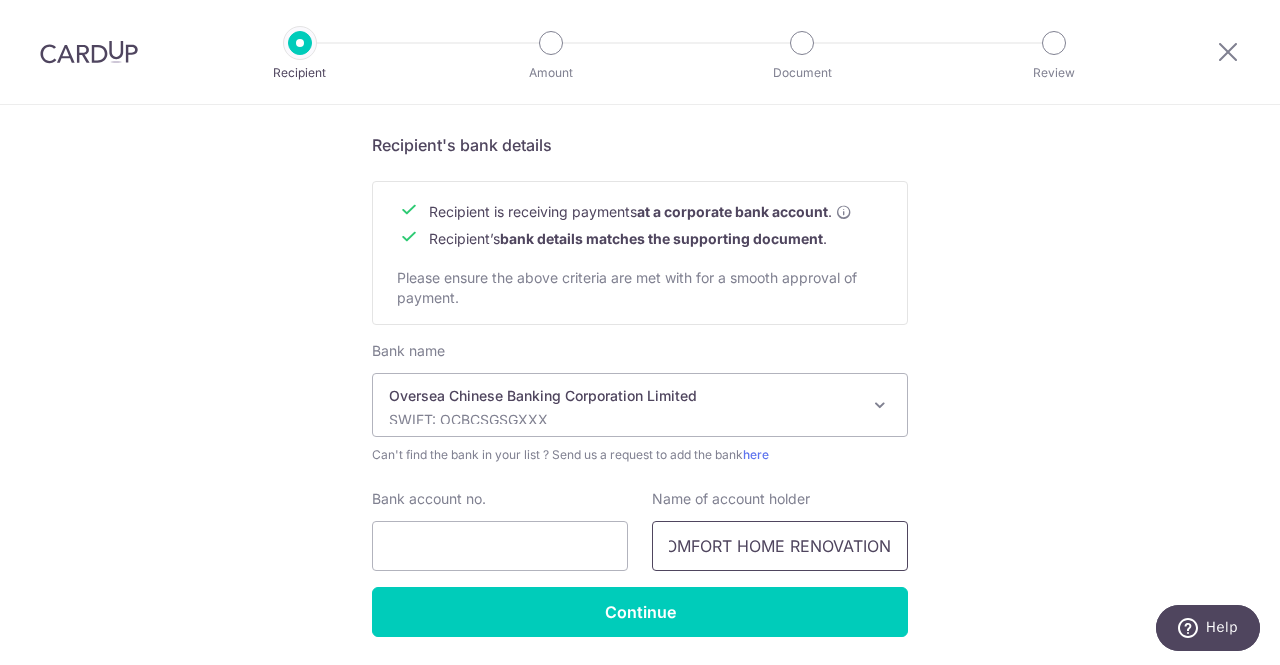 type on "COMFORT HOME RENOVATION" 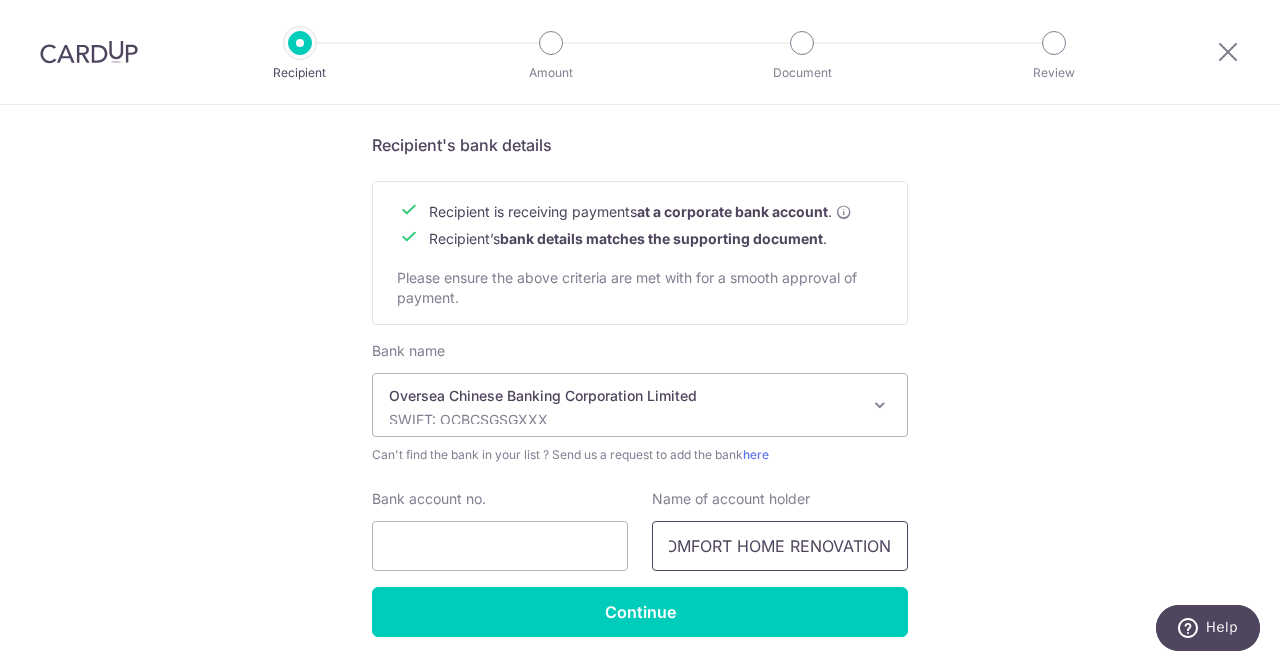 scroll, scrollTop: 0, scrollLeft: 0, axis: both 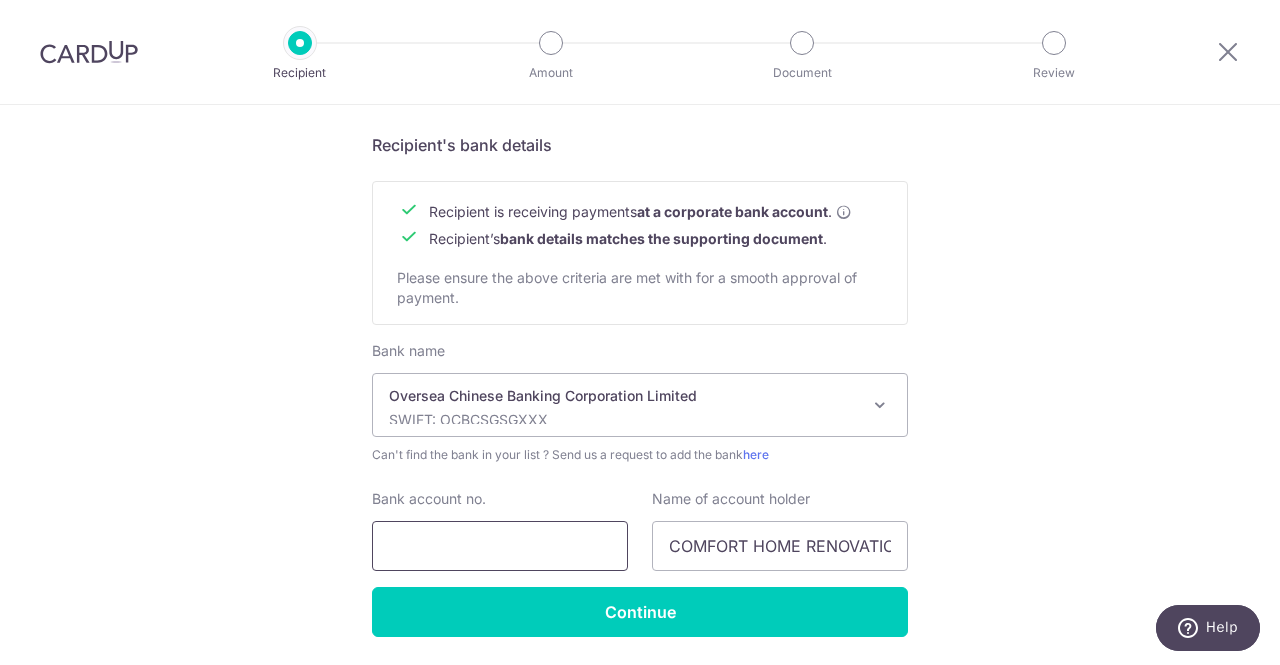 click on "Bank account no." at bounding box center [500, 546] 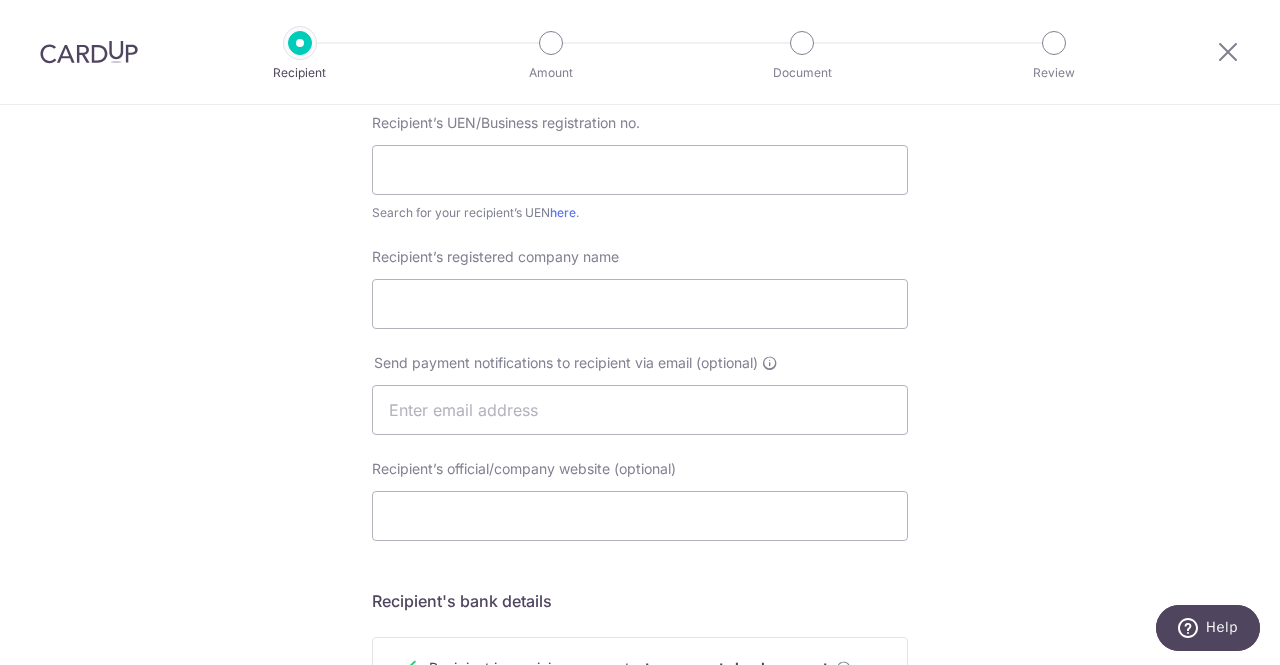 scroll, scrollTop: 395, scrollLeft: 0, axis: vertical 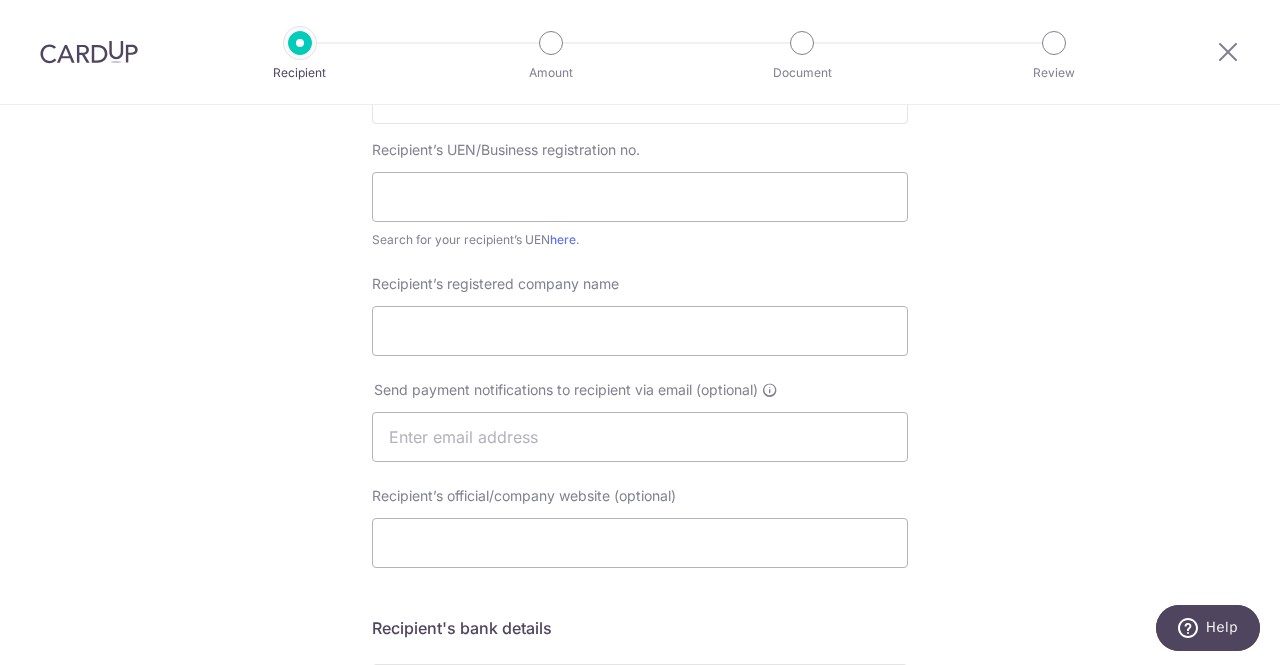 type on "687770966001" 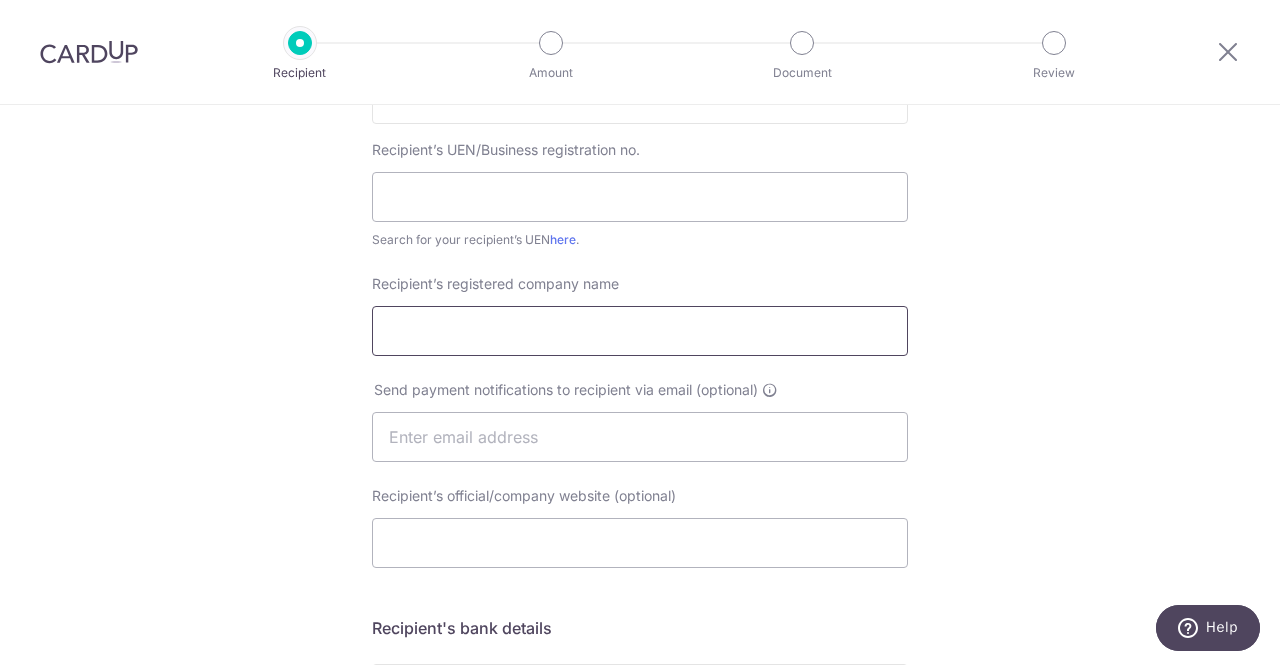 click on "Recipient’s registered company name" at bounding box center (640, 331) 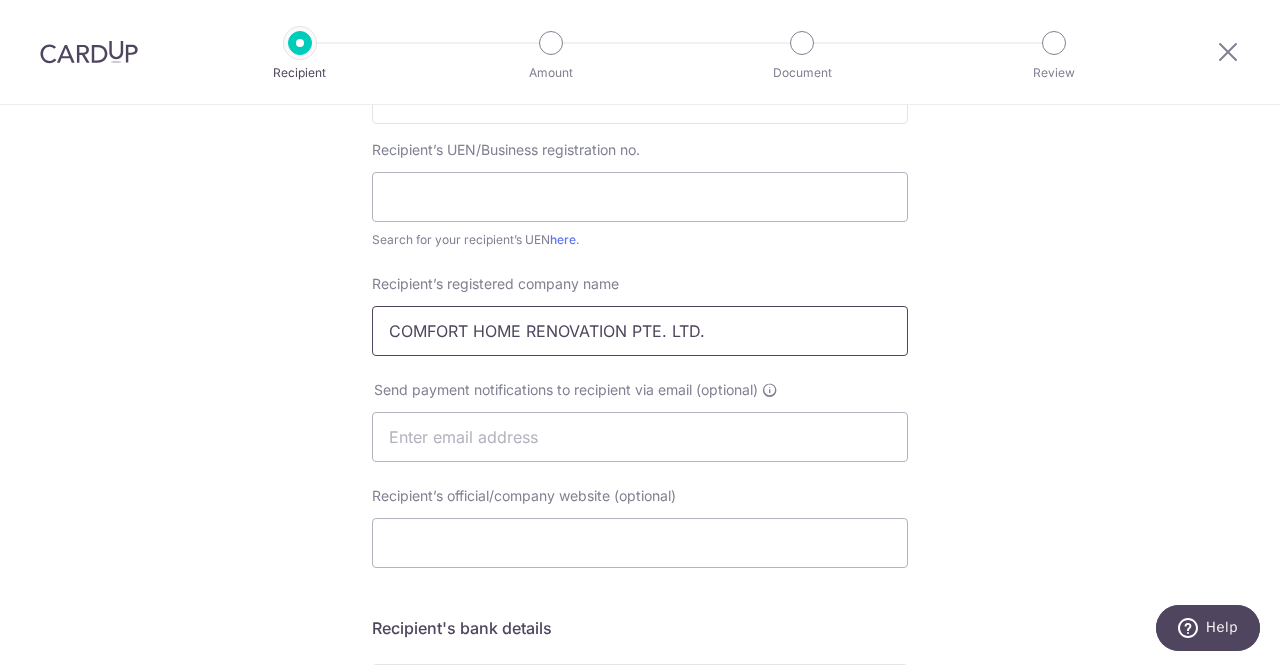 type on "COMFORT HOME RENOVATION PTE. LTD." 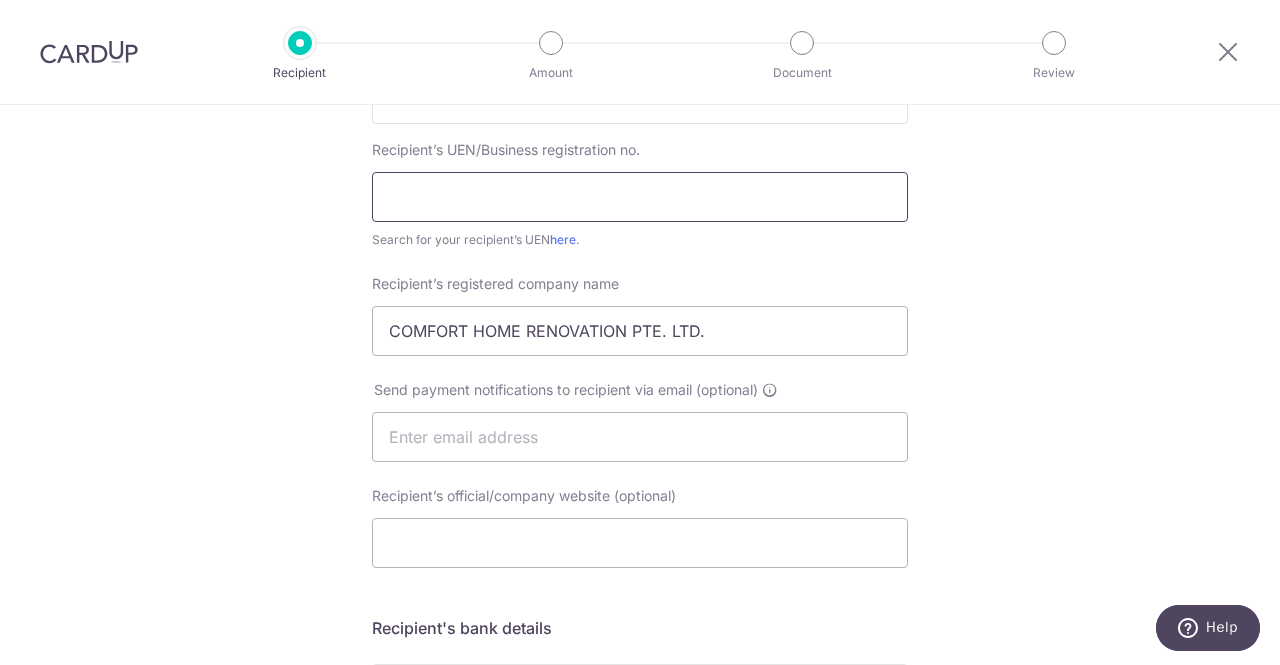click at bounding box center (640, 197) 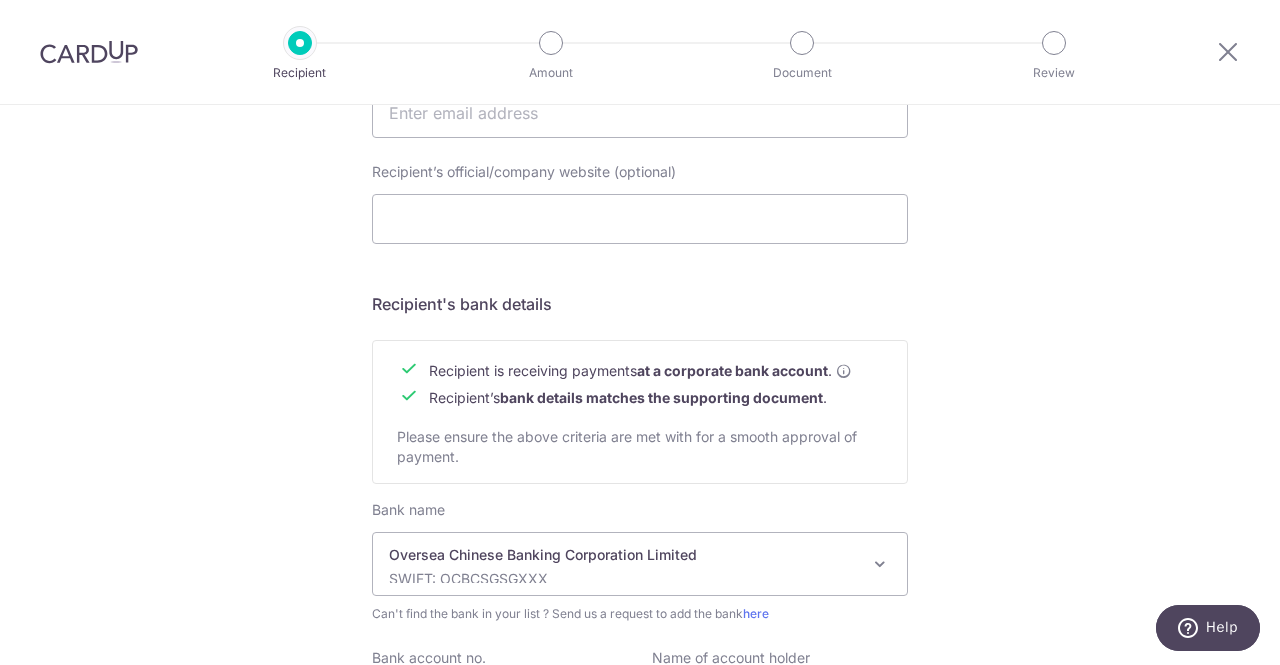 scroll, scrollTop: 943, scrollLeft: 0, axis: vertical 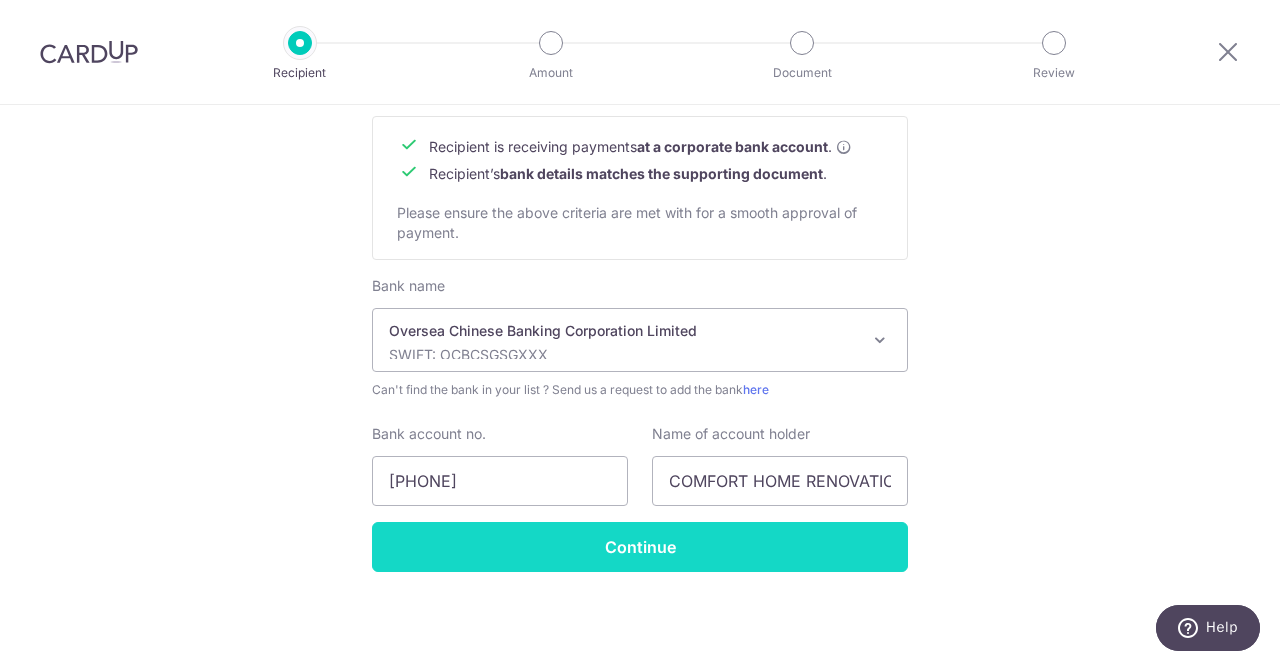 type on "201933047G" 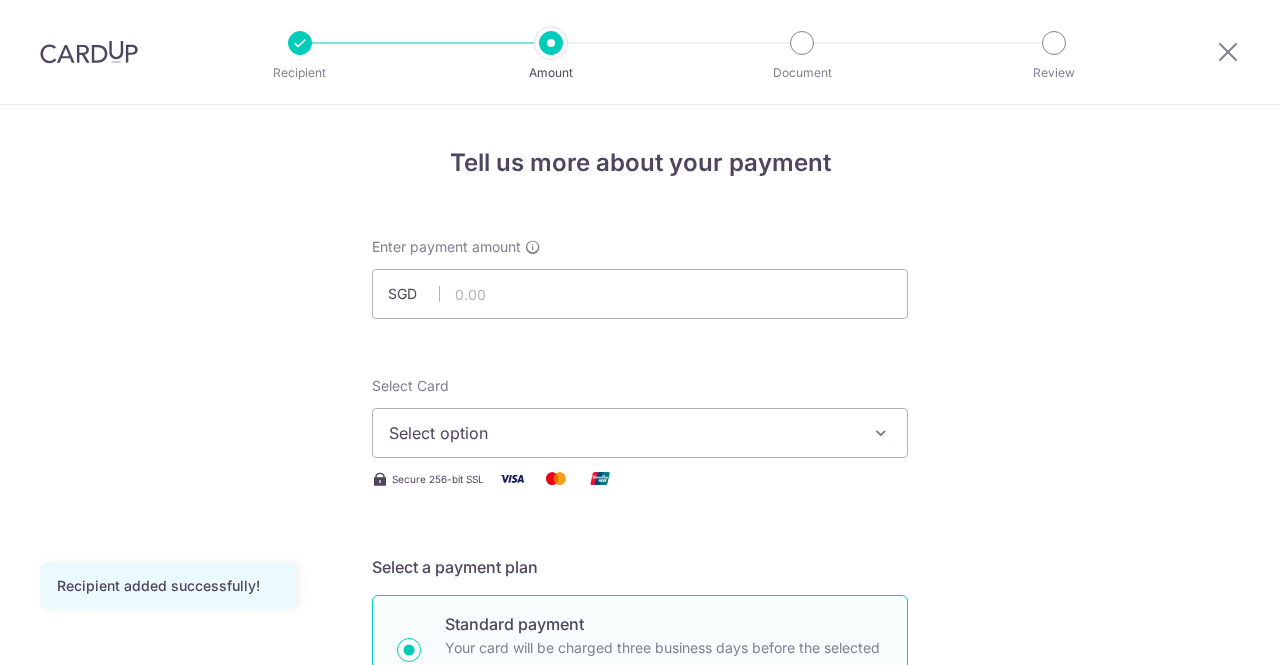 scroll, scrollTop: 0, scrollLeft: 0, axis: both 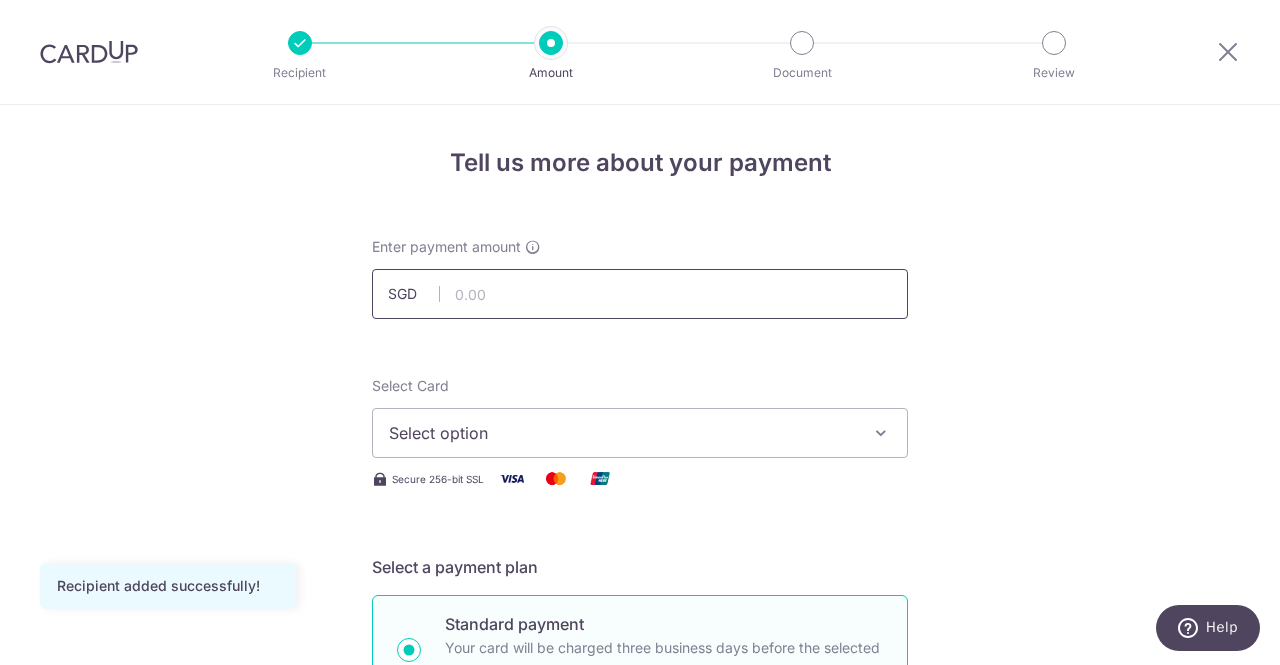 click at bounding box center (640, 294) 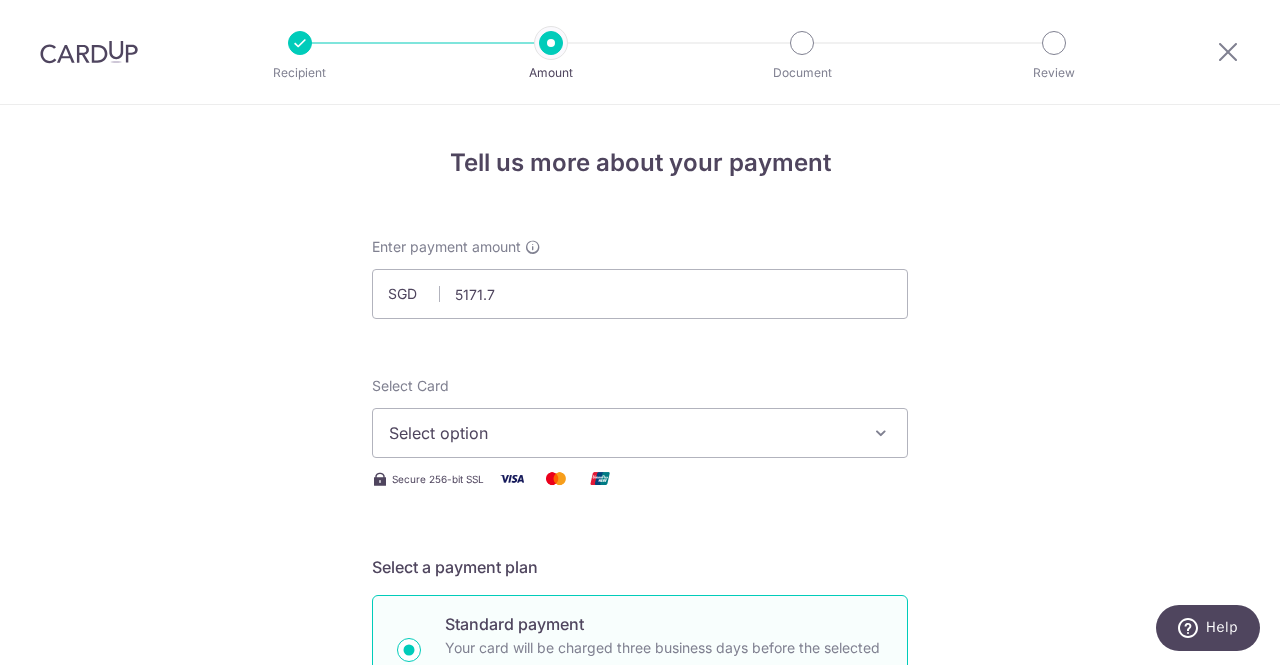 type on "5,171.70" 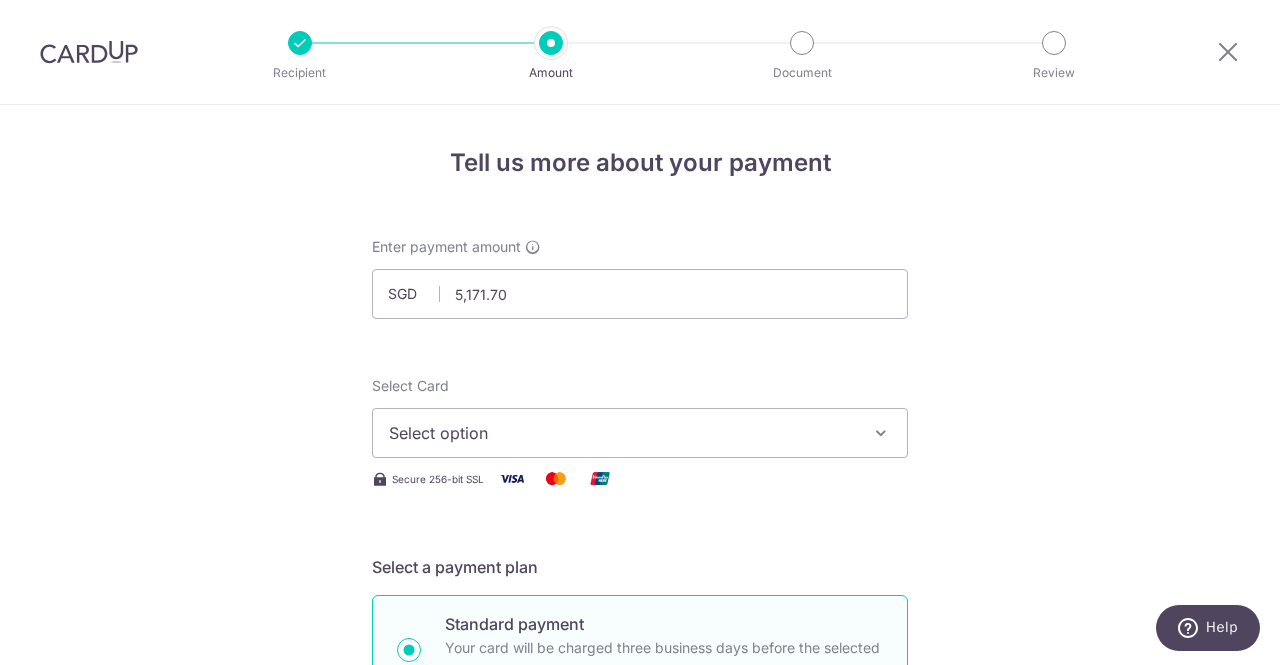 click on "Select option" at bounding box center (622, 433) 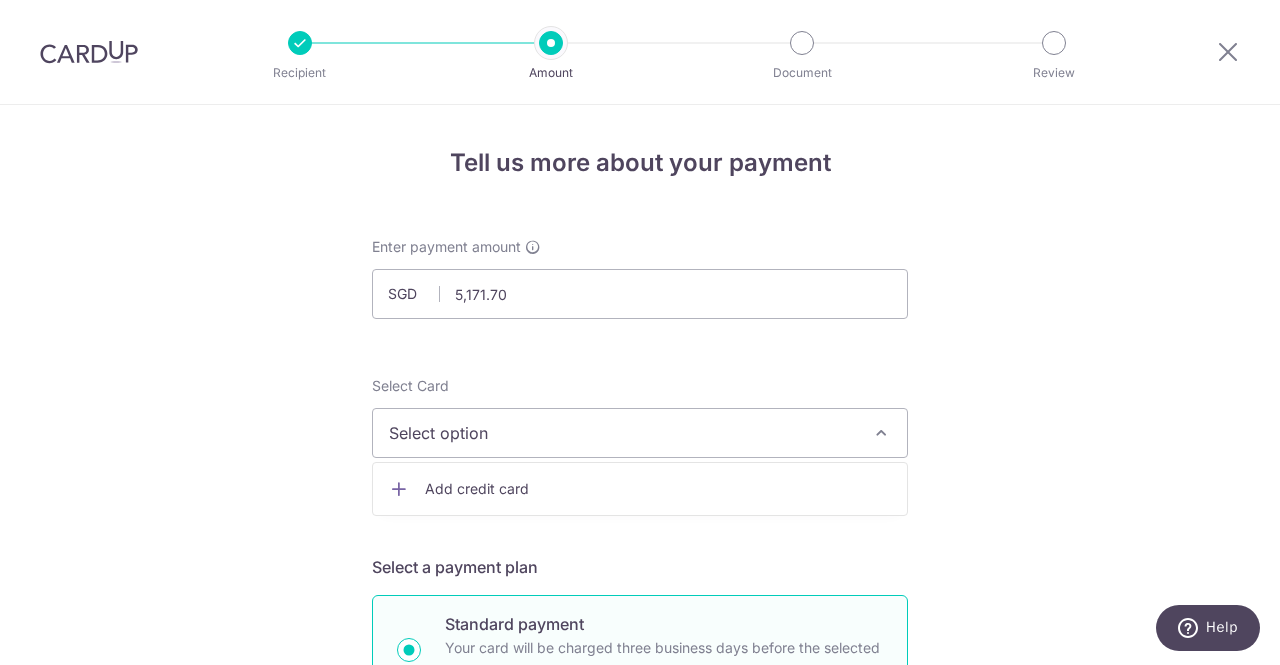 click on "Add credit card" at bounding box center (658, 489) 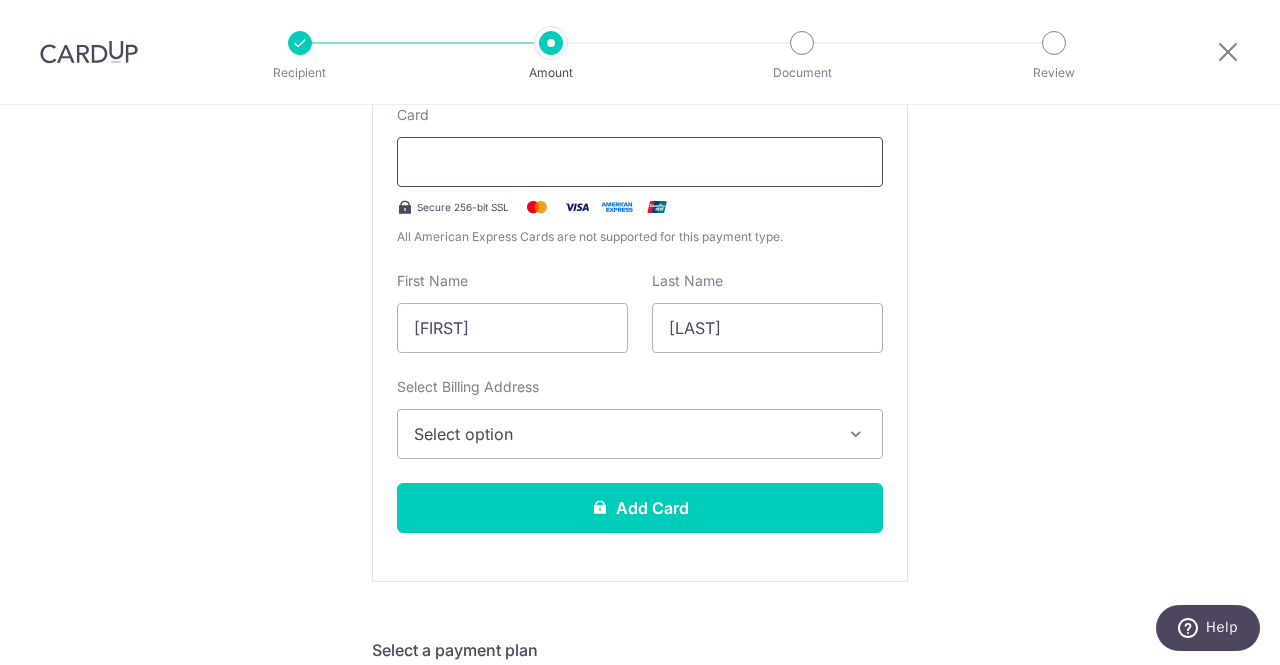 scroll, scrollTop: 553, scrollLeft: 0, axis: vertical 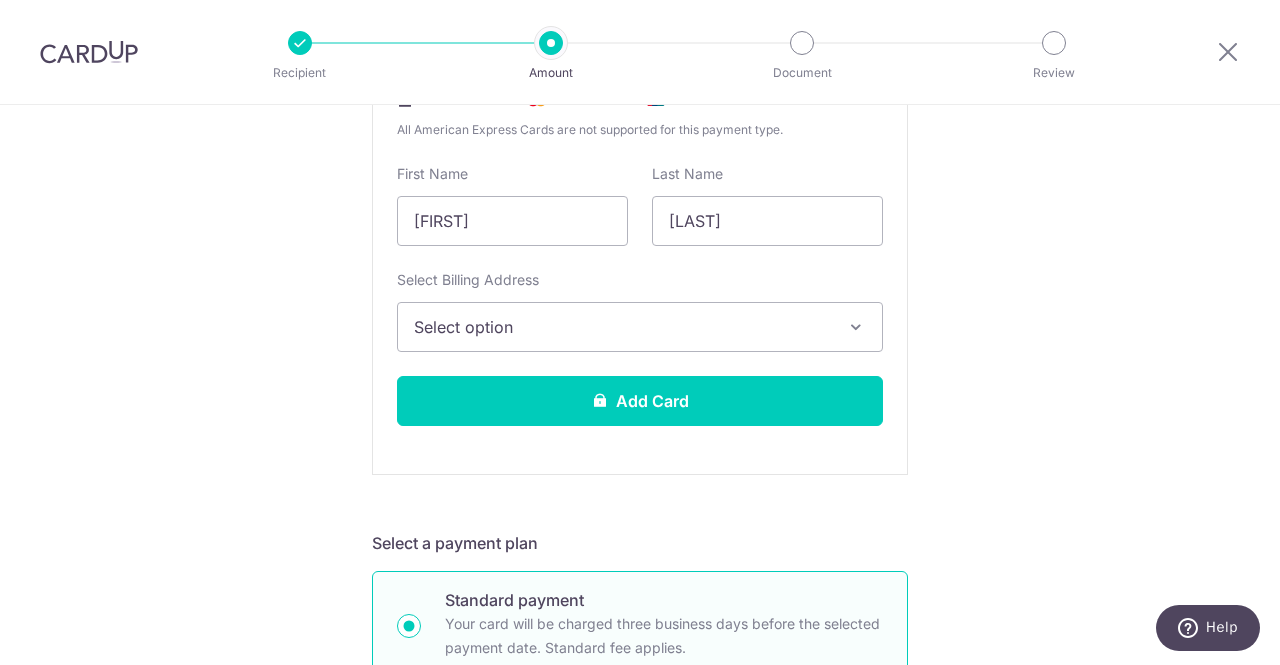 click on "Select option" at bounding box center (622, 327) 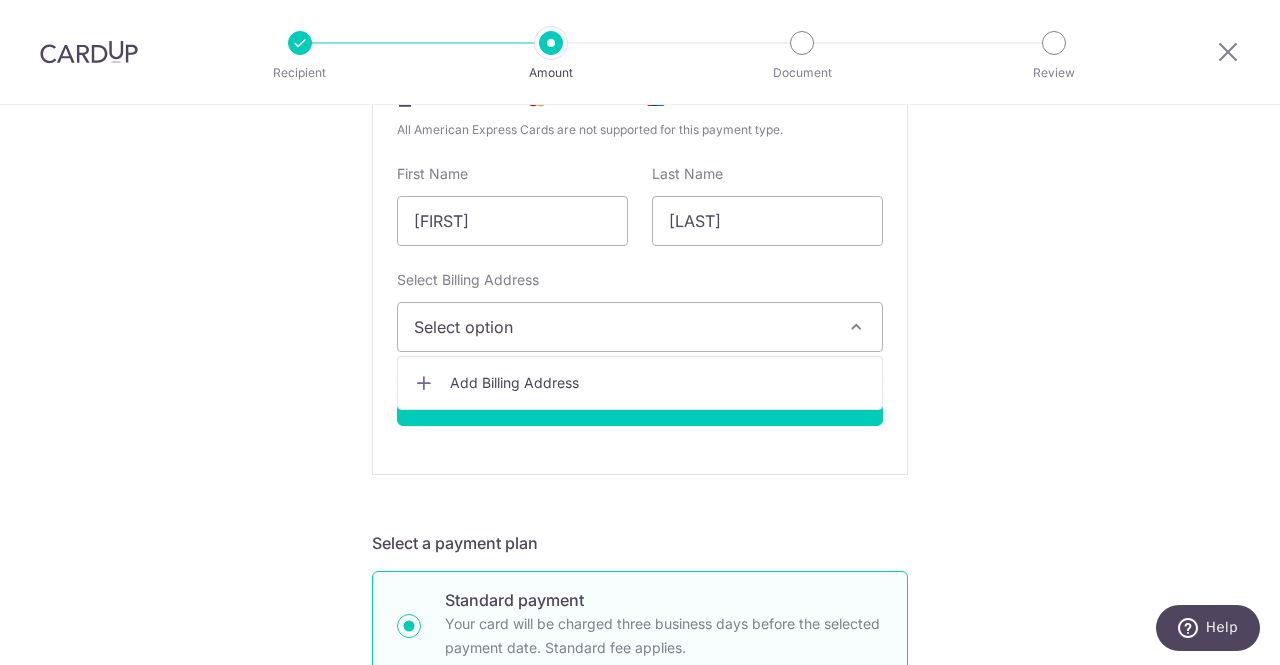 click on "Add Billing Address" at bounding box center [640, 383] 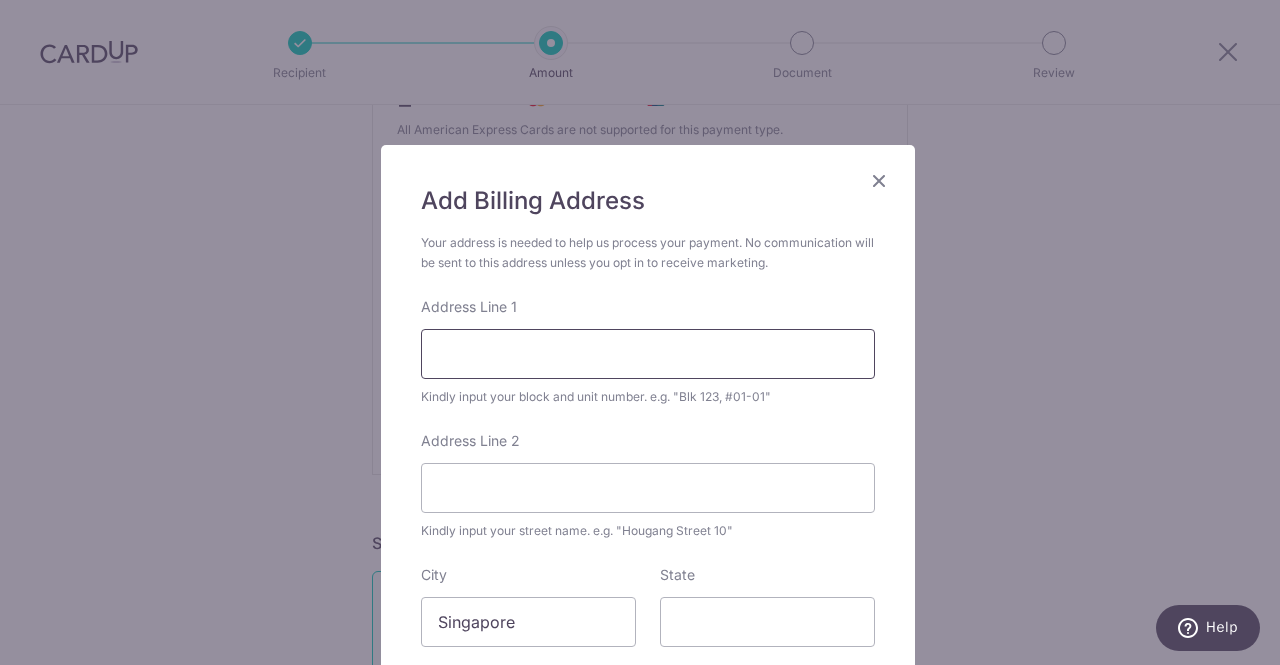 click on "Address Line 1" at bounding box center (648, 354) 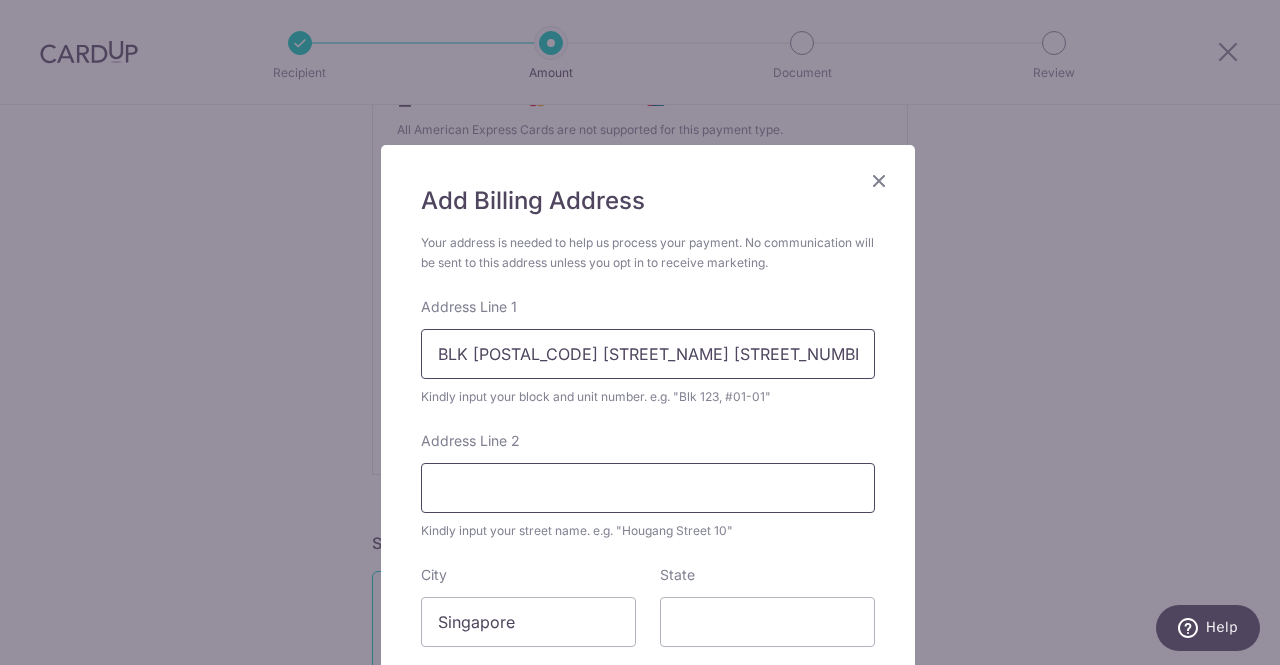 type on "BLK [POSTAL_CODE] [STREET_NAME] [STREET_NUMBER]" 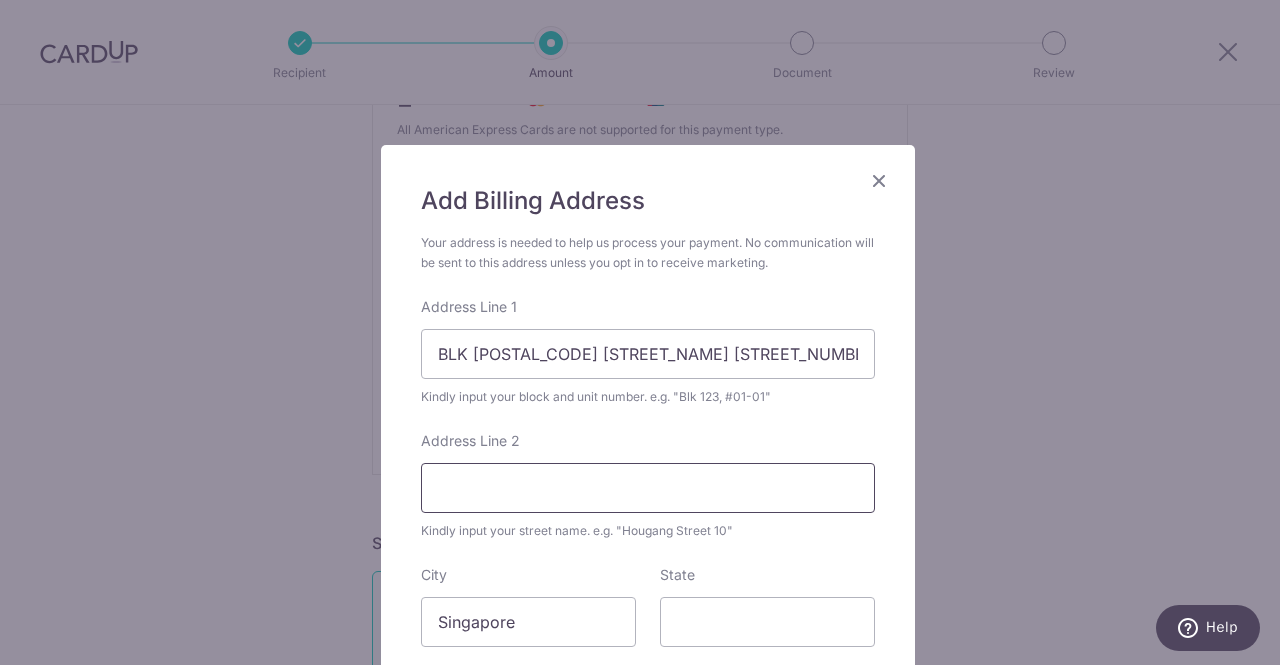 click on "Address Line 2" at bounding box center (648, 488) 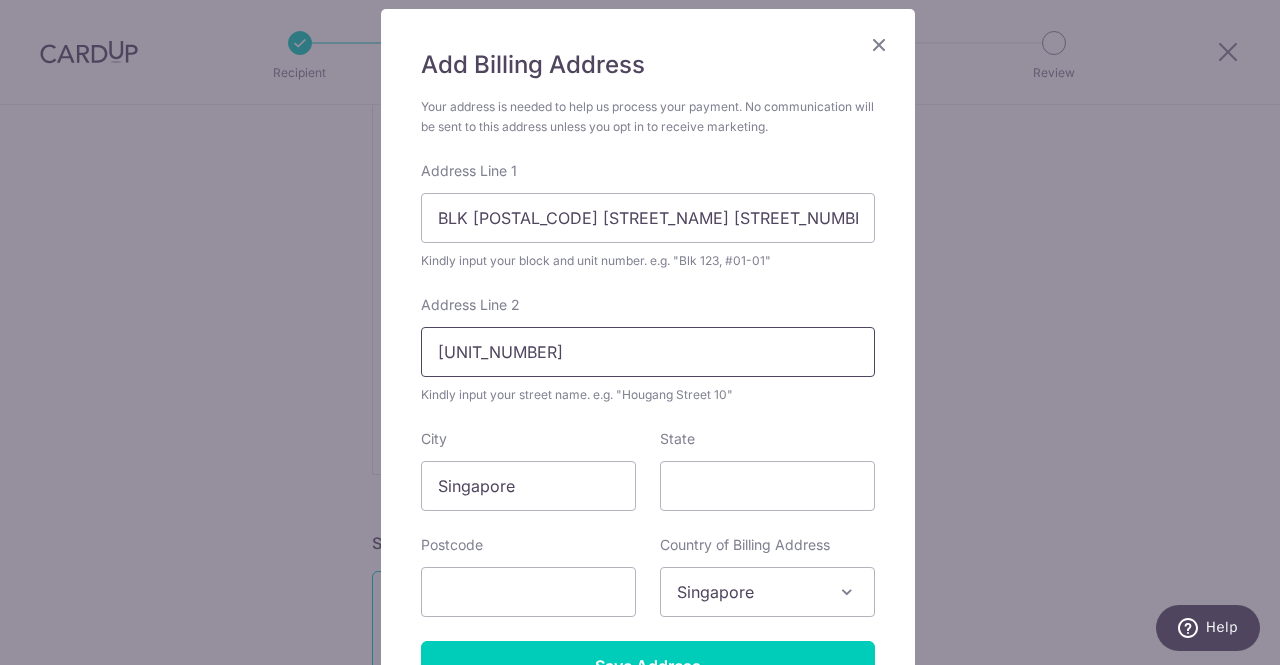 scroll, scrollTop: 148, scrollLeft: 0, axis: vertical 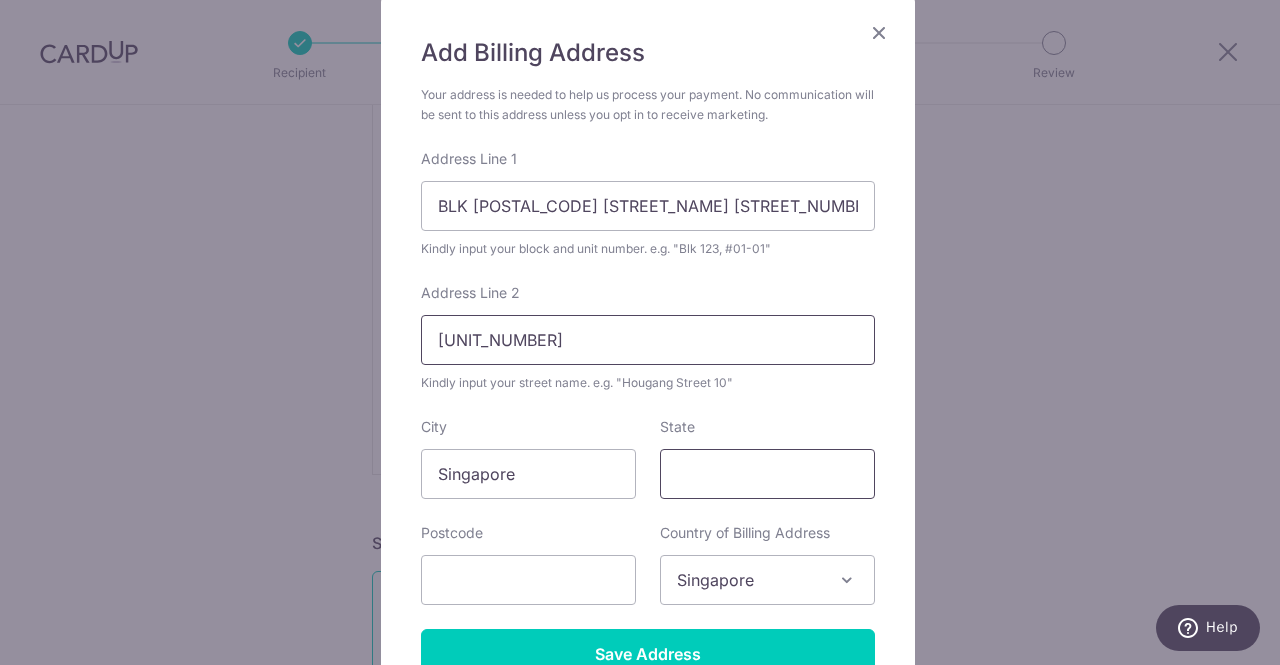 type on "#03-115" 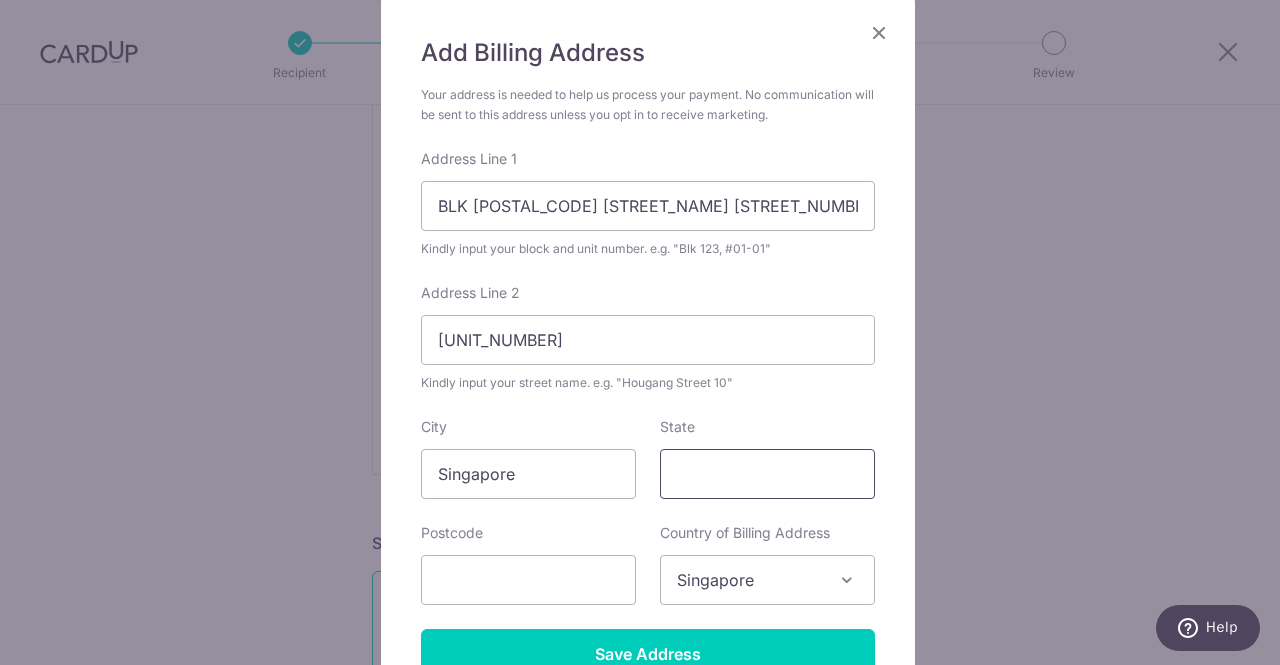 click on "State" at bounding box center [767, 474] 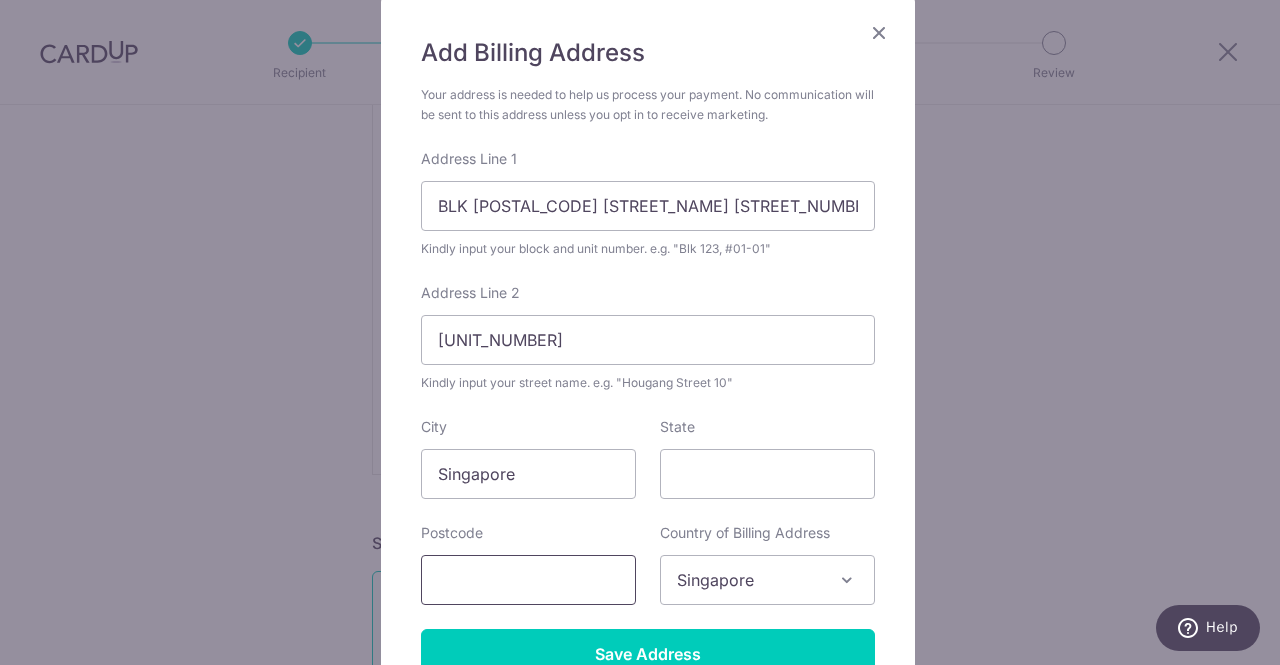 click at bounding box center (528, 580) 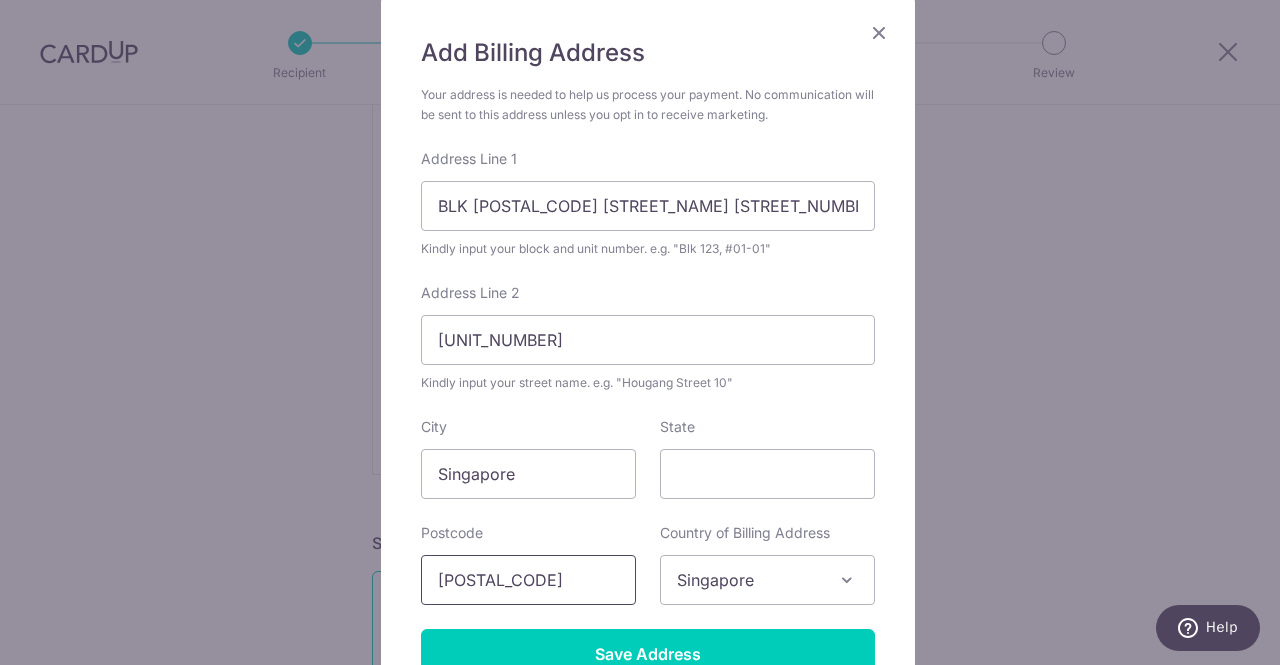 scroll, scrollTop: 345, scrollLeft: 0, axis: vertical 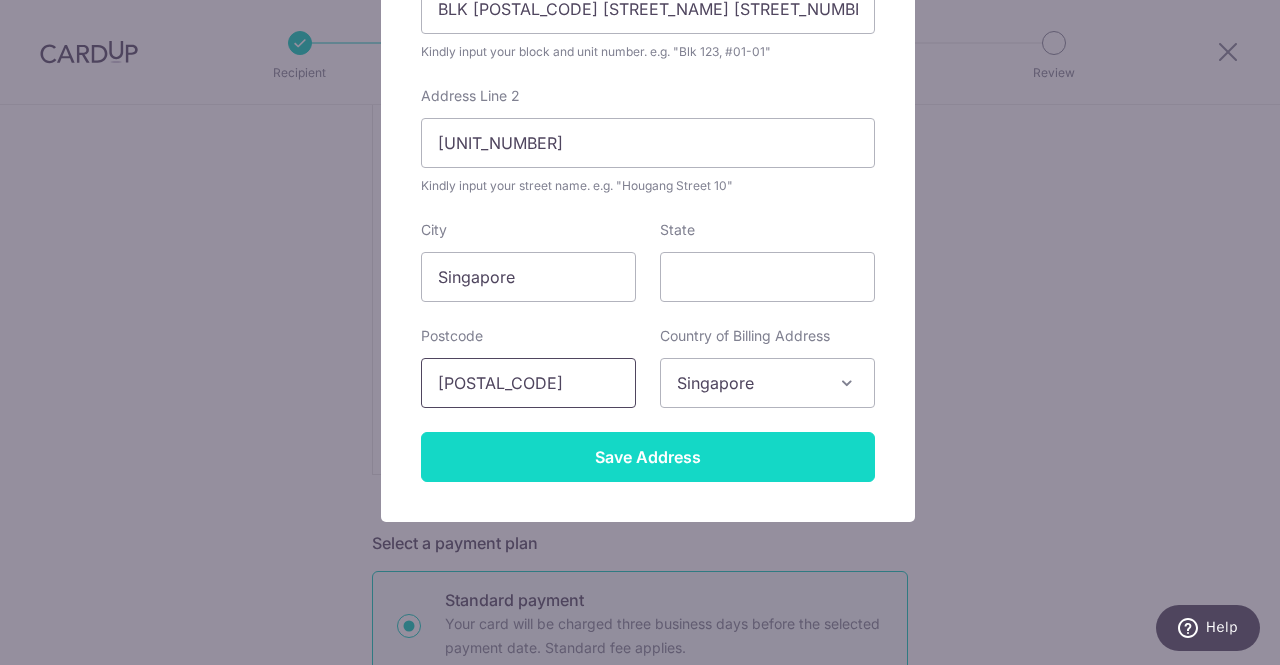 type on "520436" 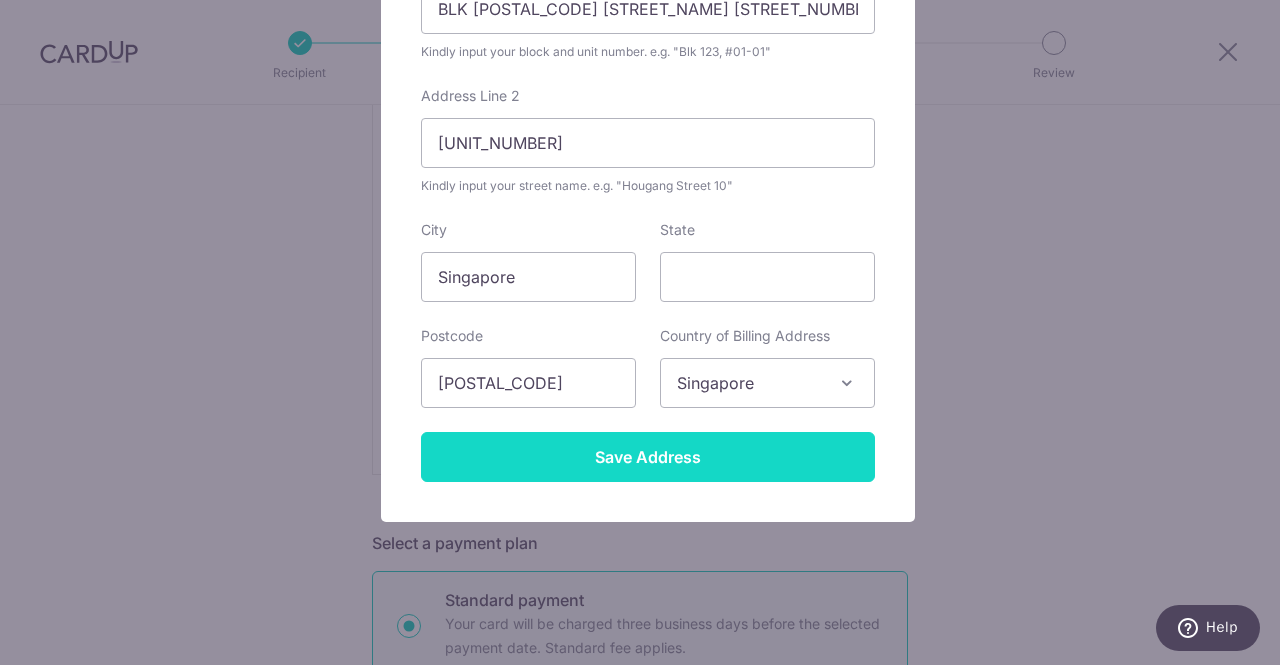 click on "Save Address" at bounding box center [648, 457] 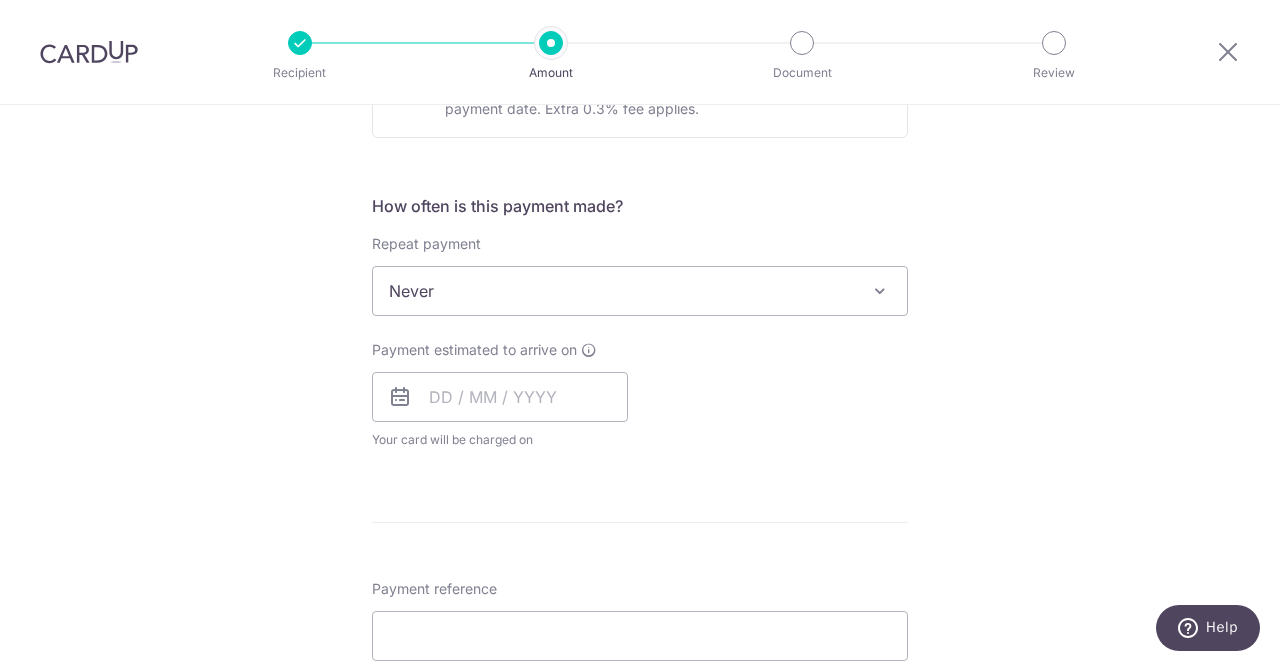 scroll, scrollTop: 1215, scrollLeft: 0, axis: vertical 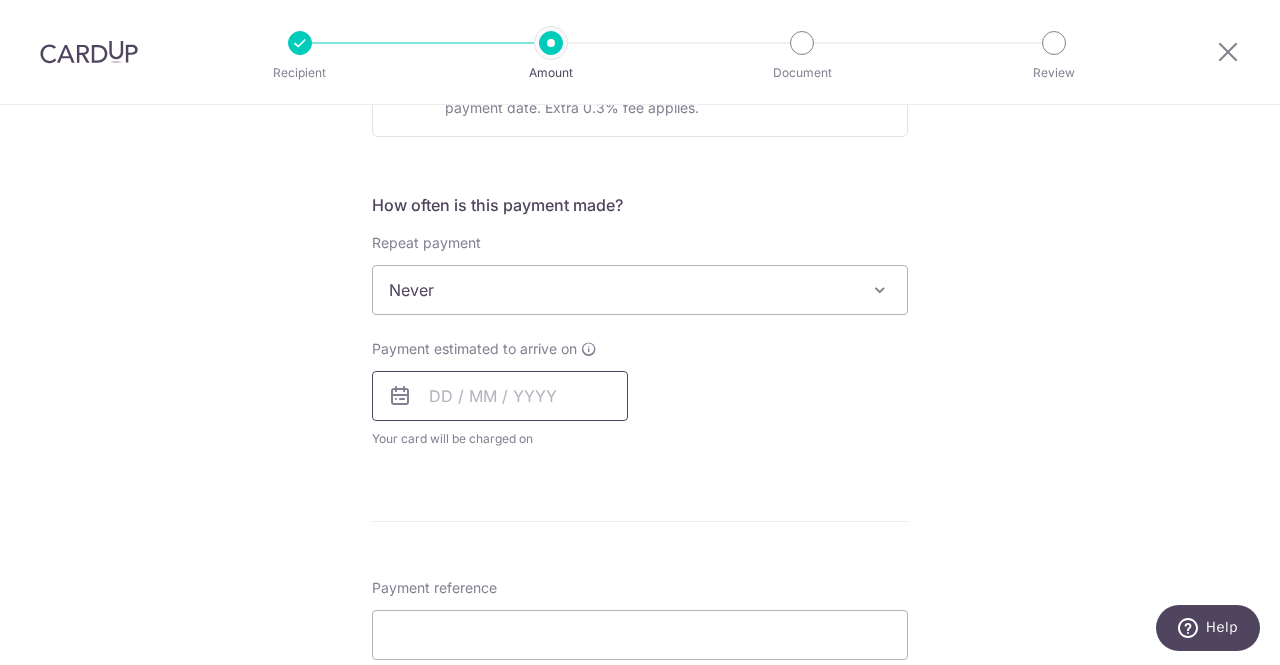 click at bounding box center [500, 396] 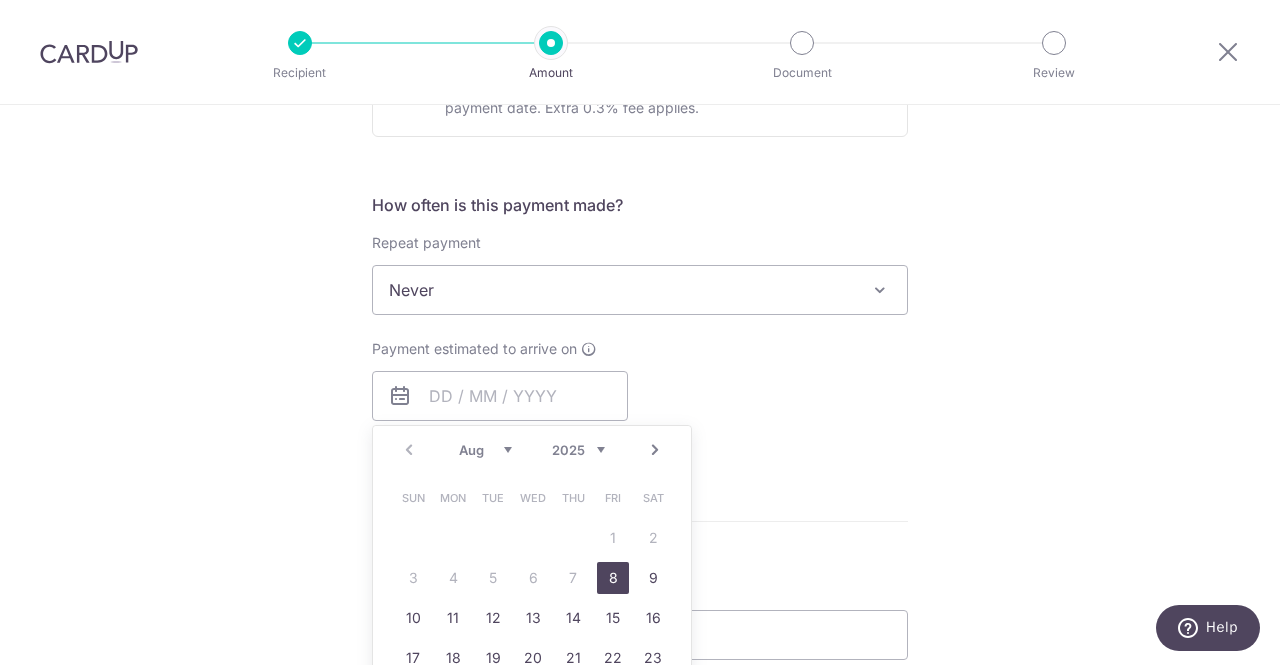 click on "8" at bounding box center (613, 578) 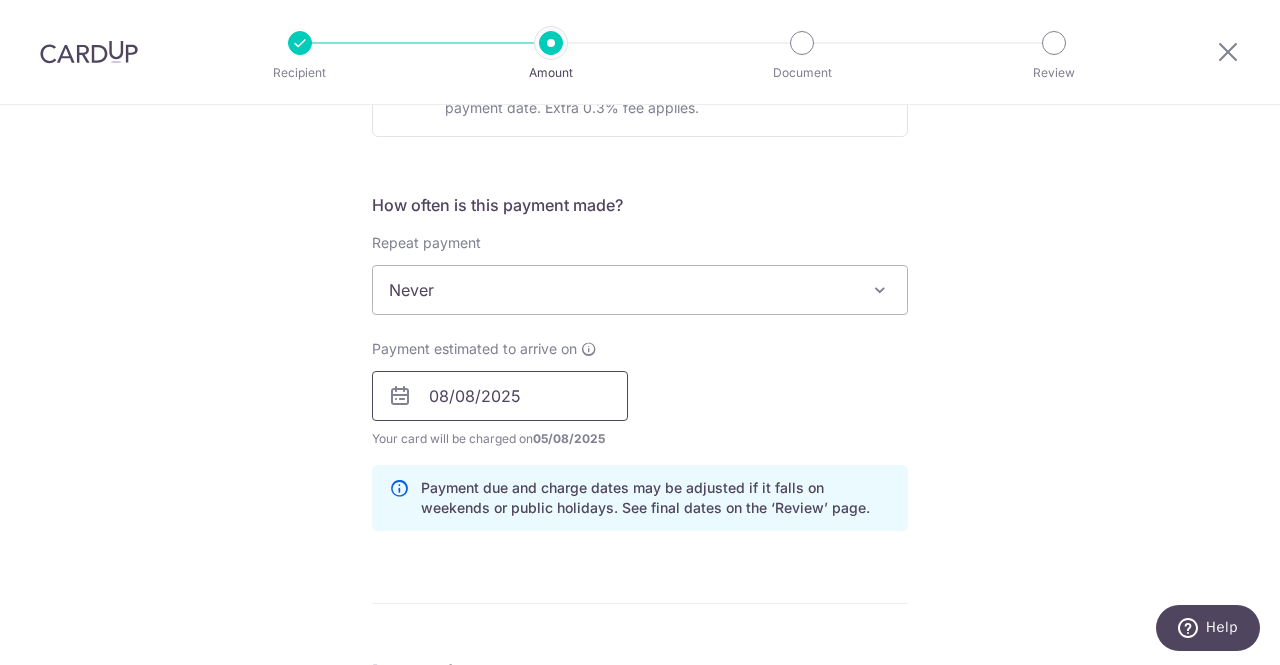 click on "08/08/2025" at bounding box center [500, 396] 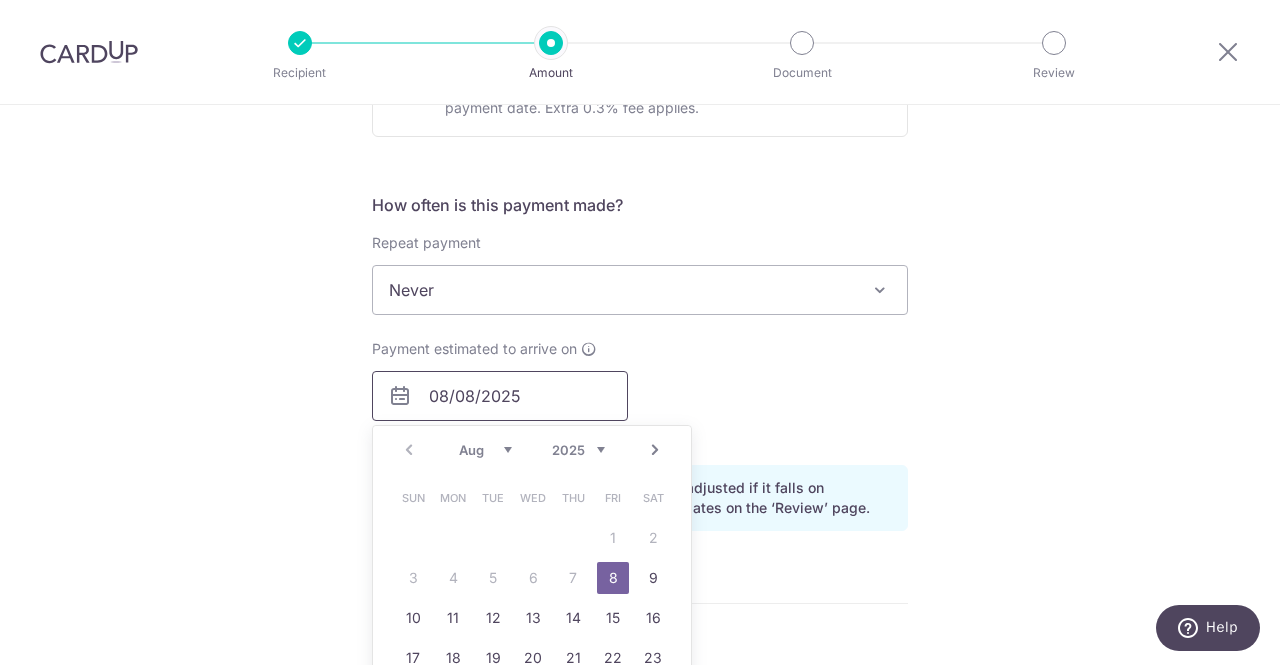 scroll, scrollTop: 1261, scrollLeft: 0, axis: vertical 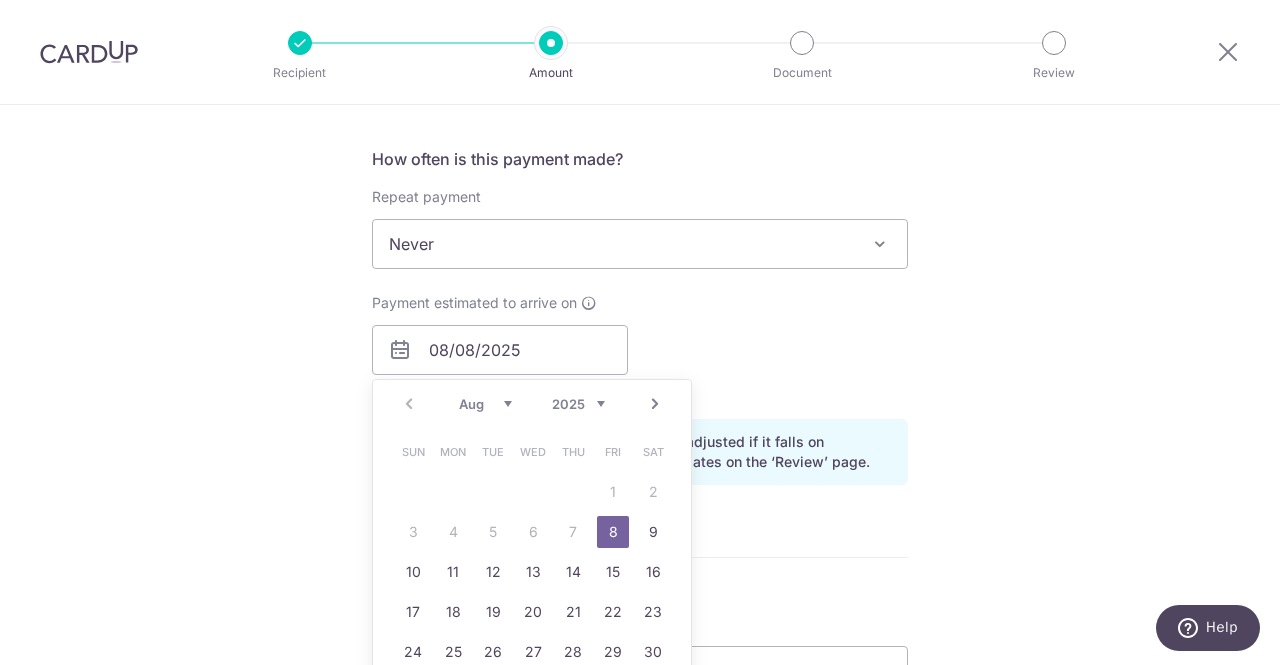 click on "Payment estimated to arrive on
08/08/2025
Prev Next Aug Sep Oct Nov Dec 2025 2026 2027 2028 2029 2030 2031 2032 2033 2034 2035 Sun Mon Tue Wed Thu Fri Sat           1 2 3 4 5 6 7 8 9 10 11 12 13 14 15 16 17 18 19 20 21 22 23 24 25 26 27 28 29 30 31             Why are some dates not available?
Your card will be charged on  05/08/2025  for the first payment
* If your payment is funded by  9:00am SGT on Tuesday 05/08/2025
06/08/2025
No. of Payments" at bounding box center (640, 348) 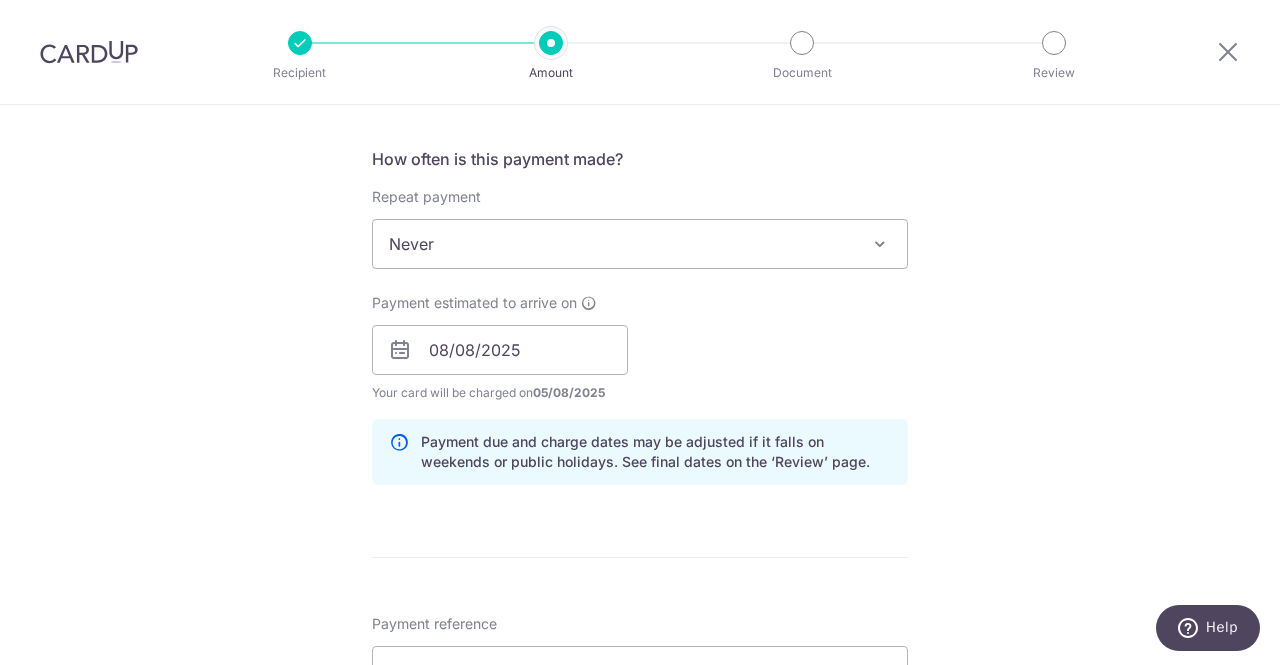 click on "Payment estimated to arrive on
08/08/2025
Prev Next Aug Sep Oct Nov Dec 2025 2026 2027 2028 2029 2030 2031 2032 2033 2034 2035 Sun Mon Tue Wed Thu Fri Sat           1 2 3 4 5 6 7 8 9 10 11 12 13 14 15 16 17 18 19 20 21 22 23 24 25 26 27 28 29 30 31             Why are some dates not available?
Your card will be charged on  05/08/2025  for the first payment
* If your payment is funded by  9:00am SGT on Tuesday 05/08/2025
06/08/2025" at bounding box center (500, 348) 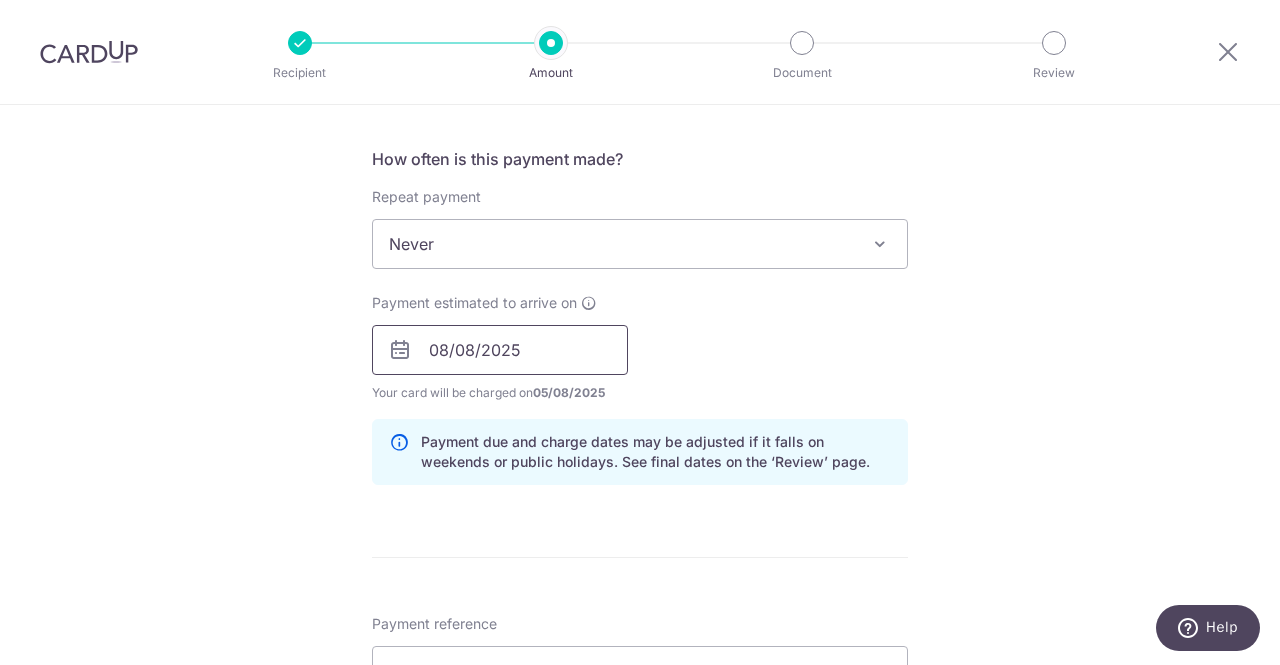 click on "08/08/2025" at bounding box center [500, 350] 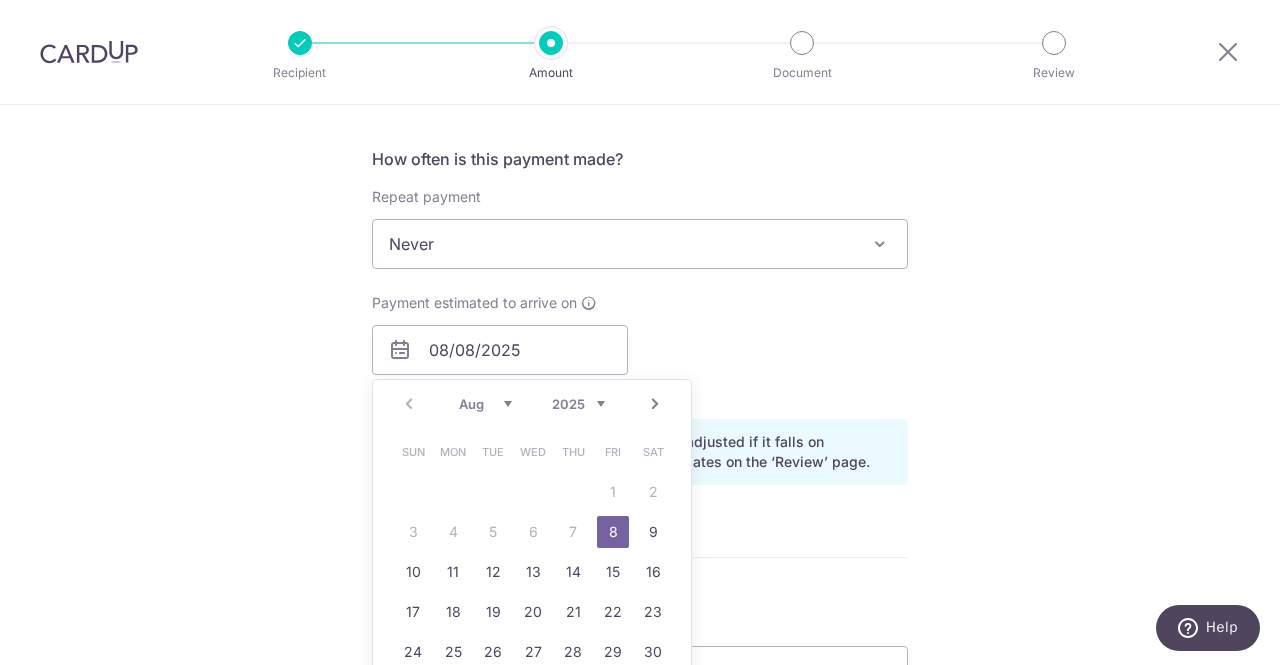 click on "Payment estimated to arrive on
08/08/2025
Prev Next Aug Sep Oct Nov Dec 2025 2026 2027 2028 2029 2030 2031 2032 2033 2034 2035 Sun Mon Tue Wed Thu Fri Sat           1 2 3 4 5 6 7 8 9 10 11 12 13 14 15 16 17 18 19 20 21 22 23 24 25 26 27 28 29 30 31             Why are some dates not available?
Your card will be charged on  05/08/2025  for the first payment
* If your payment is funded by  9:00am SGT on Tuesday 05/08/2025
06/08/2025
No. of Payments" at bounding box center [640, 348] 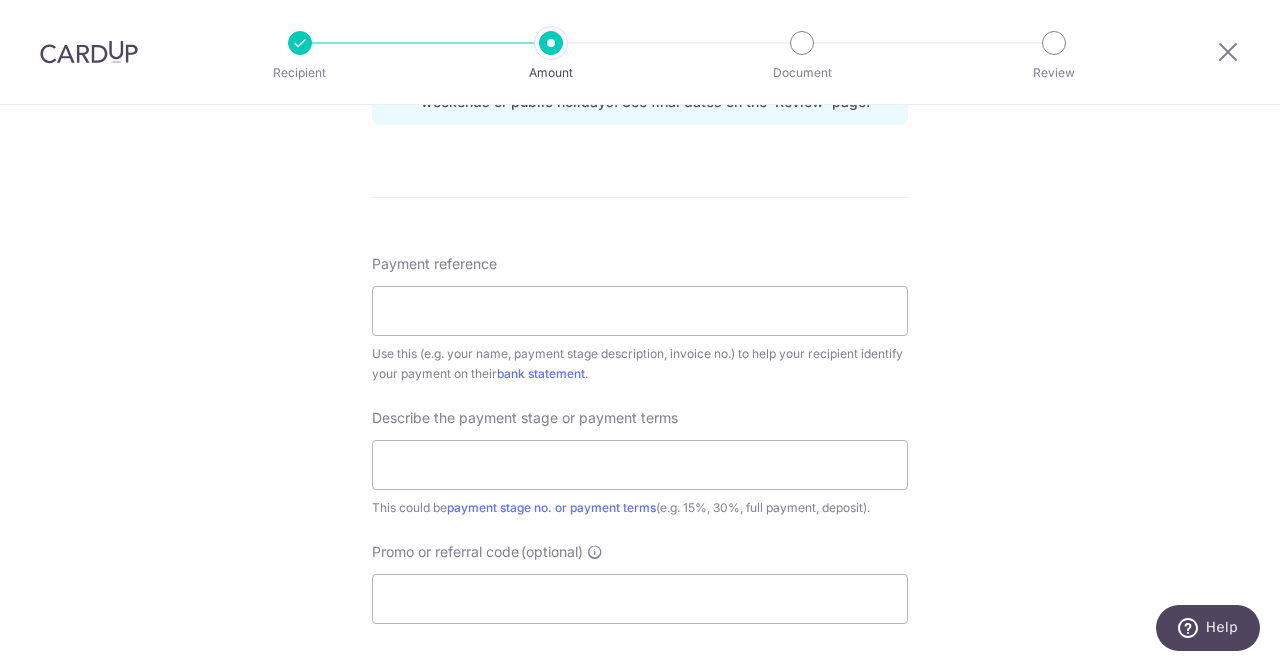 scroll, scrollTop: 1634, scrollLeft: 0, axis: vertical 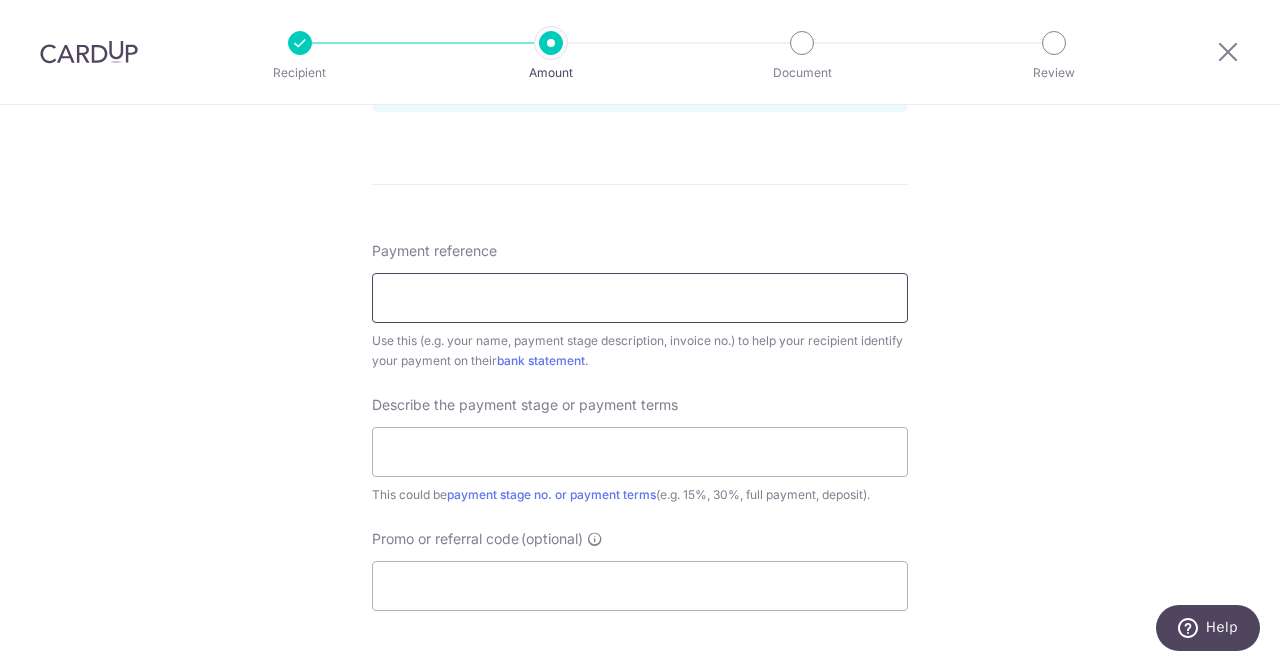 click on "Payment reference" at bounding box center [640, 298] 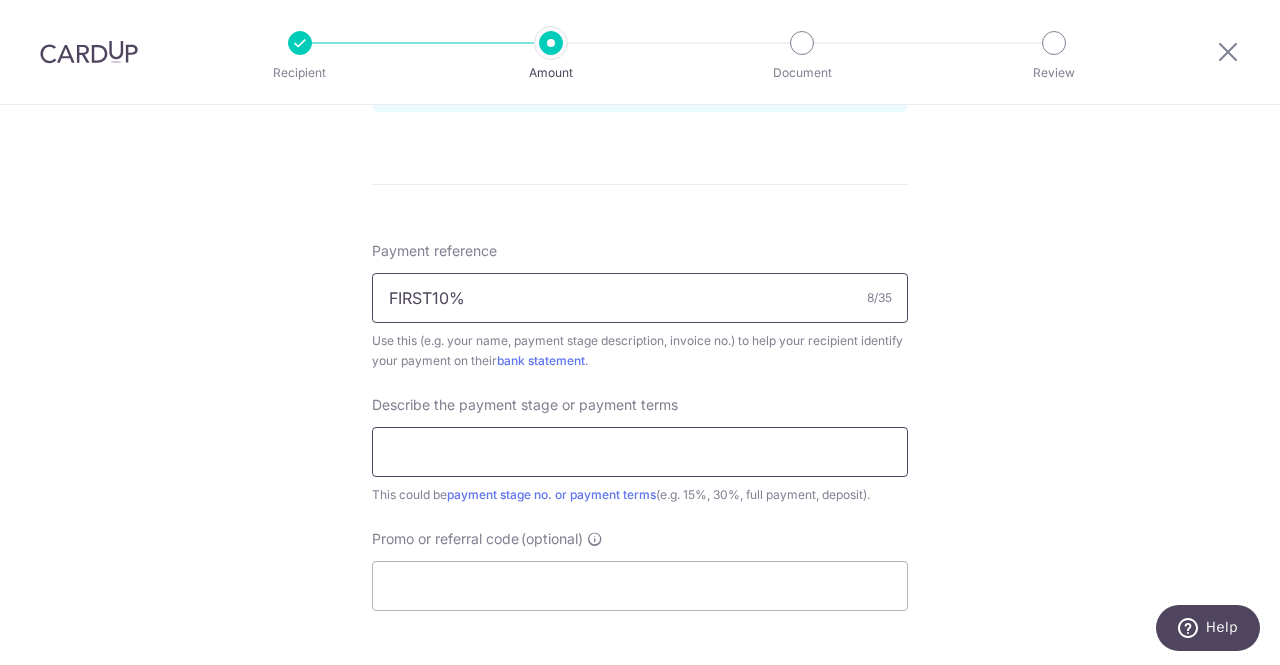 type on "FIRST10%" 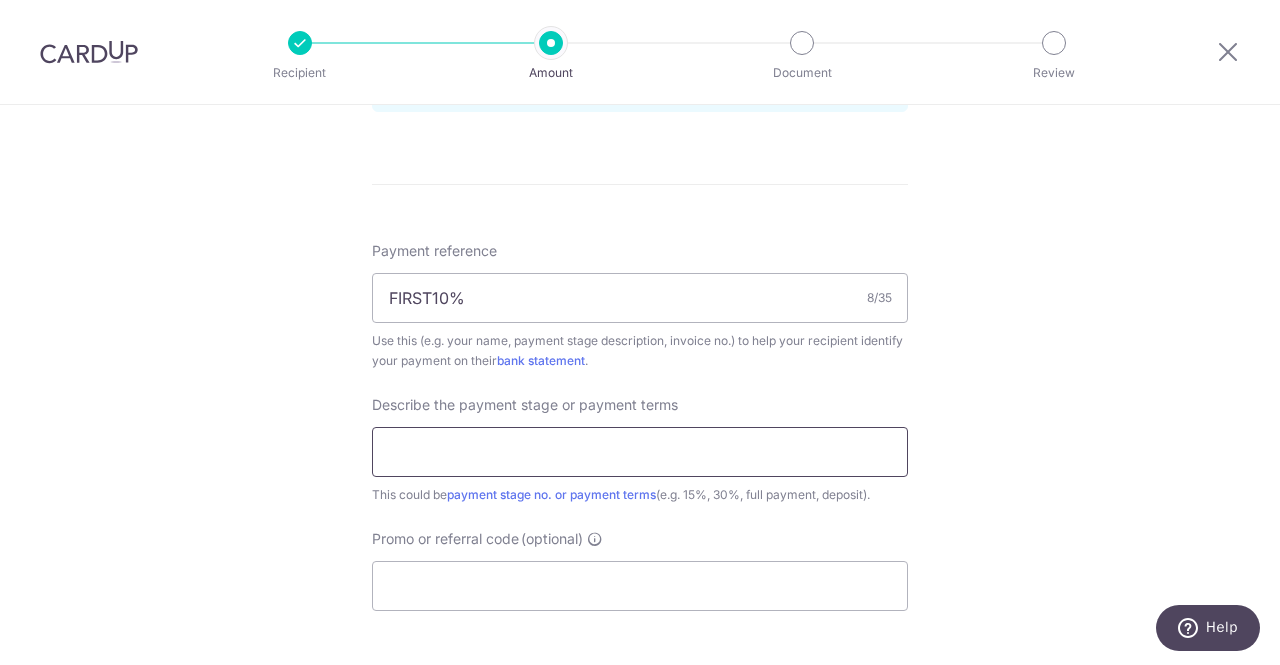 click at bounding box center [640, 452] 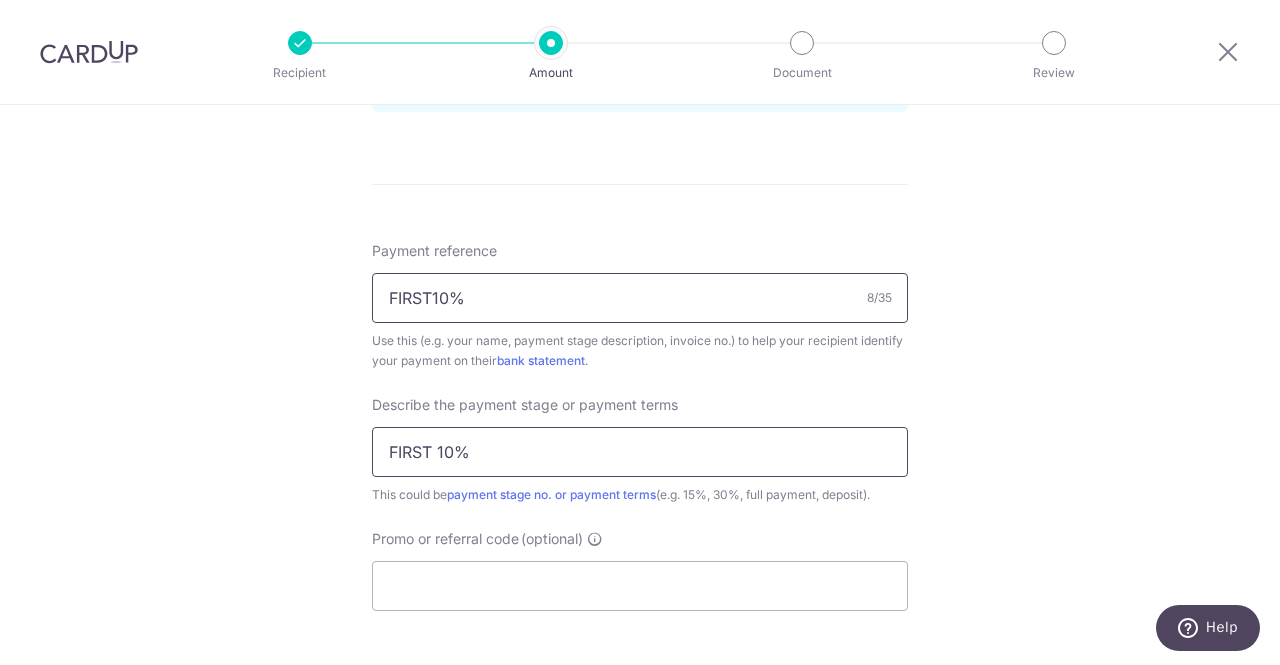 type on "FIRST 10%" 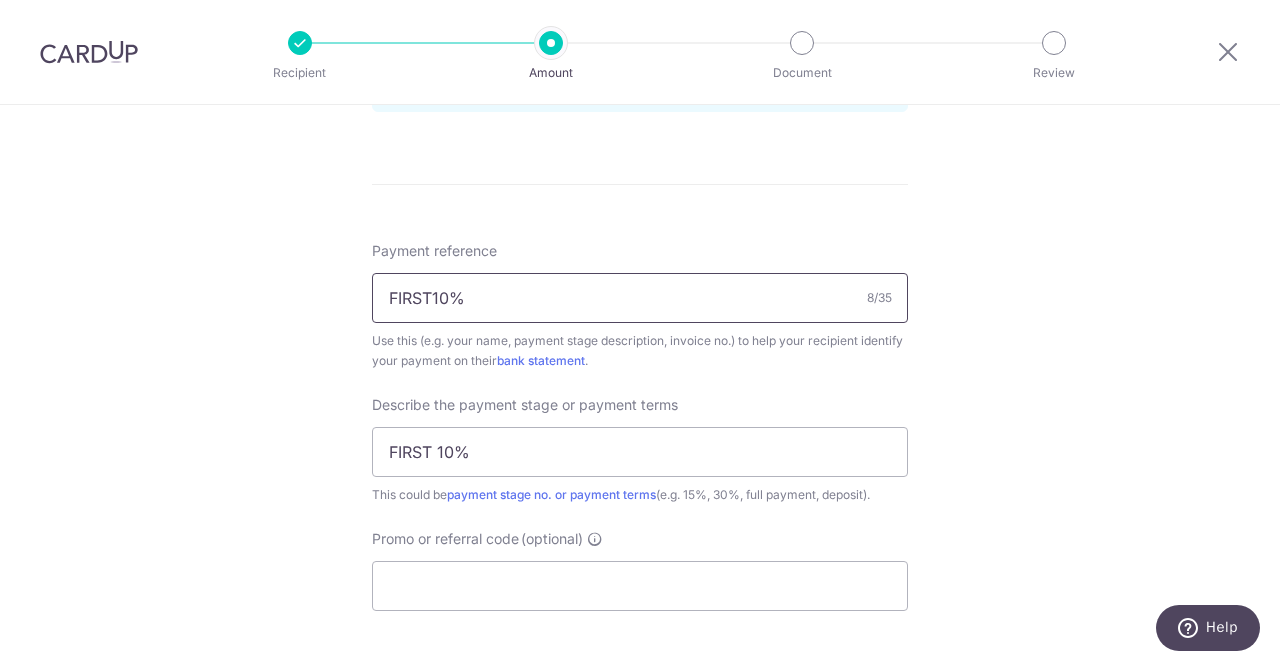 drag, startPoint x: 518, startPoint y: 293, endPoint x: 316, endPoint y: 324, distance: 204.36487 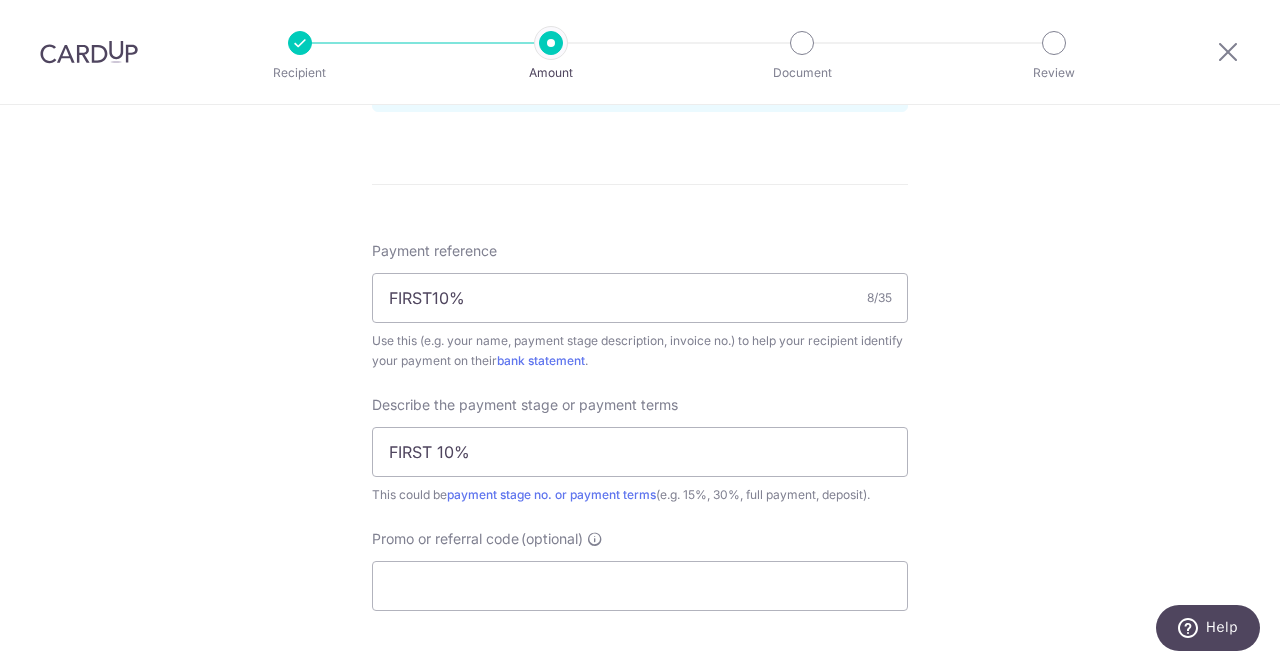 click on "Tell us more about your payment
Enter payment amount
SGD
5,171.70
5171.70
Recipient added successfully!
Select Card
Add new card
Add credit card
Secure 256-bit SSL
Text
New card details
Card
Secure 256-bit SSL" at bounding box center [640, -252] 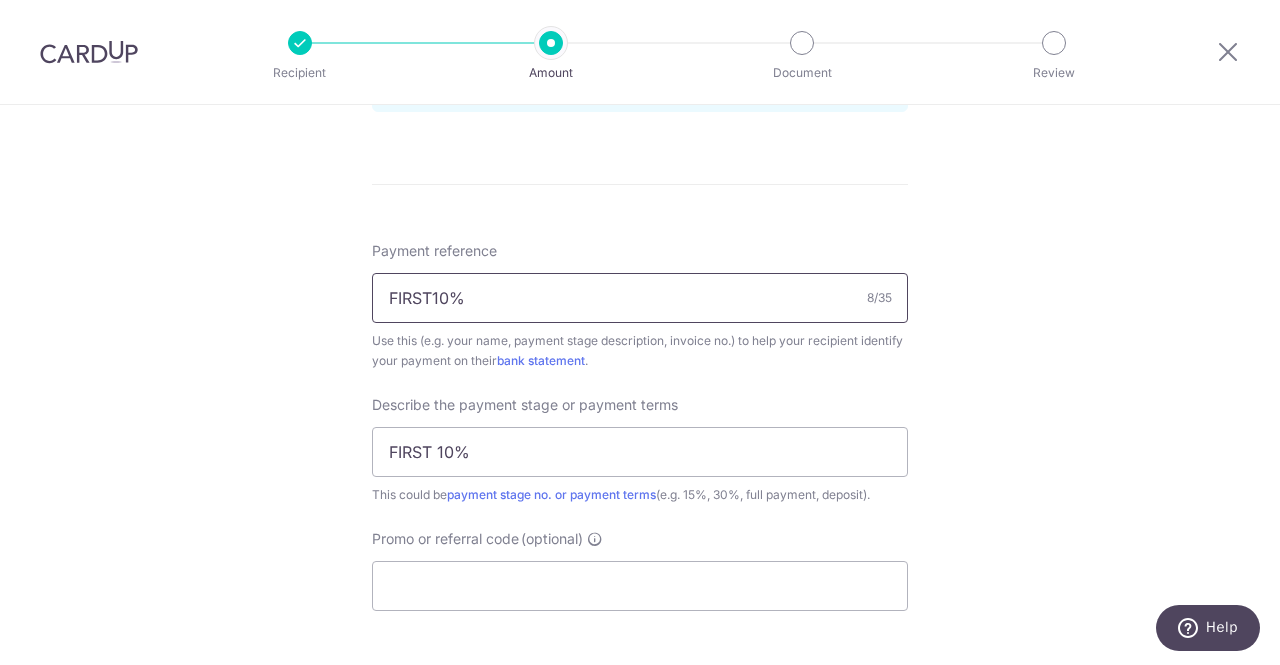 drag, startPoint x: 556, startPoint y: 290, endPoint x: 278, endPoint y: 301, distance: 278.21753 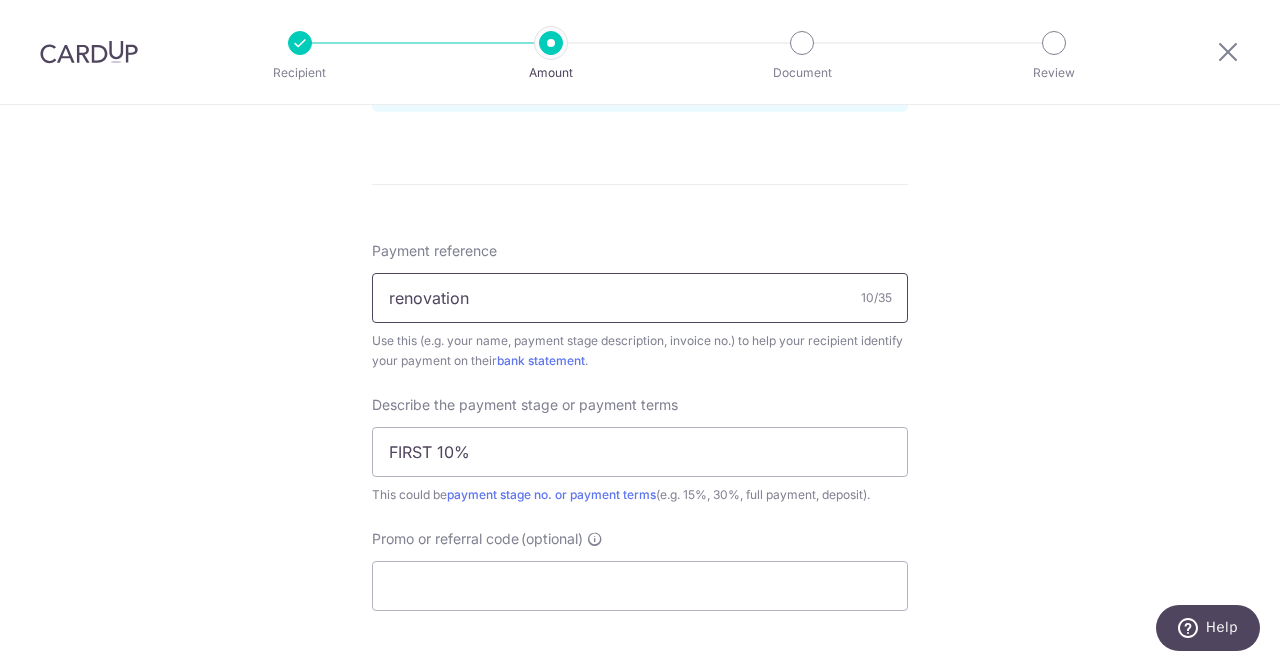 scroll, scrollTop: 1760, scrollLeft: 0, axis: vertical 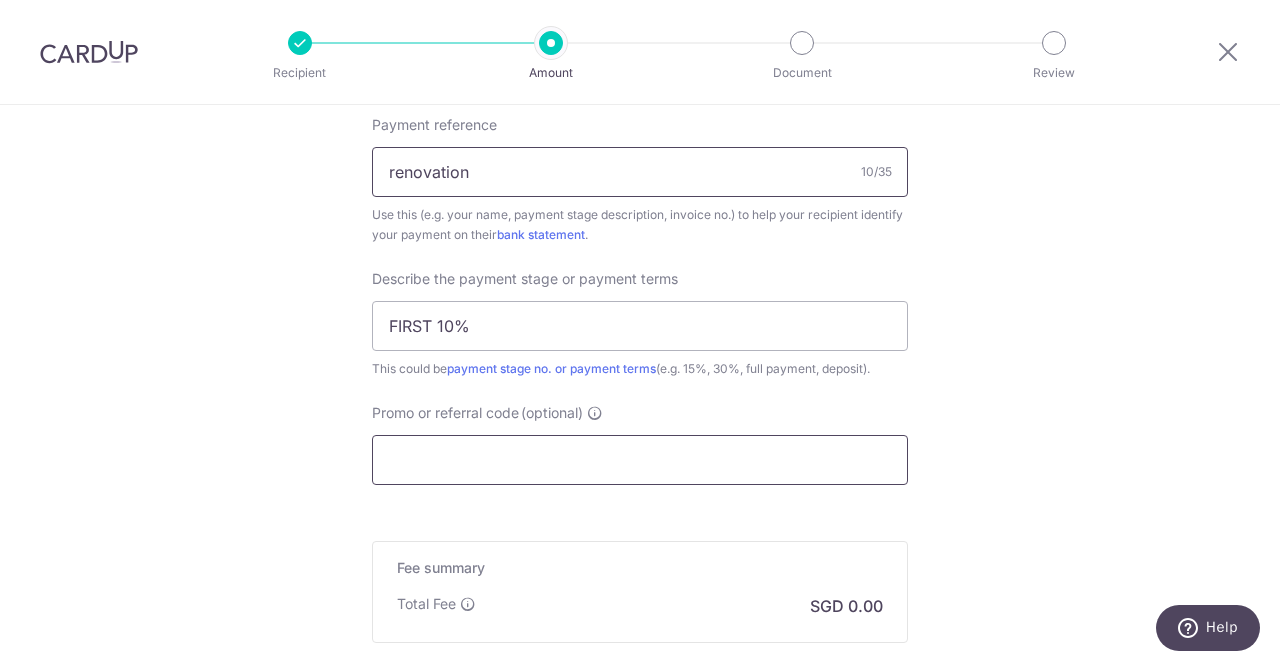 type on "renovation" 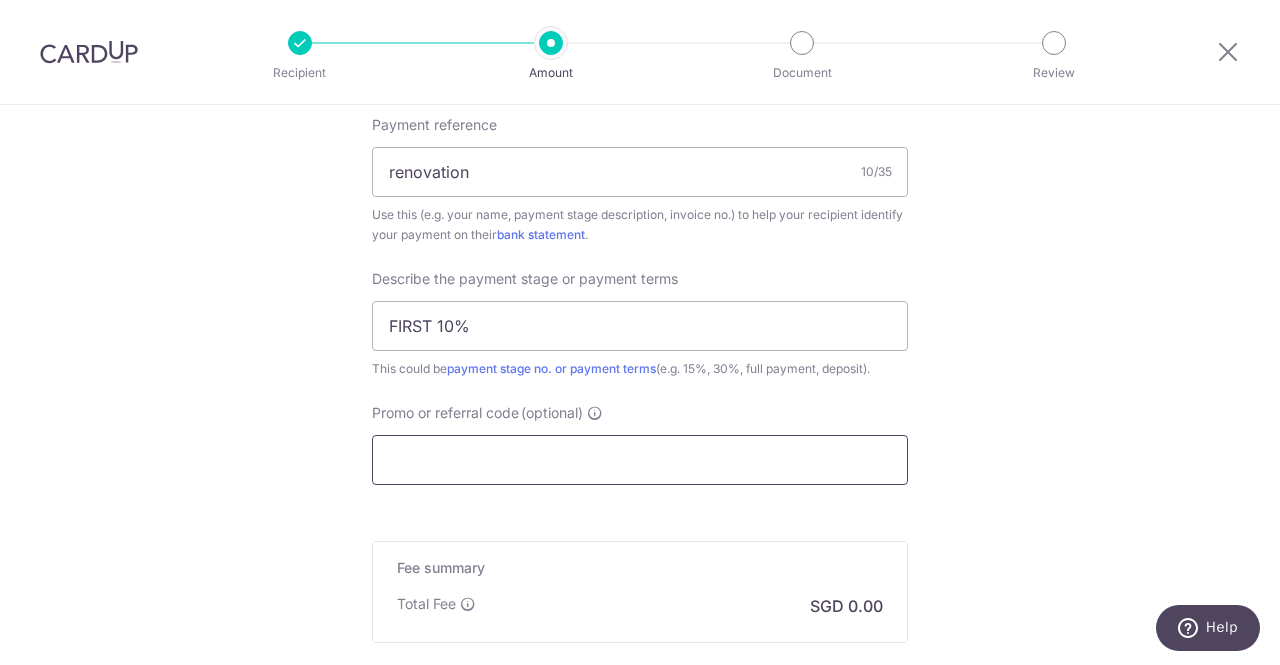 click on "Promo or referral code
(optional)" at bounding box center (640, 460) 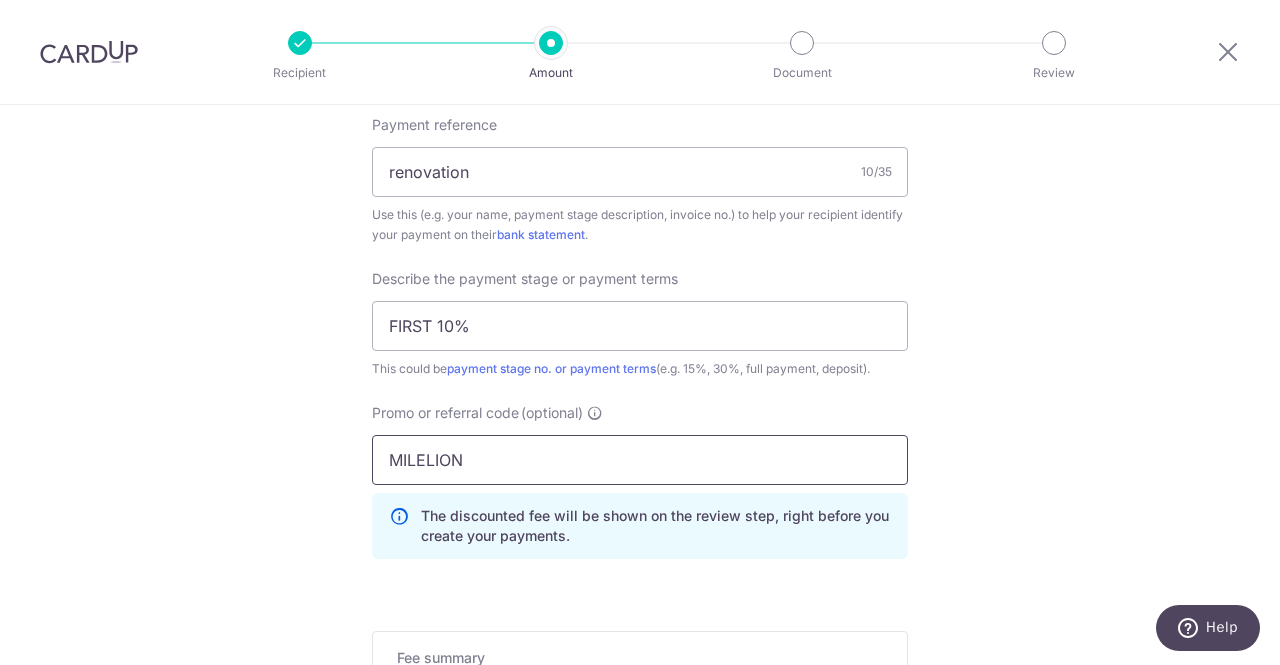 scroll, scrollTop: 2076, scrollLeft: 0, axis: vertical 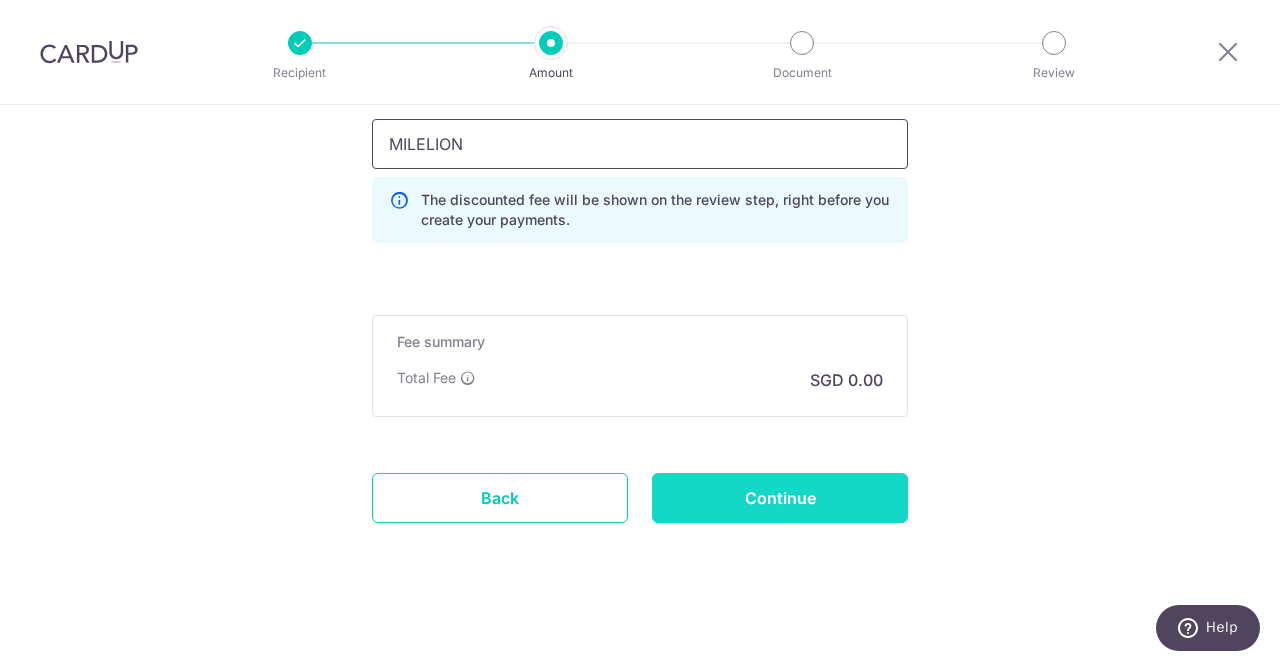 type on "MILELION" 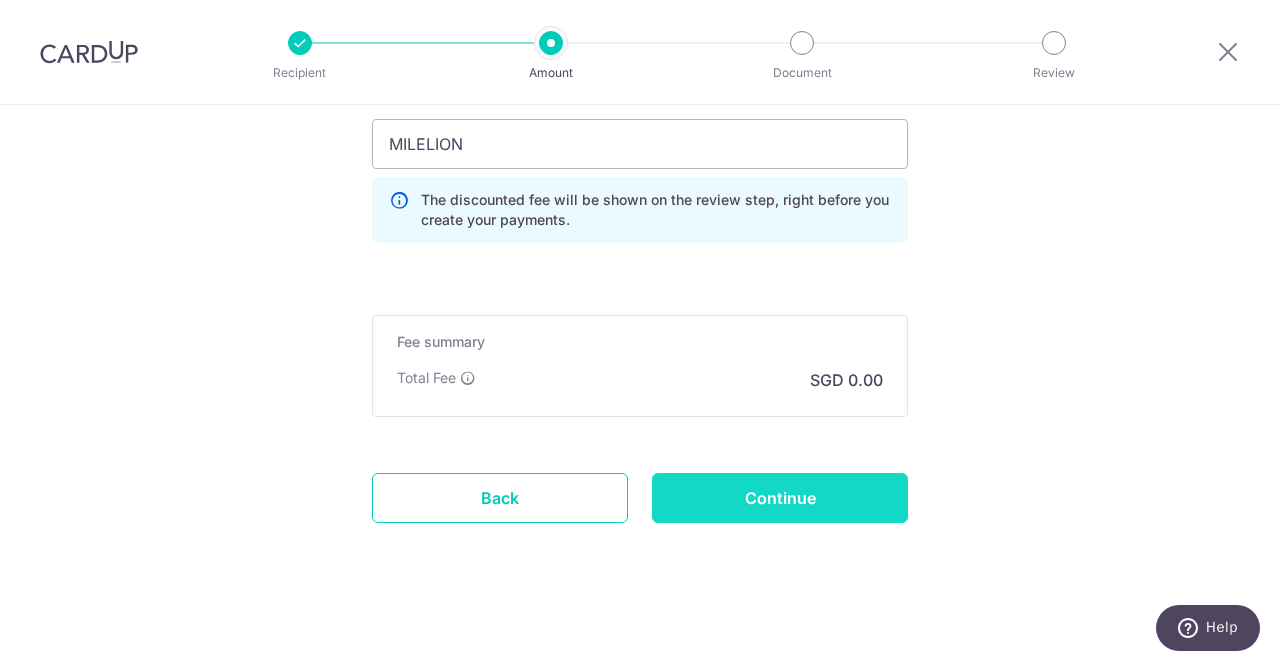click on "Continue" at bounding box center [780, 498] 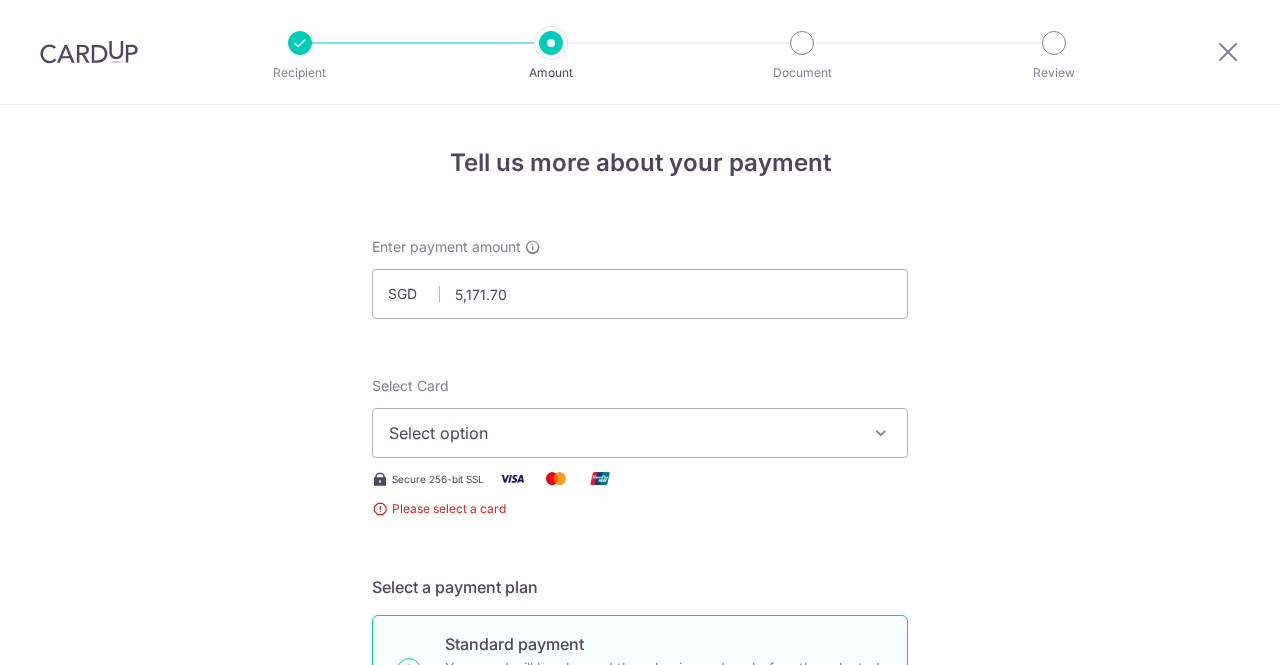 scroll, scrollTop: 0, scrollLeft: 0, axis: both 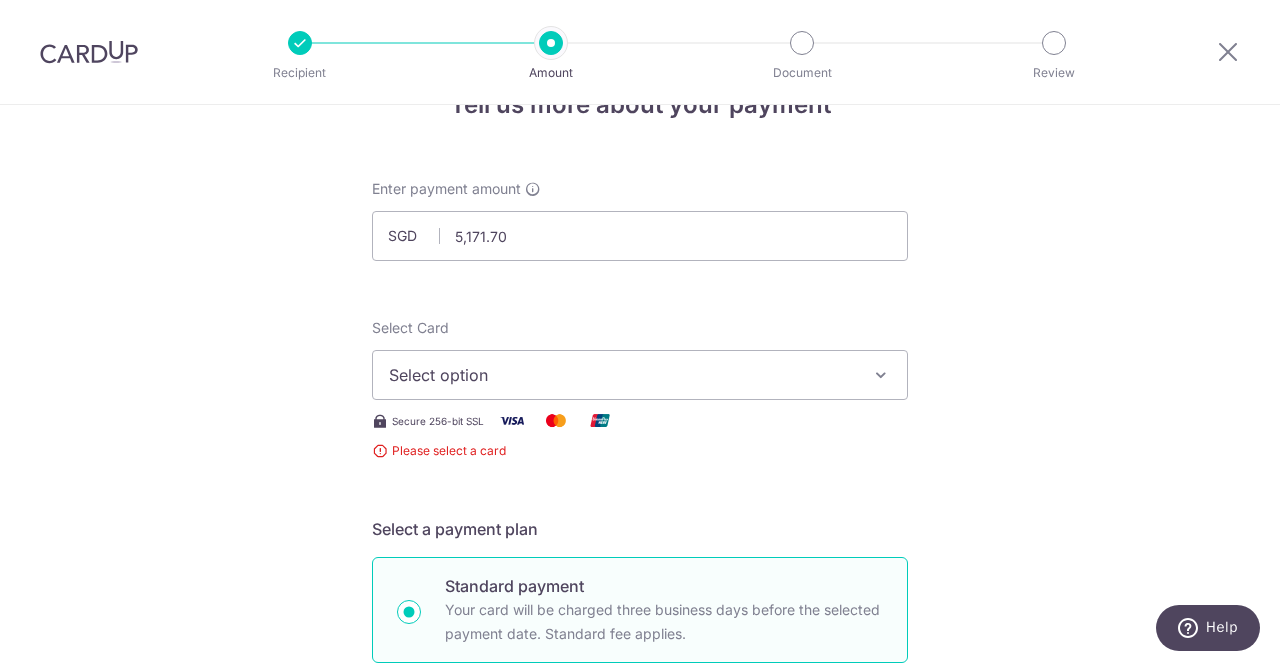 click on "Select option" at bounding box center [640, 375] 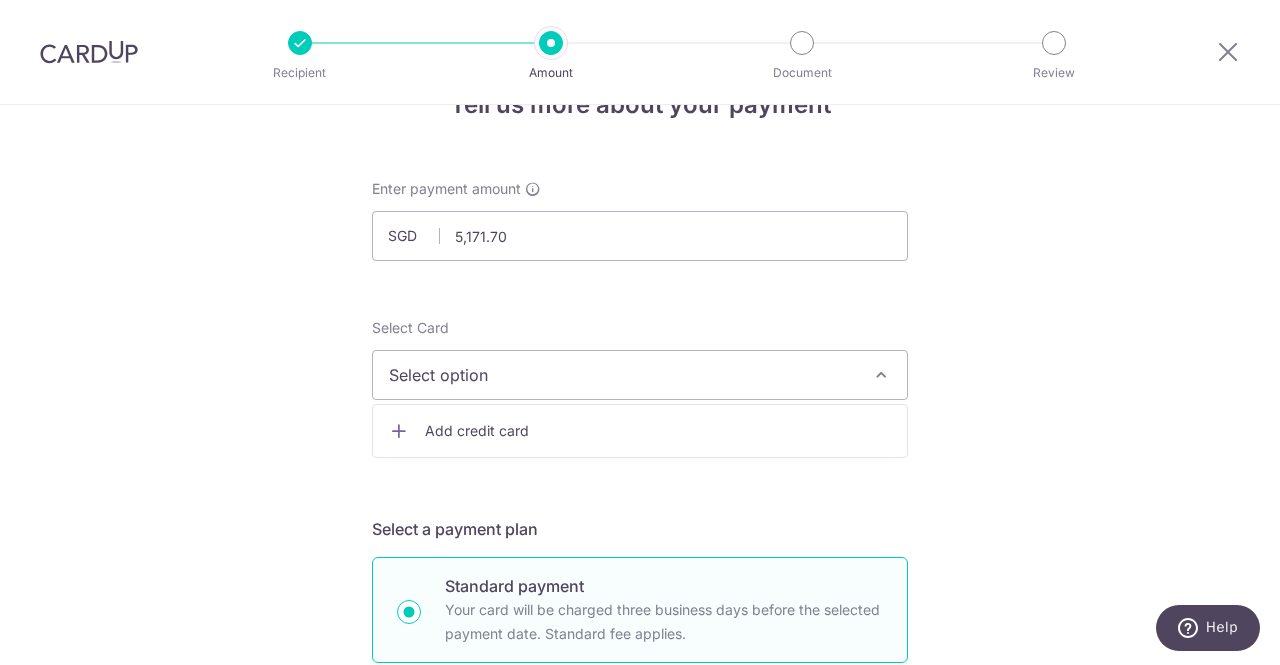 click on "Add credit card" at bounding box center [658, 431] 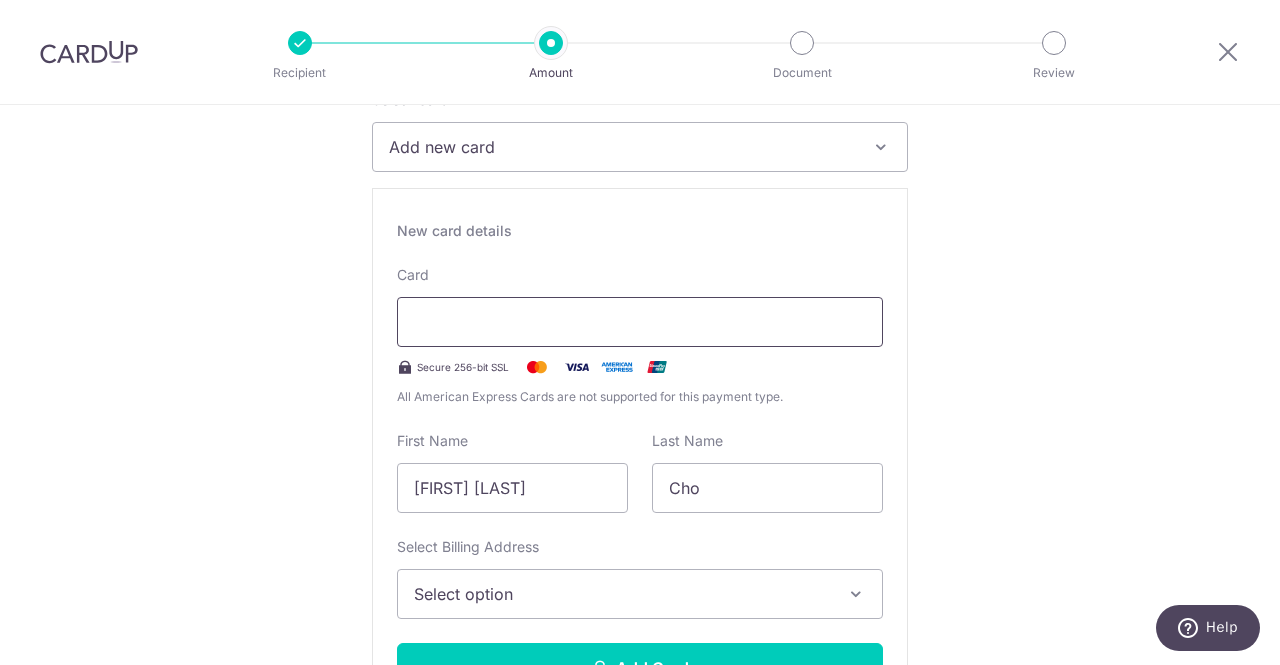 scroll, scrollTop: 317, scrollLeft: 0, axis: vertical 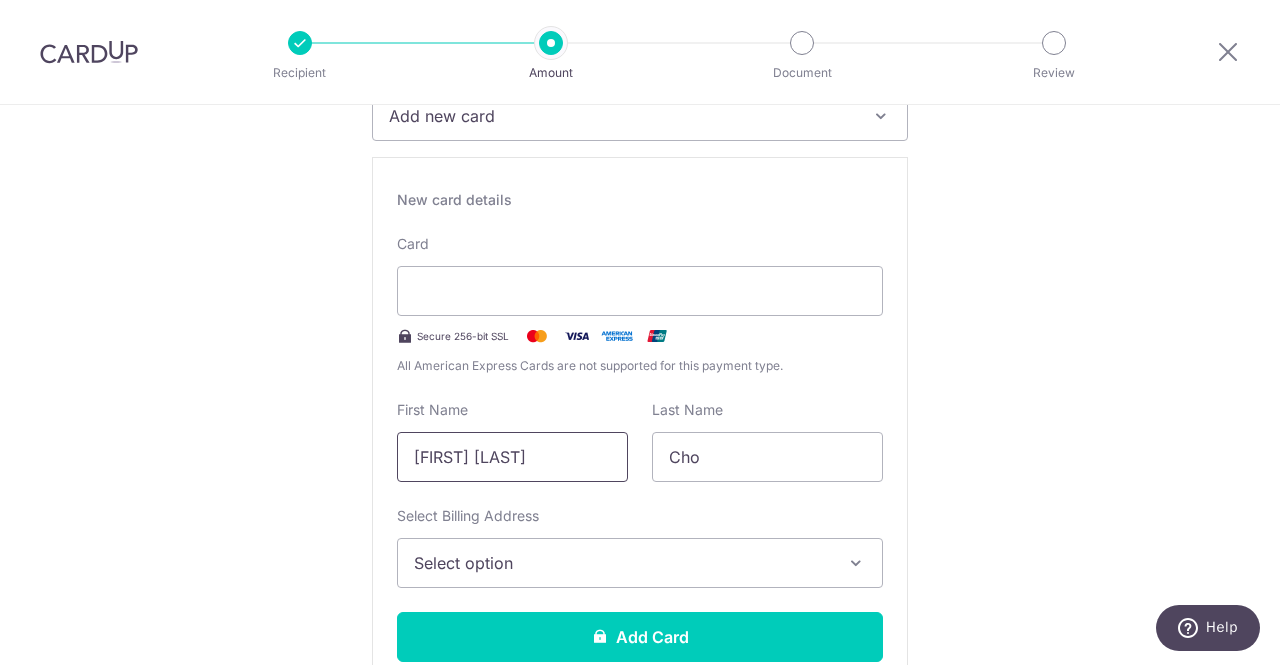 drag, startPoint x: 505, startPoint y: 447, endPoint x: 333, endPoint y: 457, distance: 172.29045 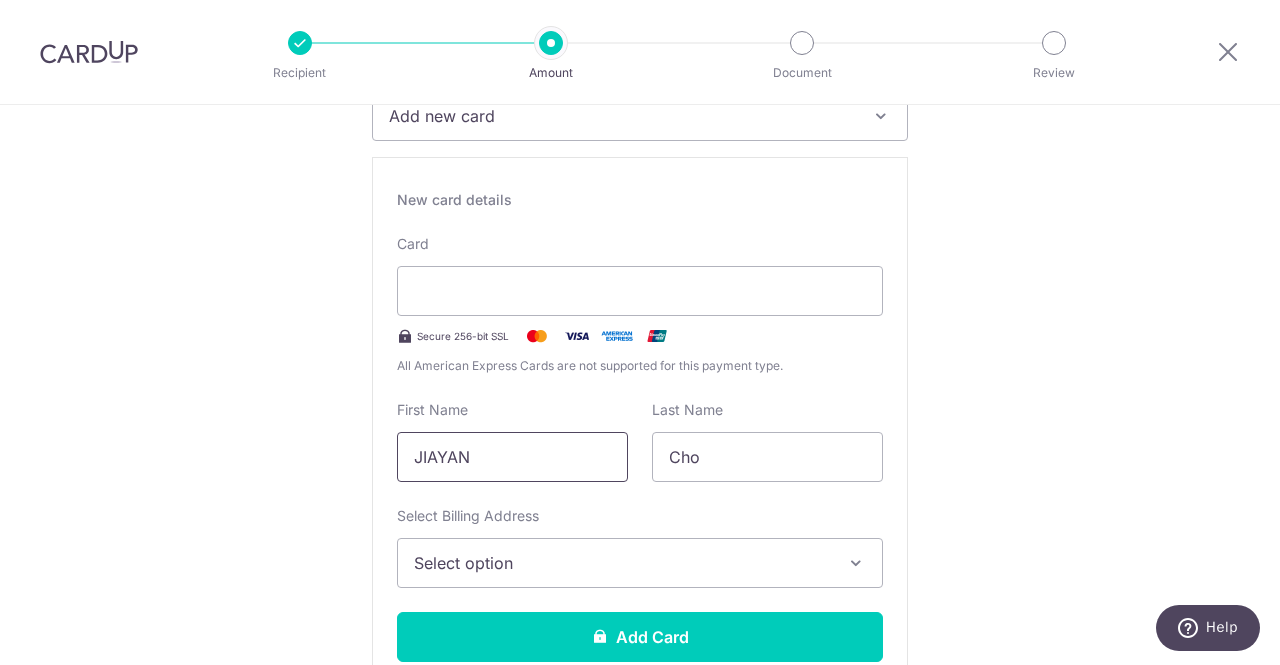type on "JIAYAN" 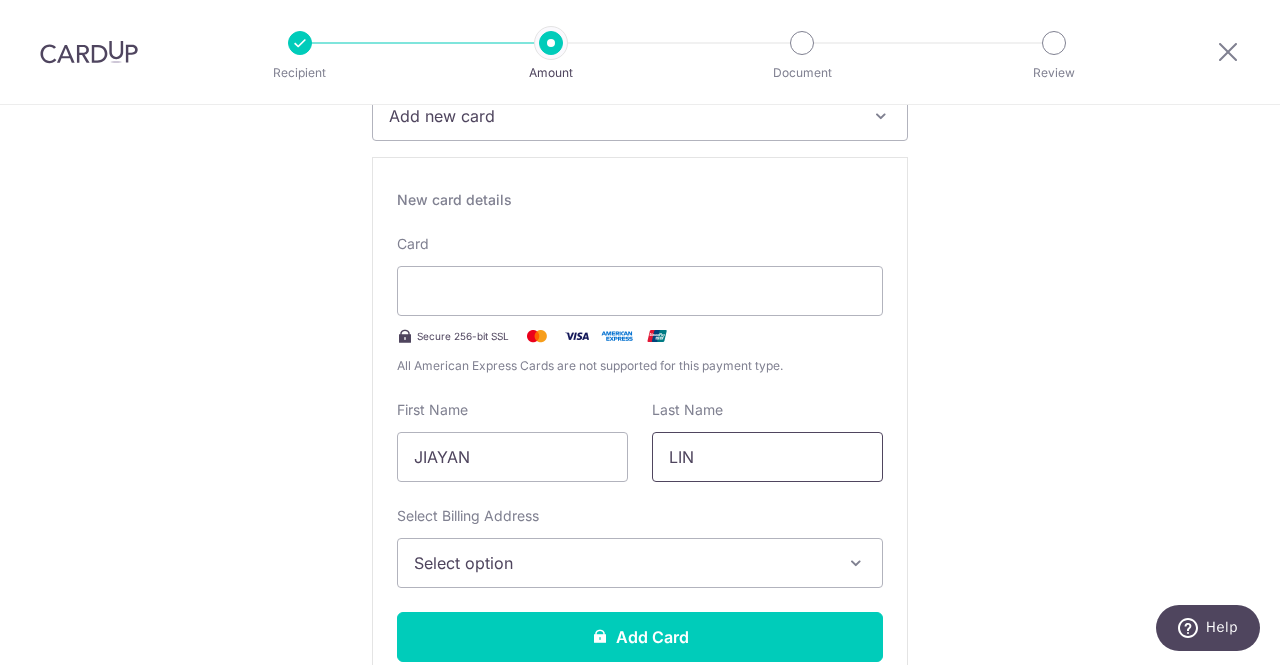 type on "LIN" 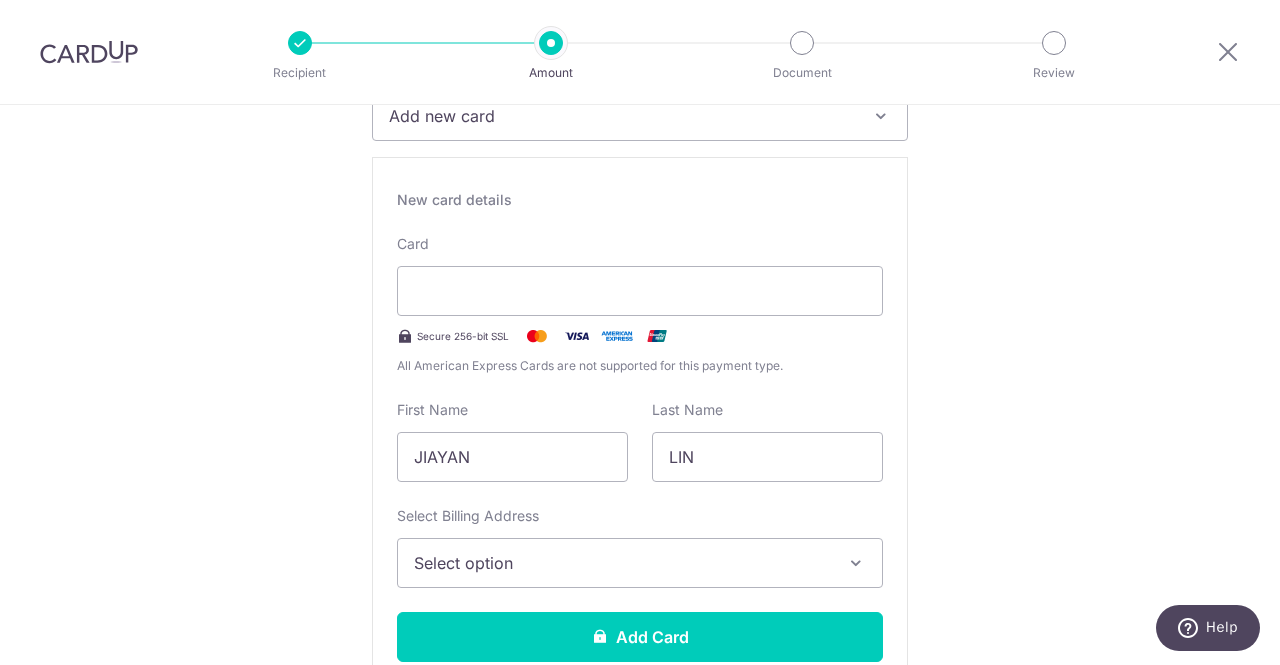 click on "Select option" at bounding box center (622, 563) 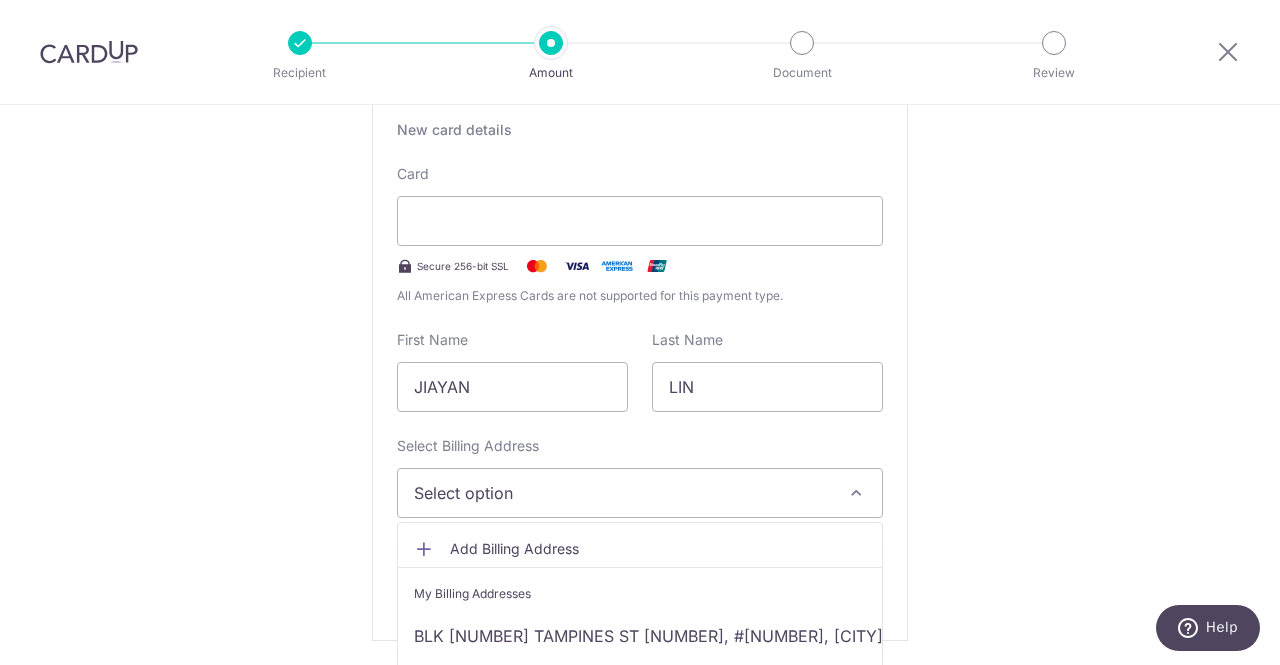 scroll, scrollTop: 476, scrollLeft: 0, axis: vertical 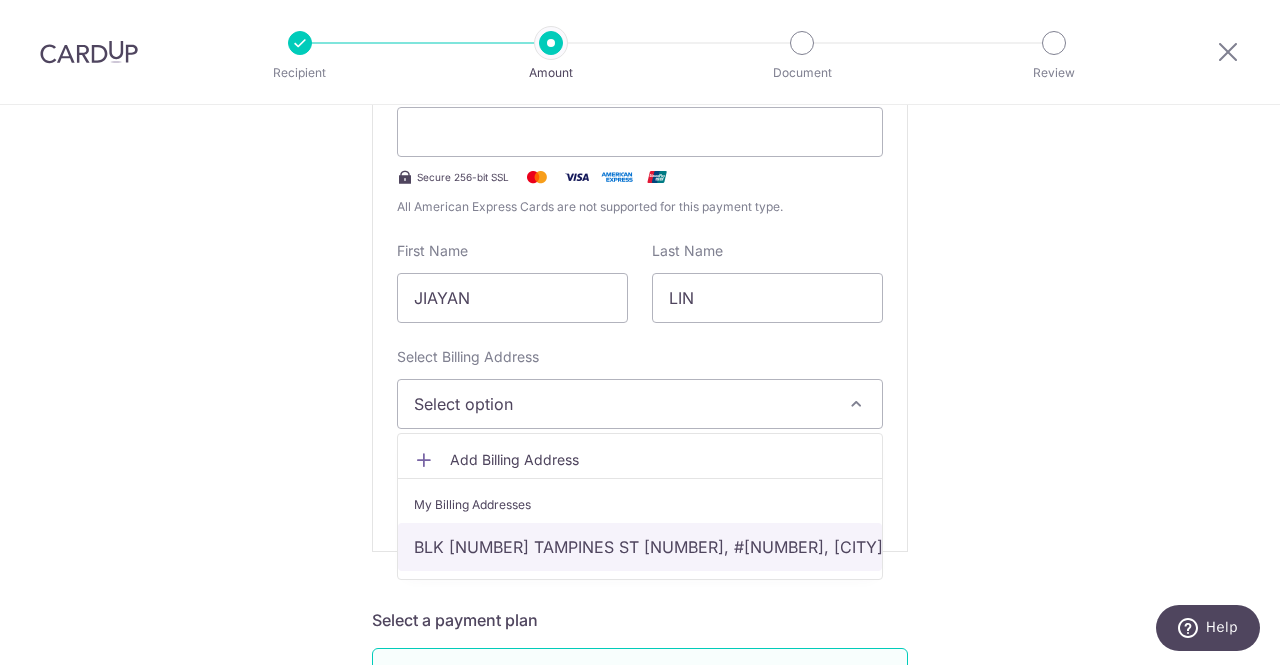 click on "BLK [POSTAL_CODE] [STREET_NAME] [STREET_NUMBER], [UNIT_NUMBER], Singapore, Singapore-[POSTAL_CODE]" at bounding box center [640, 547] 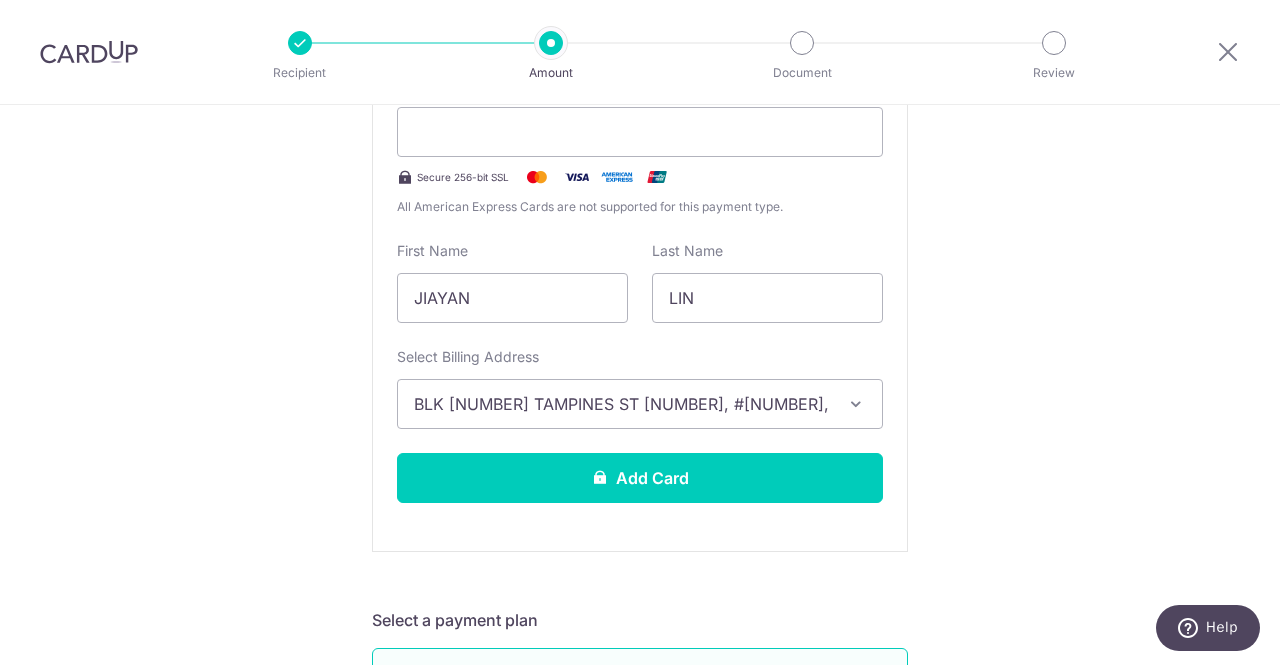 scroll, scrollTop: 598, scrollLeft: 0, axis: vertical 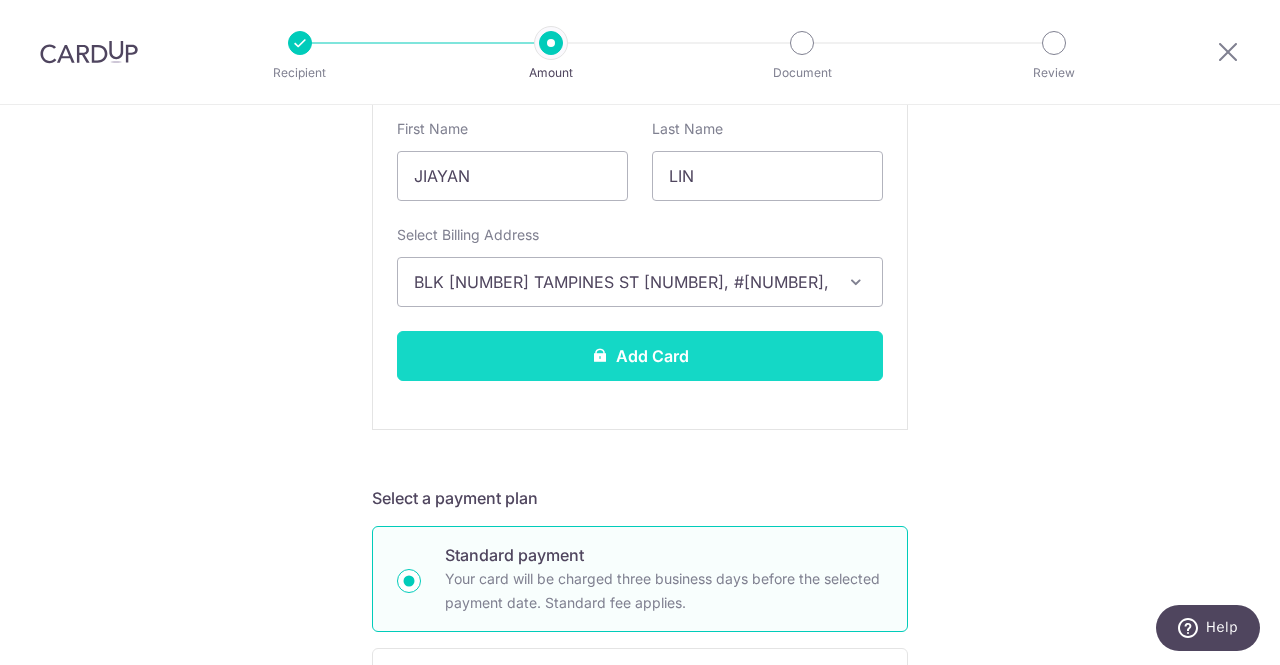 click on "Add Card" at bounding box center [640, 356] 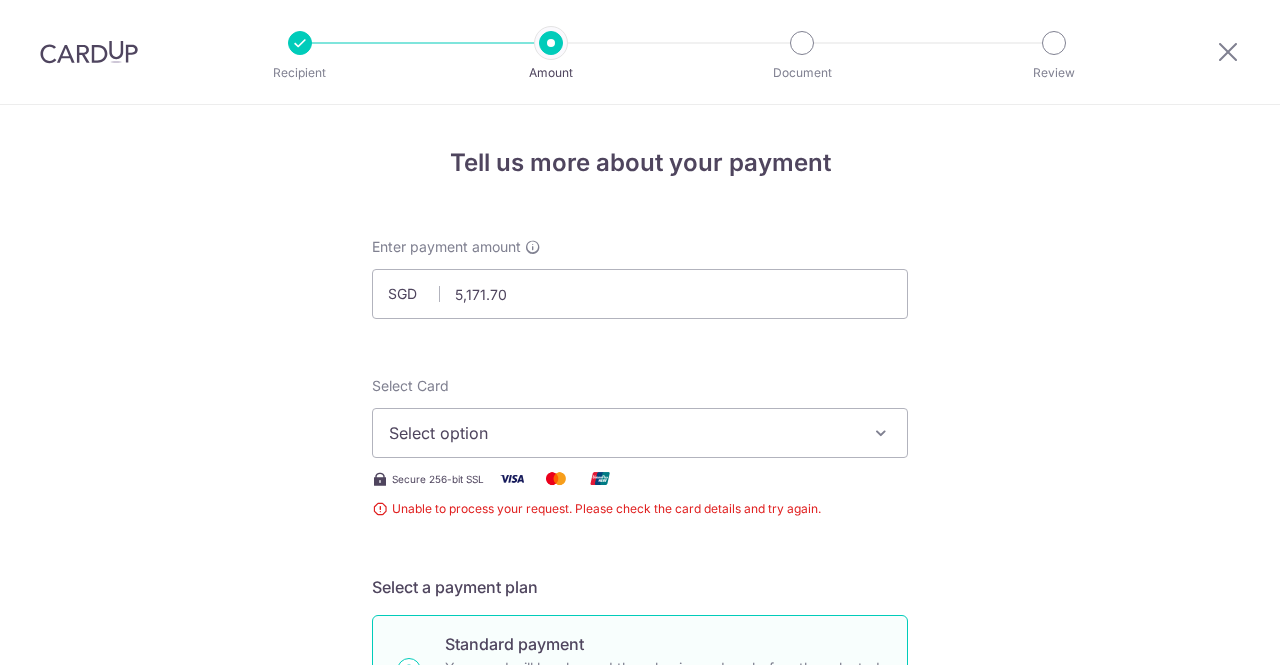 scroll, scrollTop: 0, scrollLeft: 0, axis: both 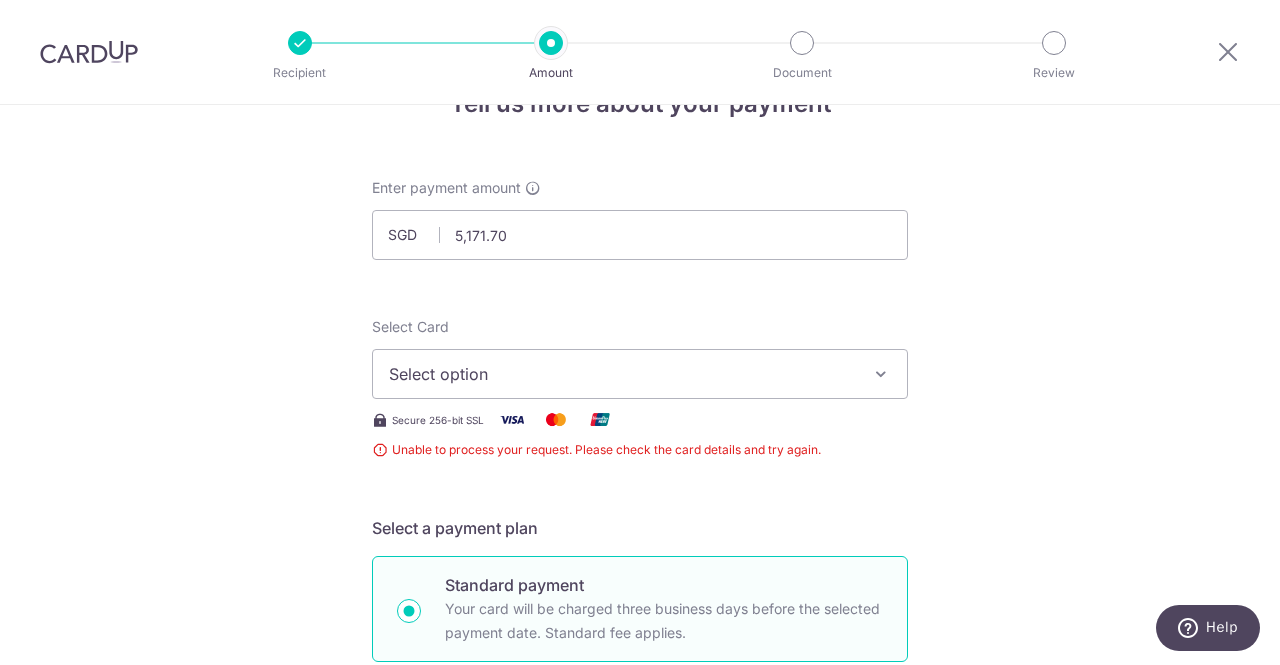 click on "Select option" at bounding box center (640, 374) 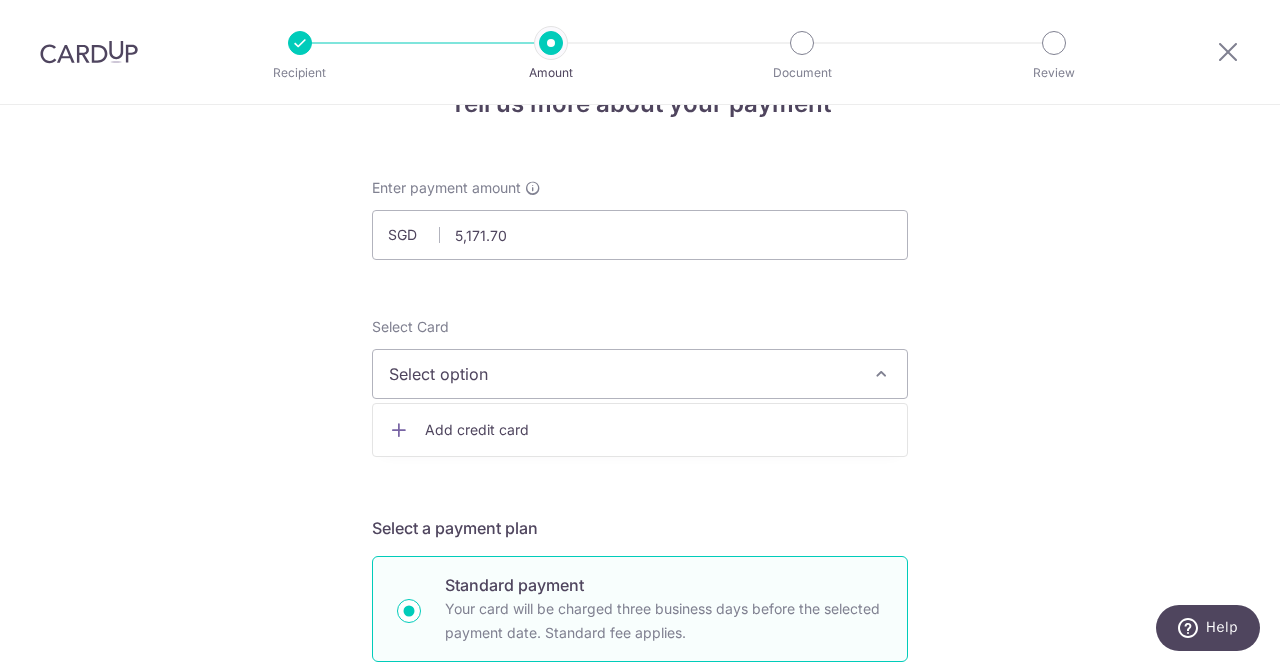 click on "Add credit card" at bounding box center [640, 430] 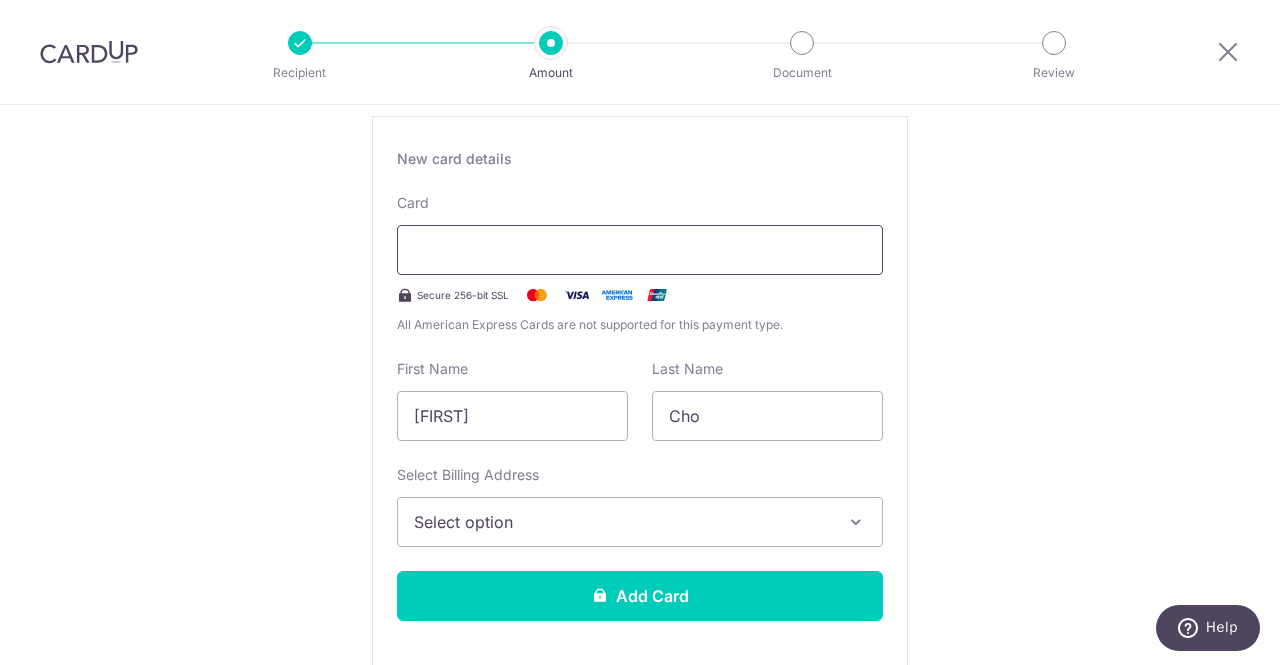 scroll, scrollTop: 355, scrollLeft: 0, axis: vertical 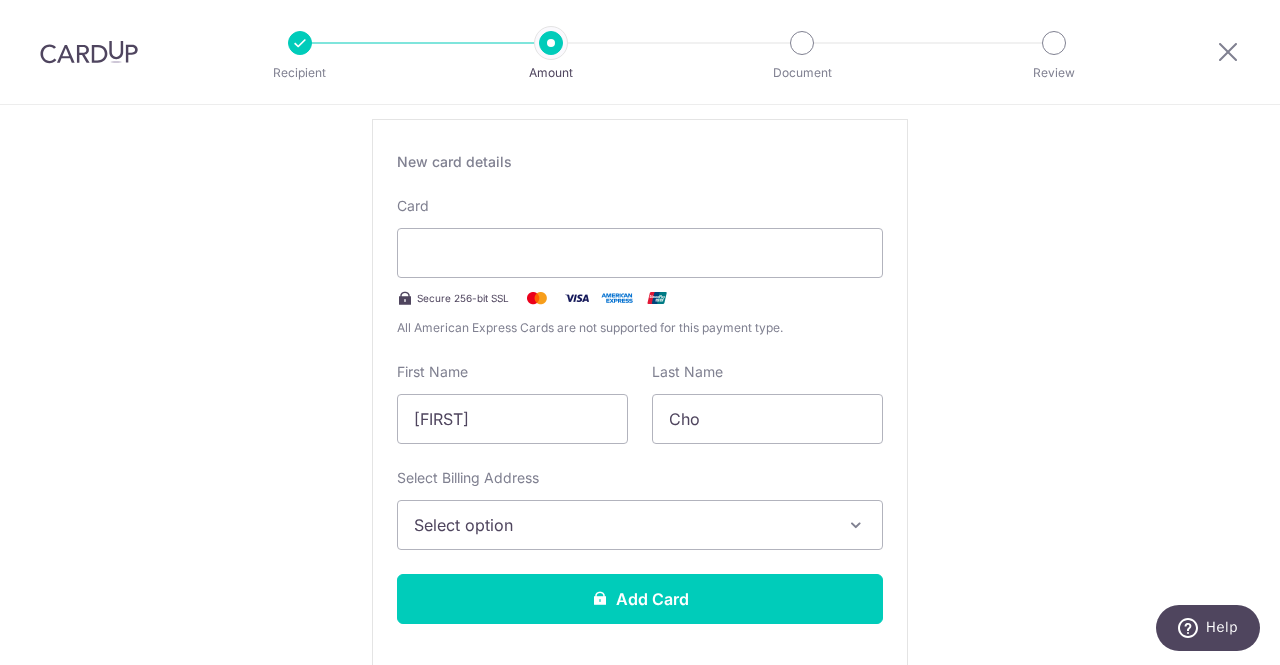 click on "Select option" at bounding box center (622, 525) 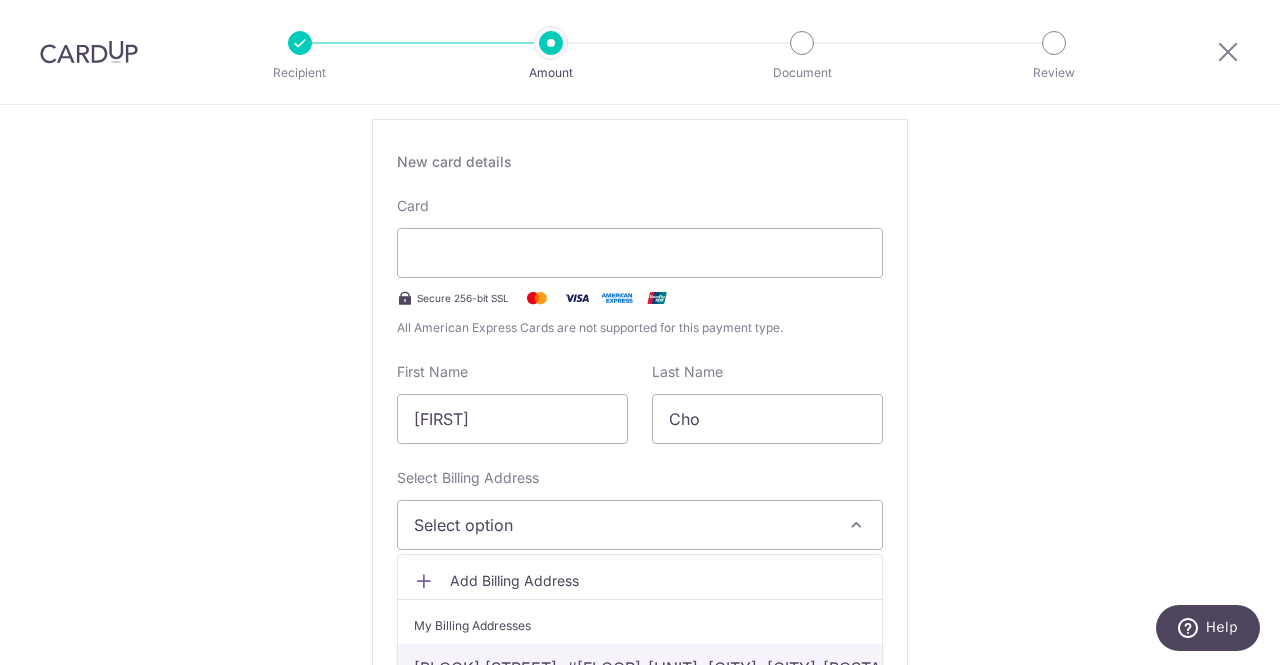 scroll, scrollTop: 481, scrollLeft: 0, axis: vertical 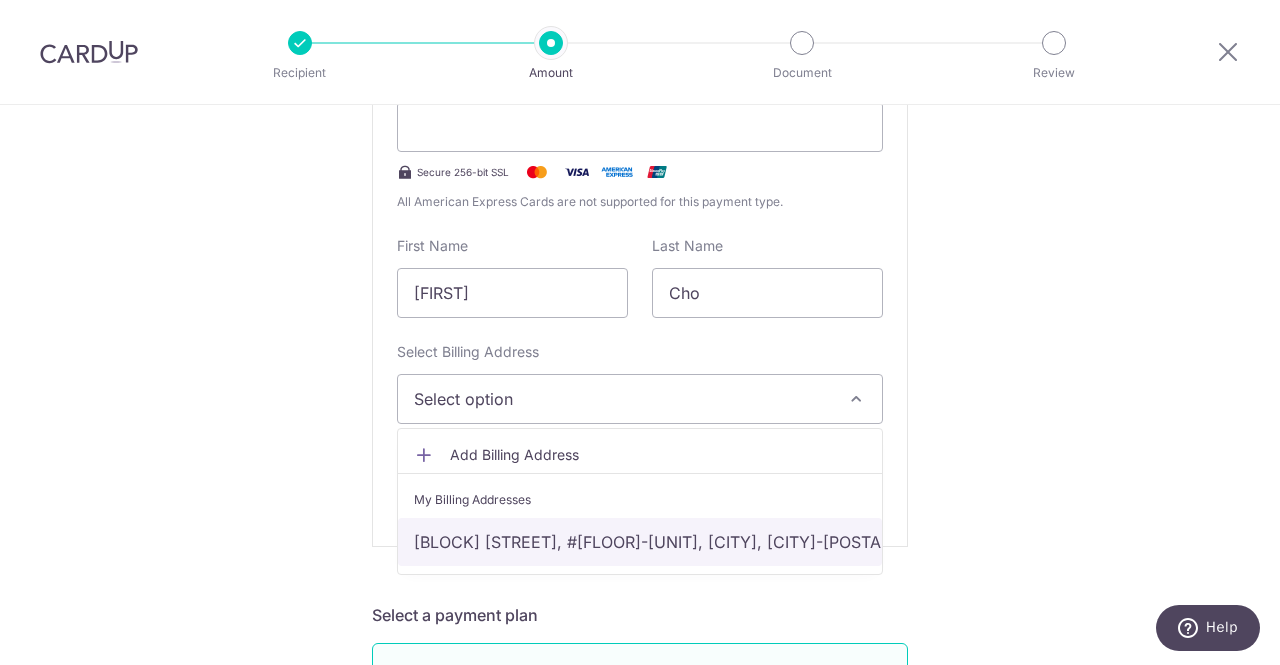 click on "BLK 436 TAMPINES ST 43, #03-115, Singapore, Singapore-520436" at bounding box center [640, 542] 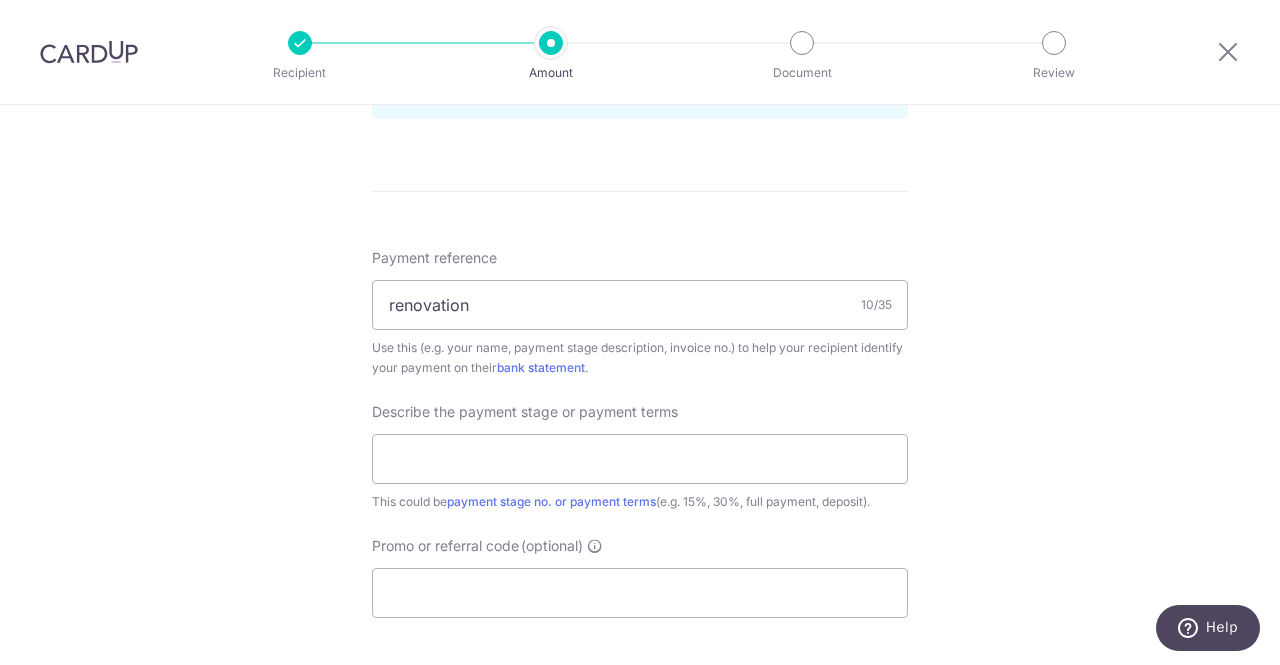 scroll, scrollTop: 1640, scrollLeft: 0, axis: vertical 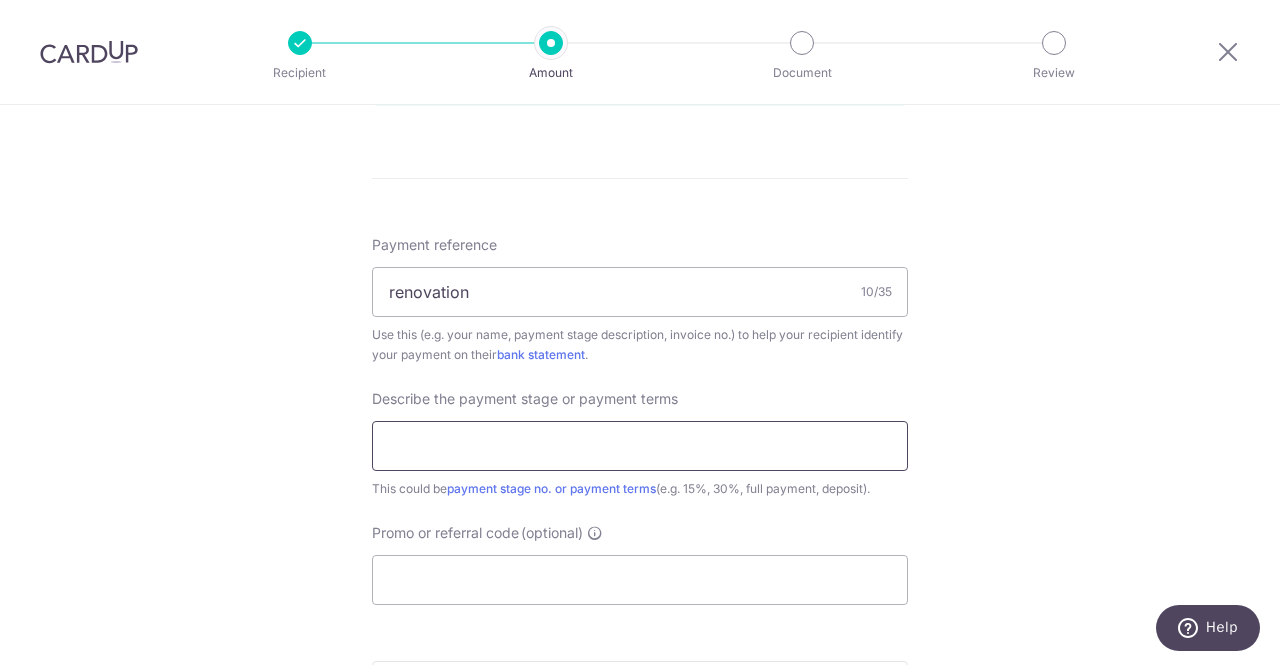 click at bounding box center (640, 446) 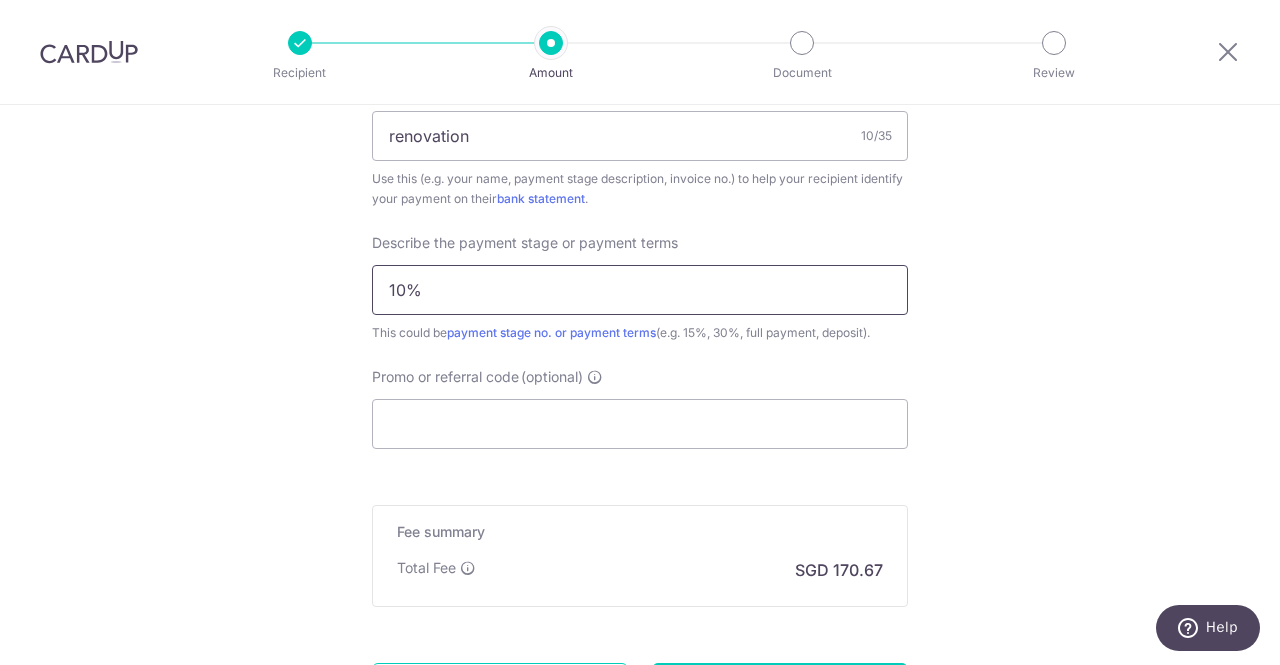scroll, scrollTop: 1797, scrollLeft: 0, axis: vertical 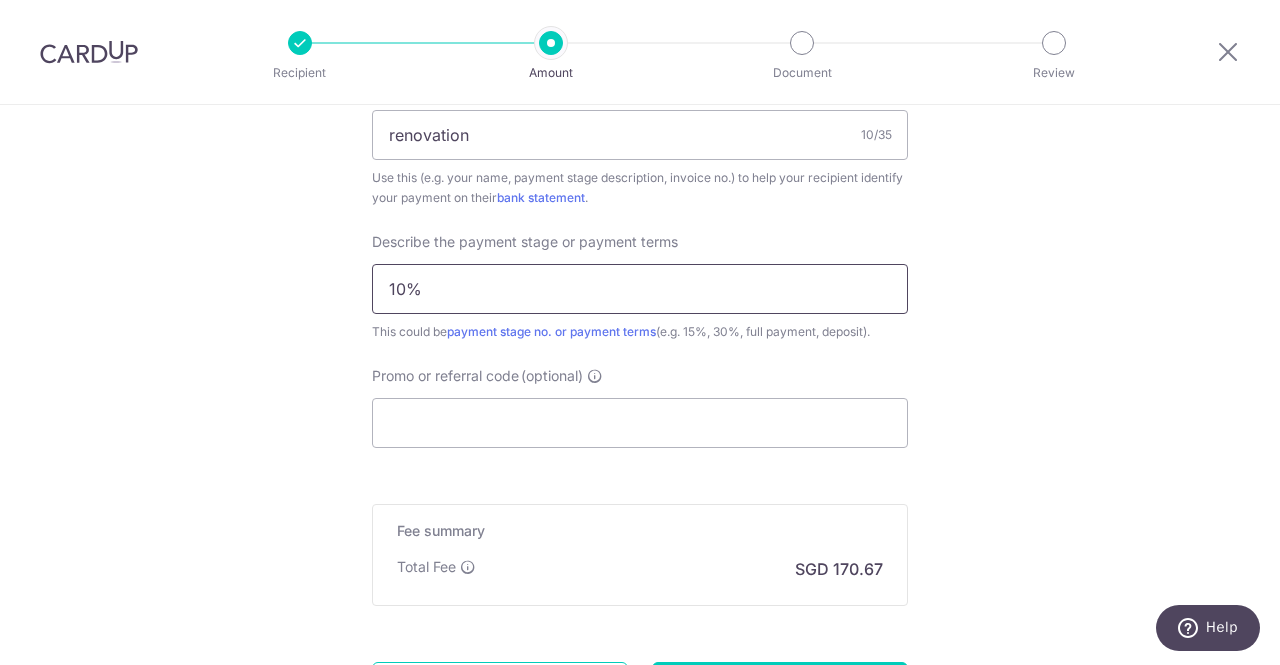type on "10%" 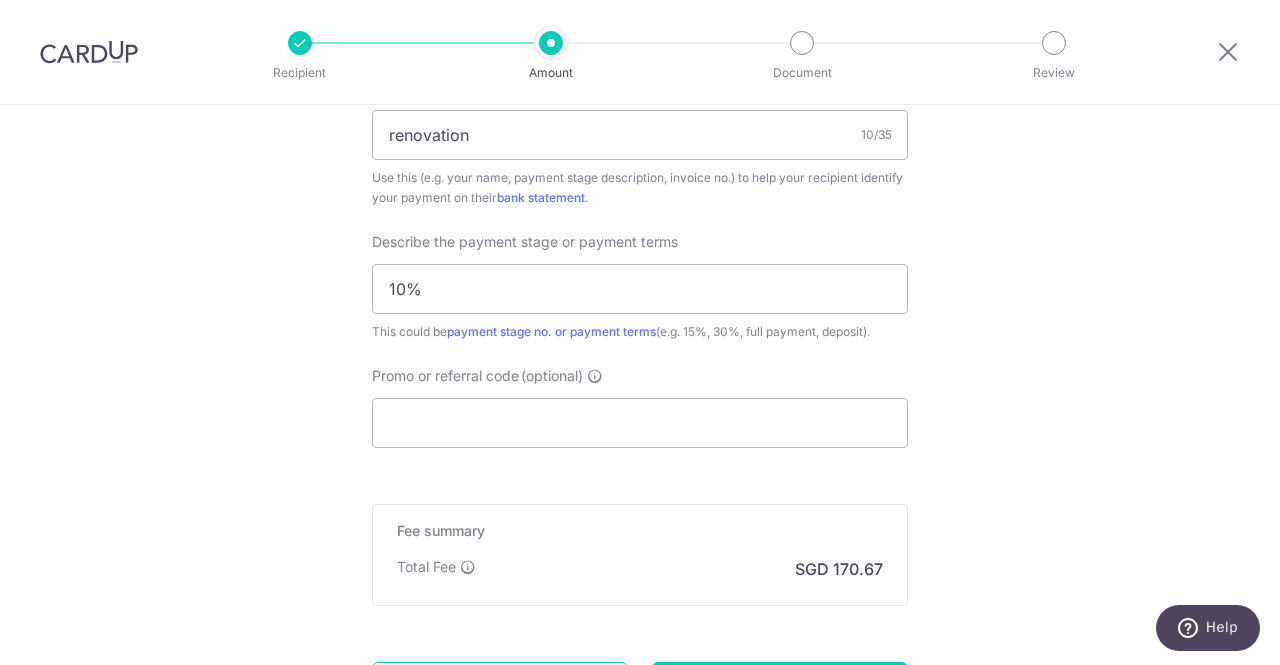 click on "Enter payment amount
SGD
5,171.70
5171.70
Unable to process your request. Please check the card details and try again.
Select Card
Add new card
Add credit card
Secure 256-bit SSL
Text
New card details
Card
Secure 256-bit SSL" at bounding box center [640, -396] 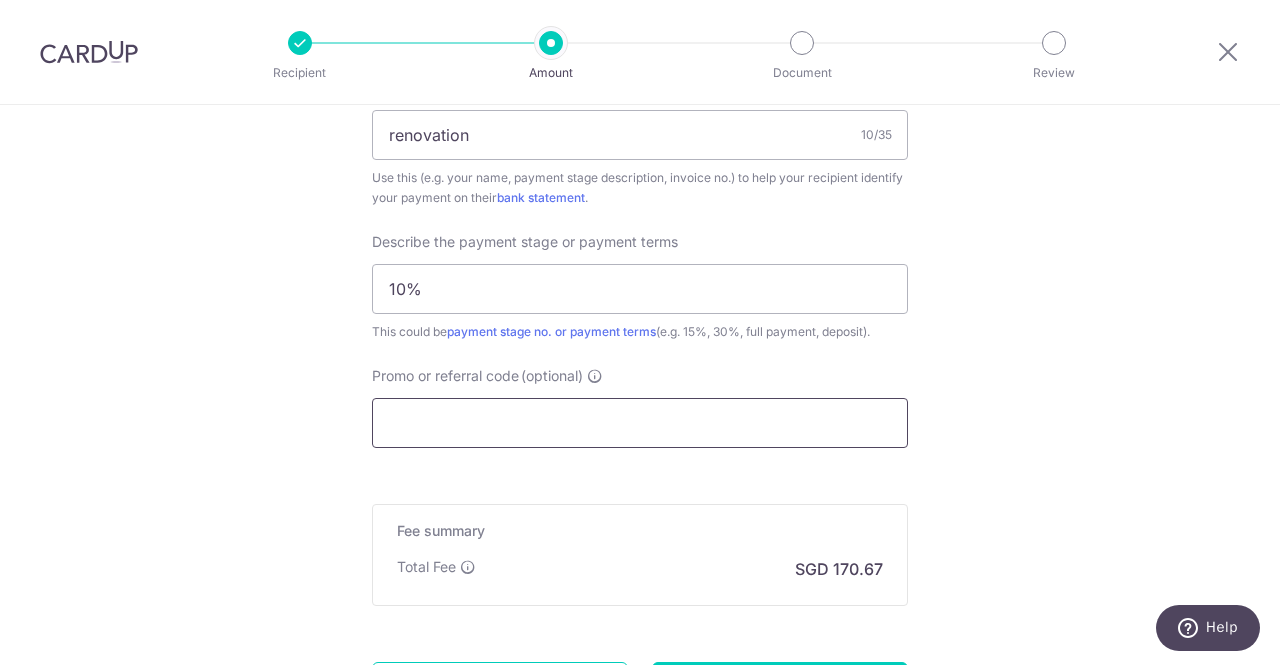 click on "Promo or referral code
(optional)" at bounding box center [640, 423] 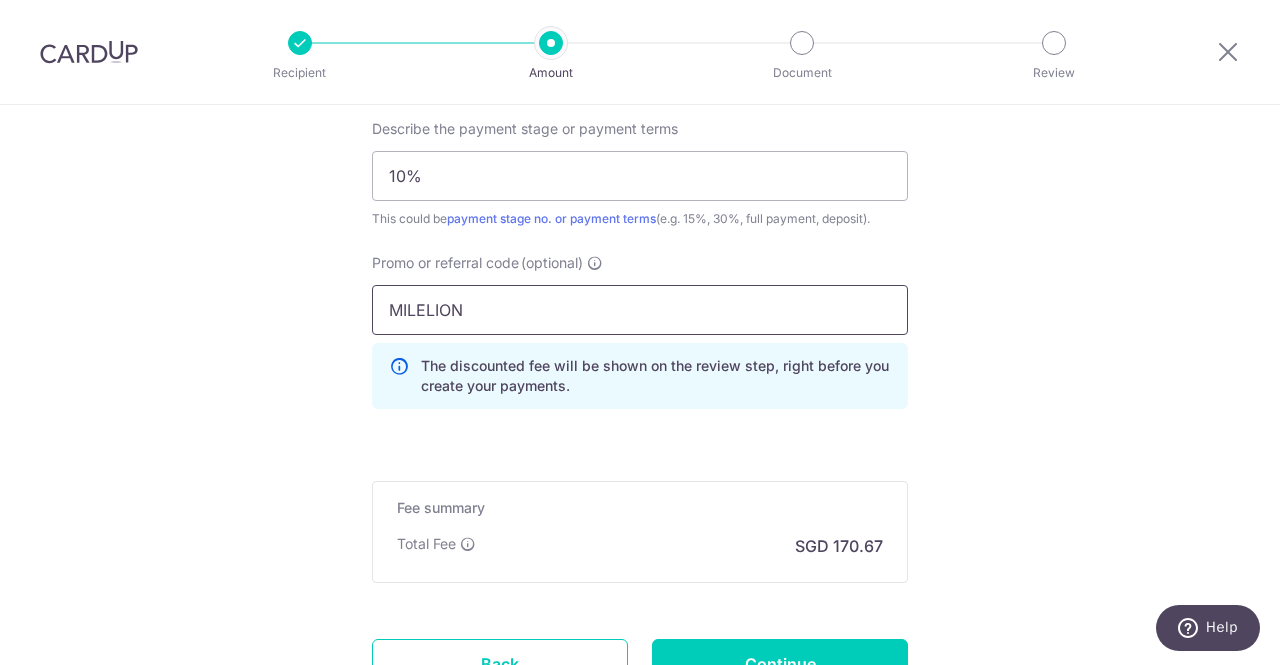 scroll, scrollTop: 2001, scrollLeft: 0, axis: vertical 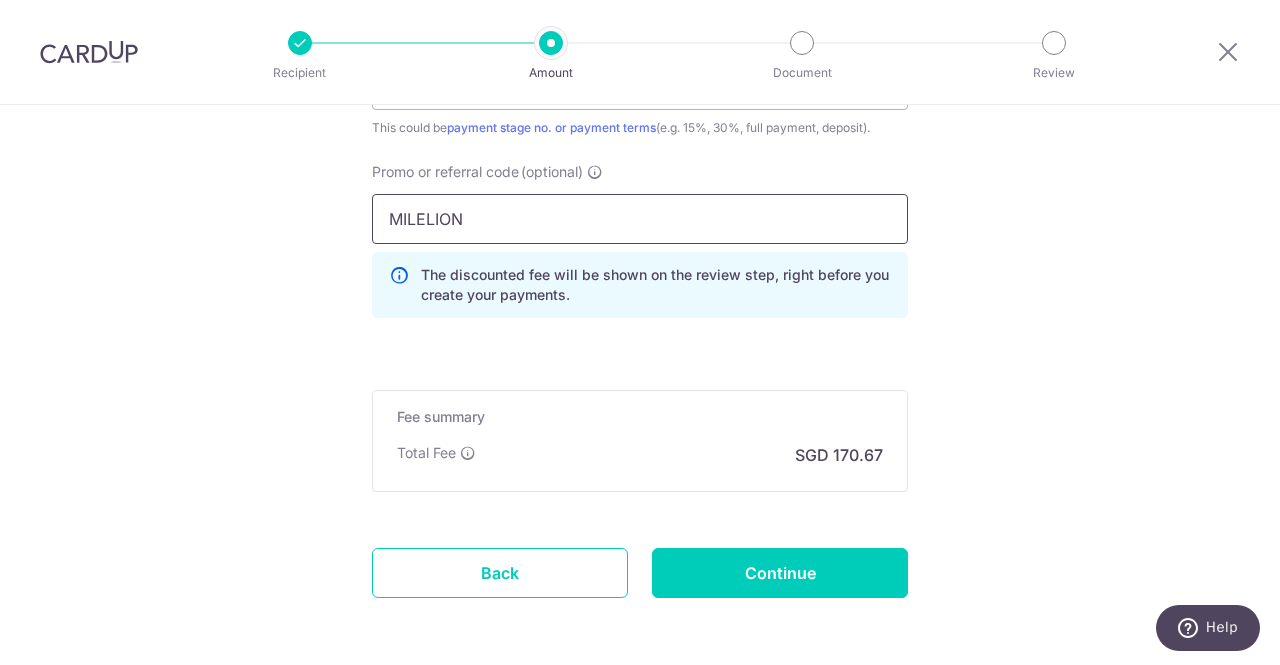 type on "MILELION" 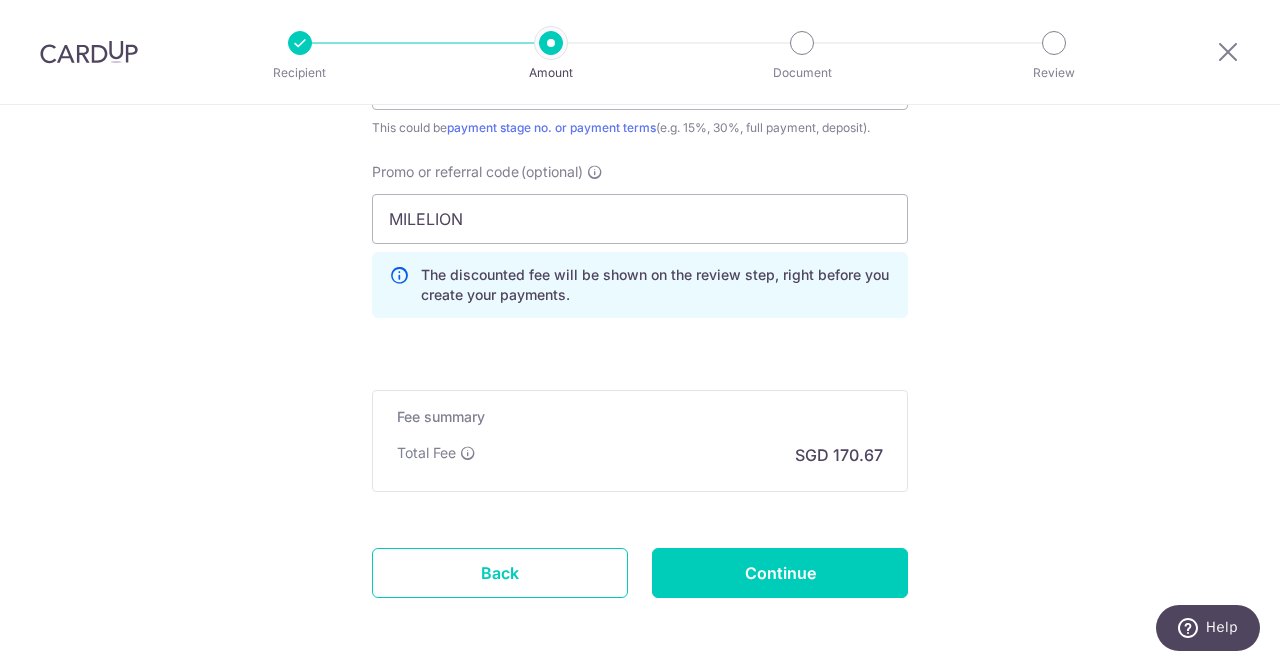 click on "Promo or referral code
(optional)
MILELION
The discounted fee will be shown on the review step, right before you create your payments.
Add" at bounding box center [640, 248] 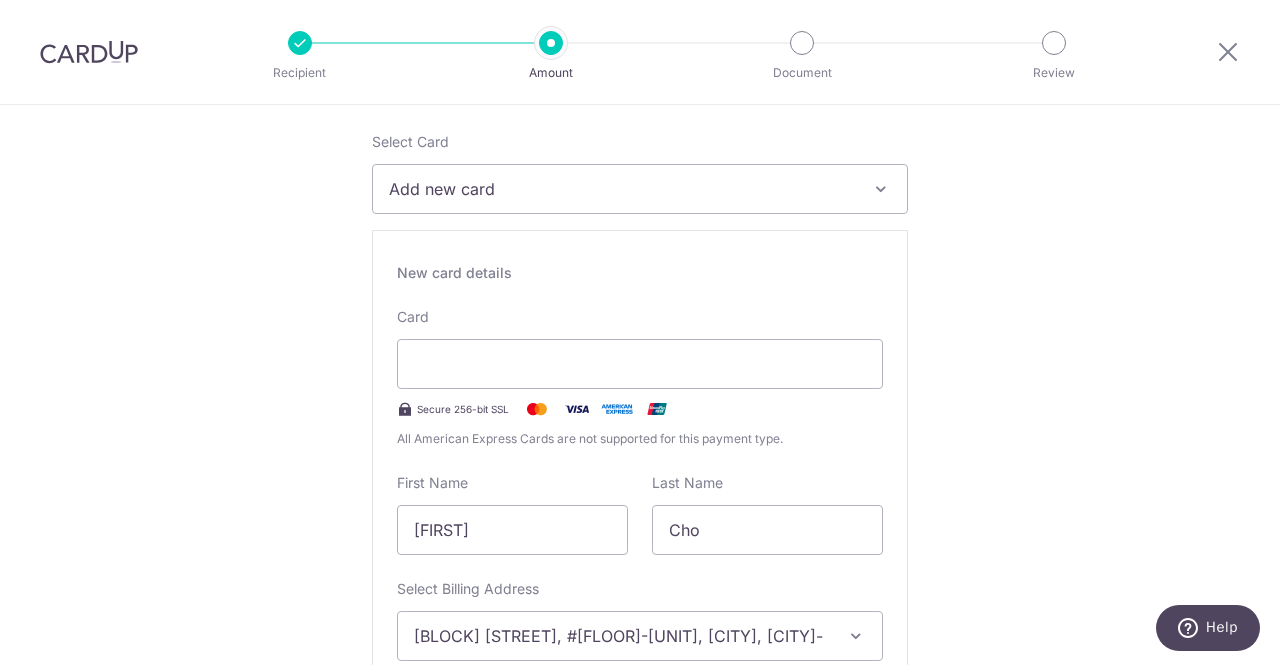 scroll, scrollTop: 243, scrollLeft: 0, axis: vertical 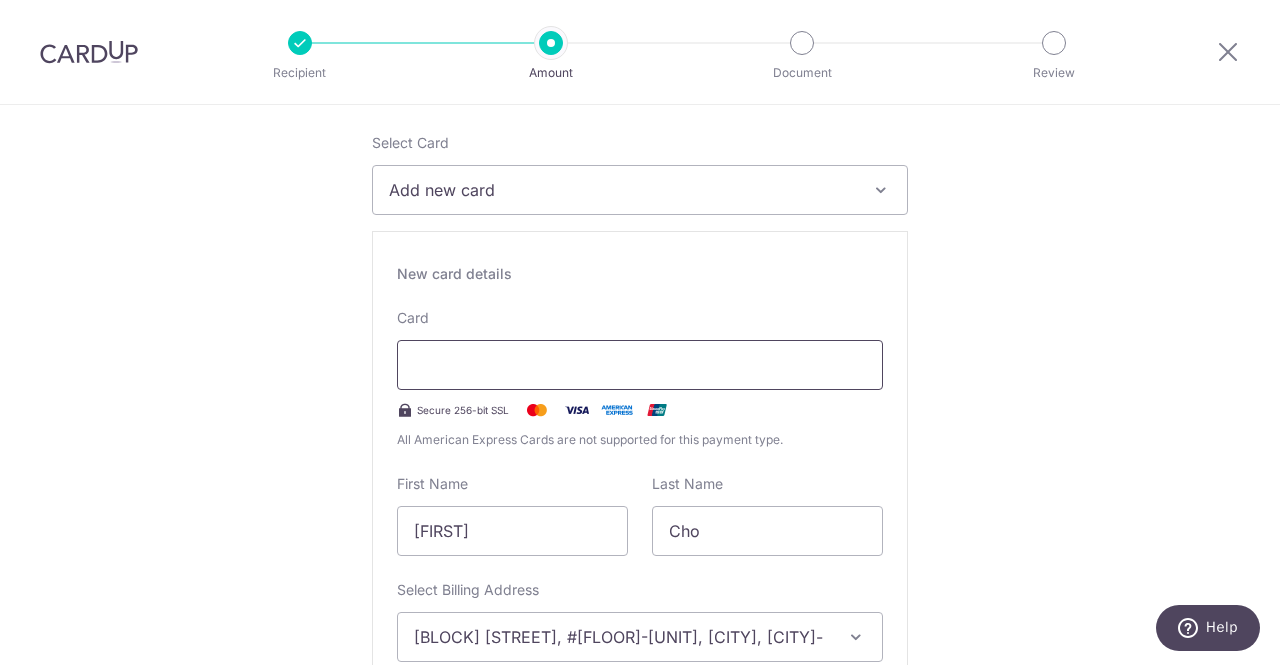 click at bounding box center (640, 365) 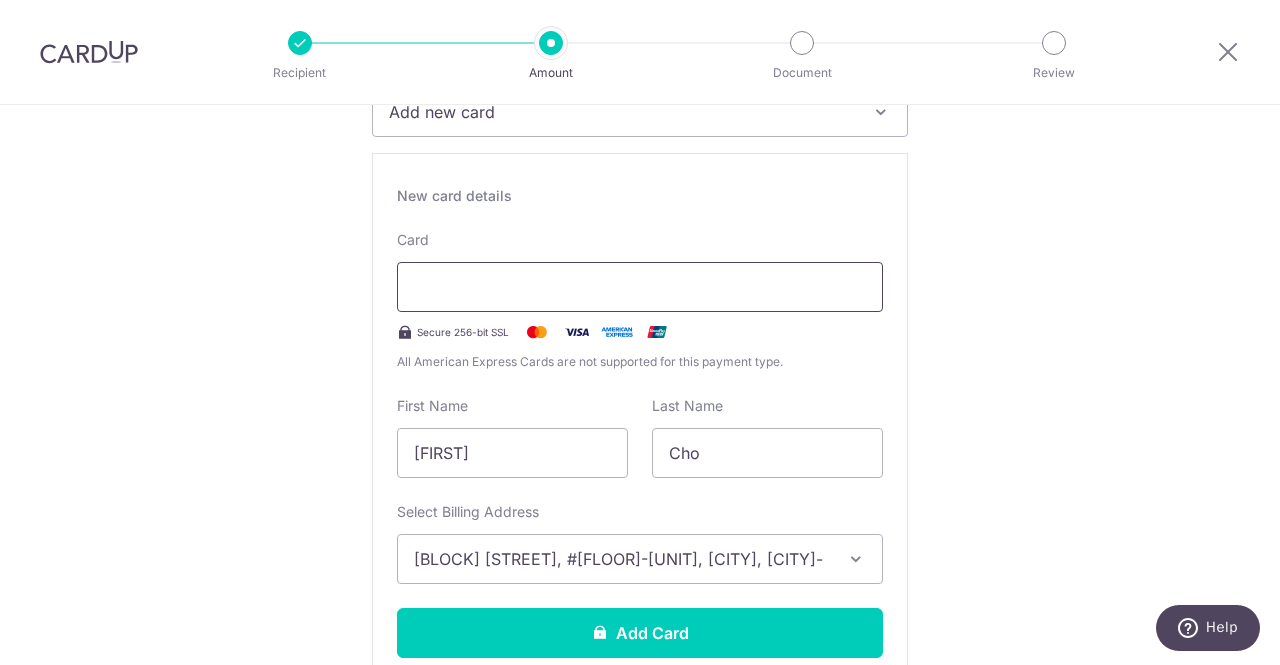 scroll, scrollTop: 318, scrollLeft: 0, axis: vertical 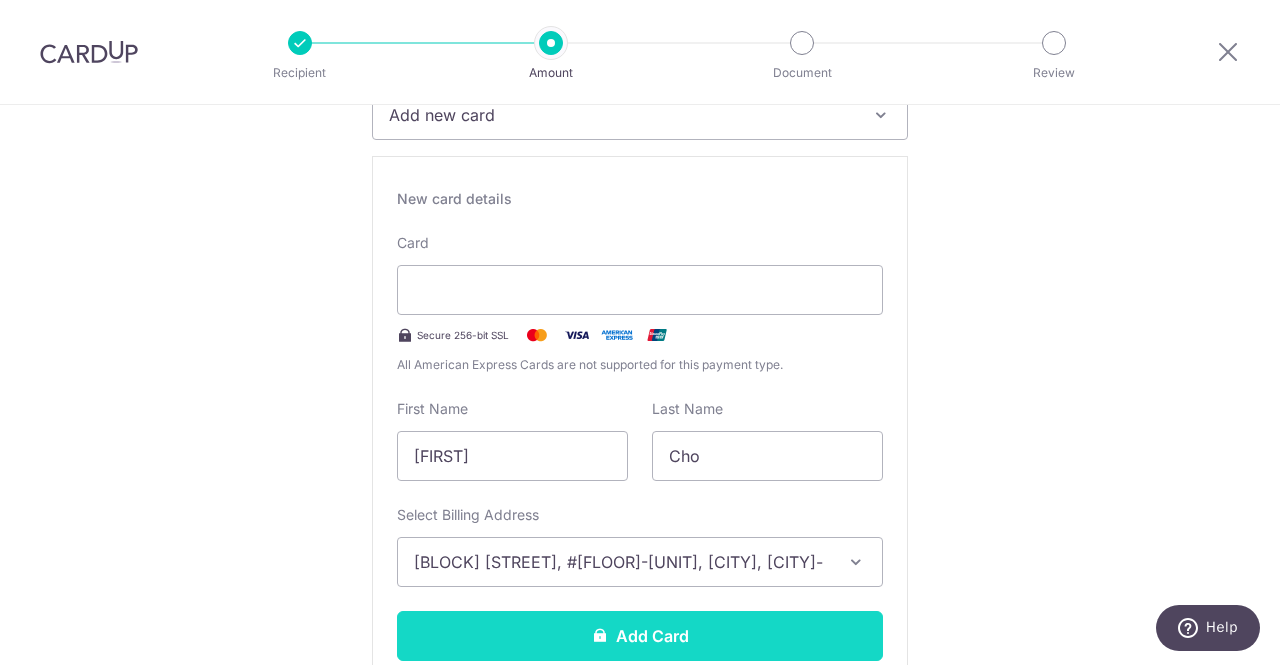 click on "Add Card" at bounding box center [640, 636] 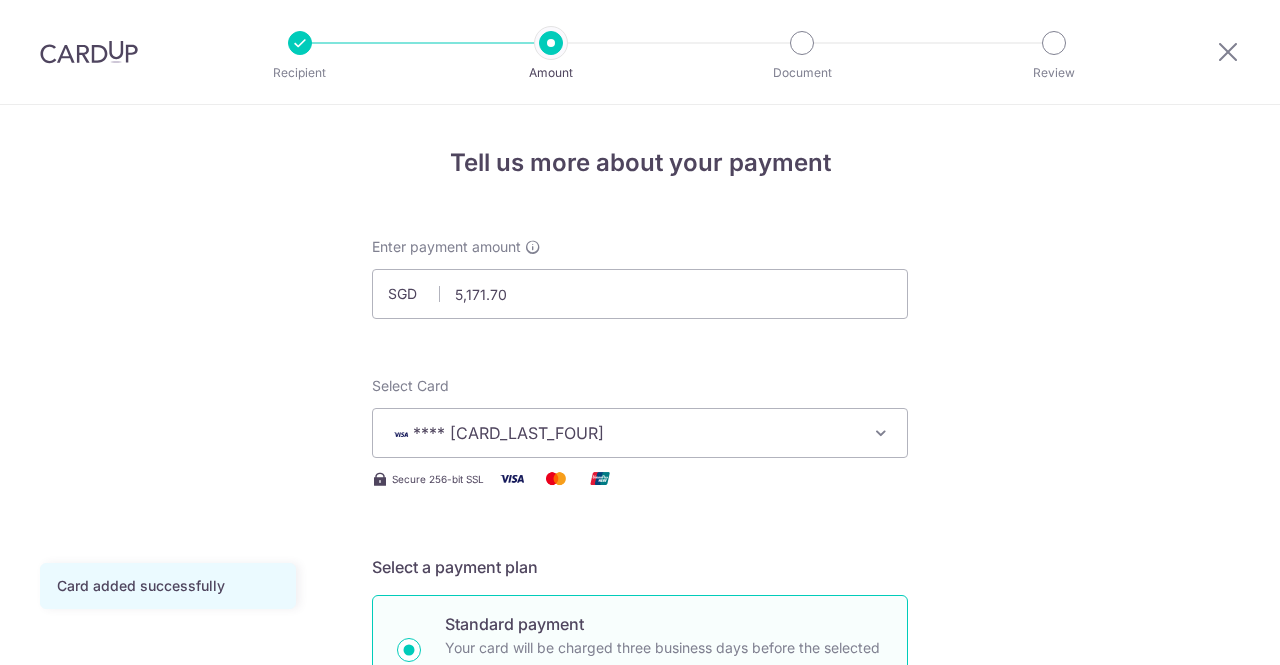 scroll, scrollTop: 0, scrollLeft: 0, axis: both 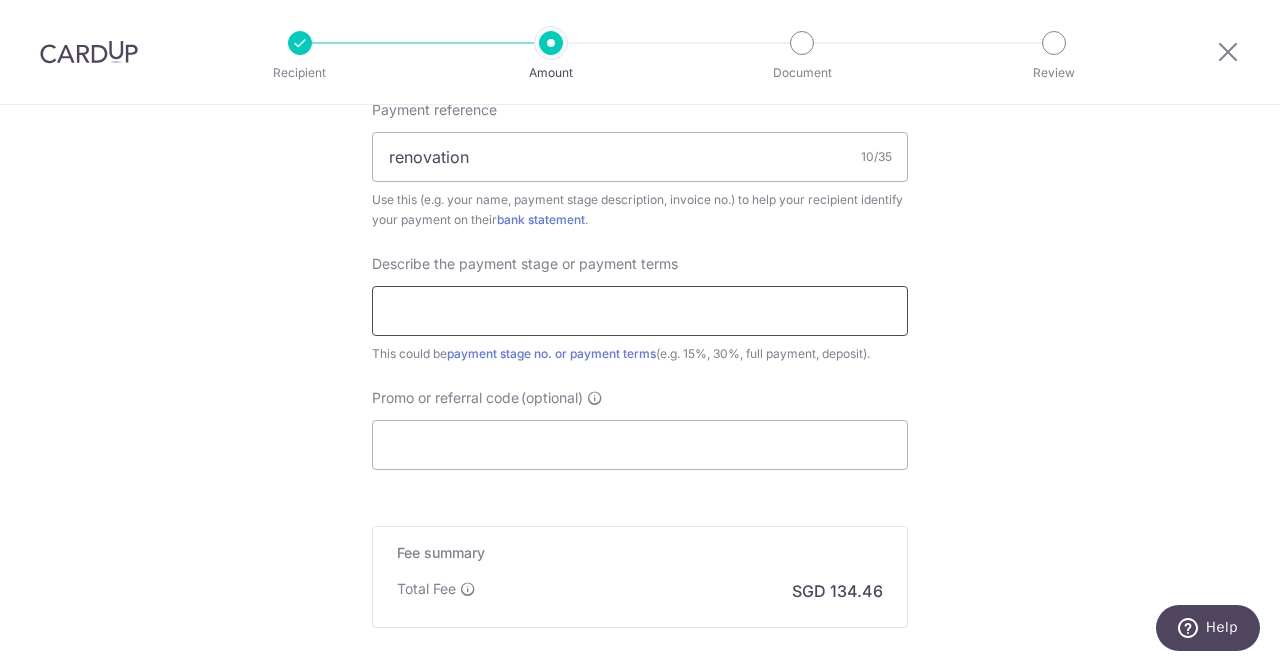 click at bounding box center [640, 311] 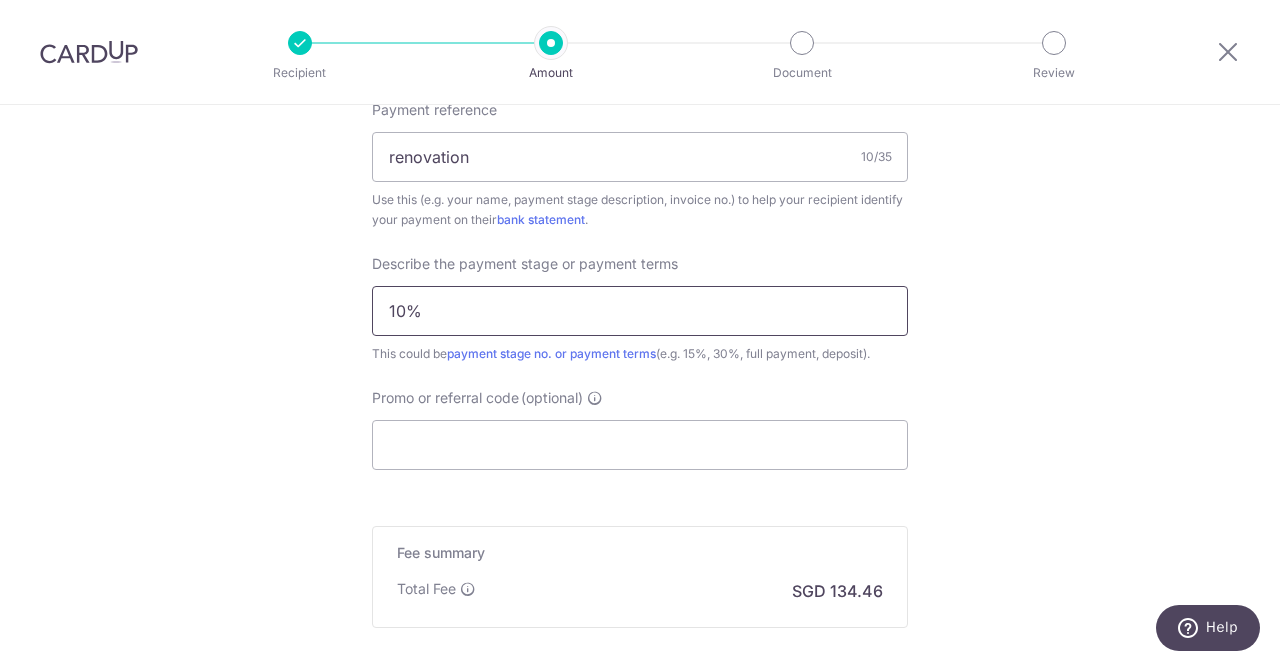 scroll, scrollTop: 1460, scrollLeft: 0, axis: vertical 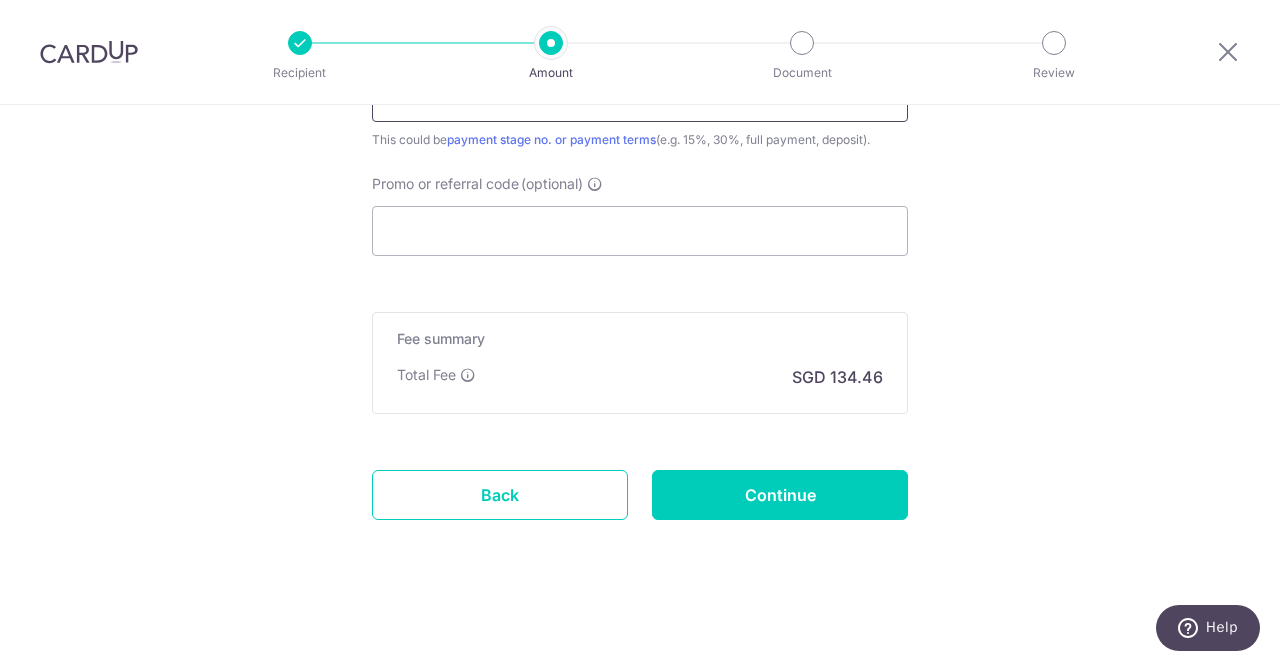 type on "10%" 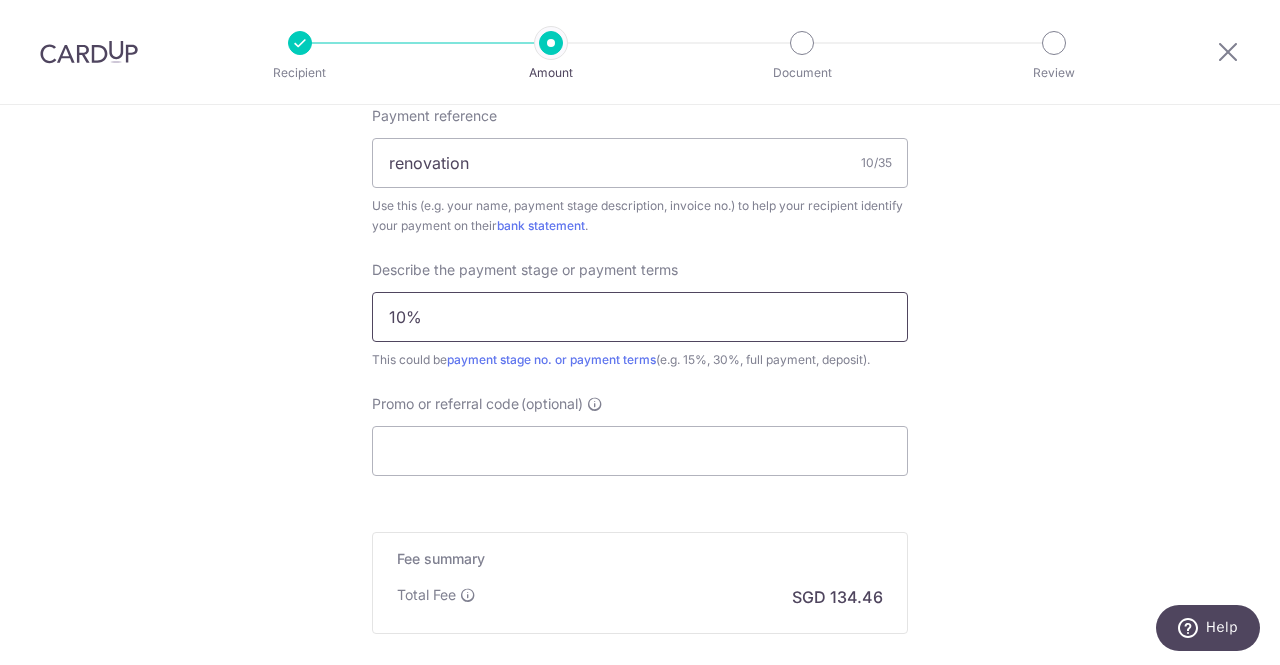 scroll, scrollTop: 1460, scrollLeft: 0, axis: vertical 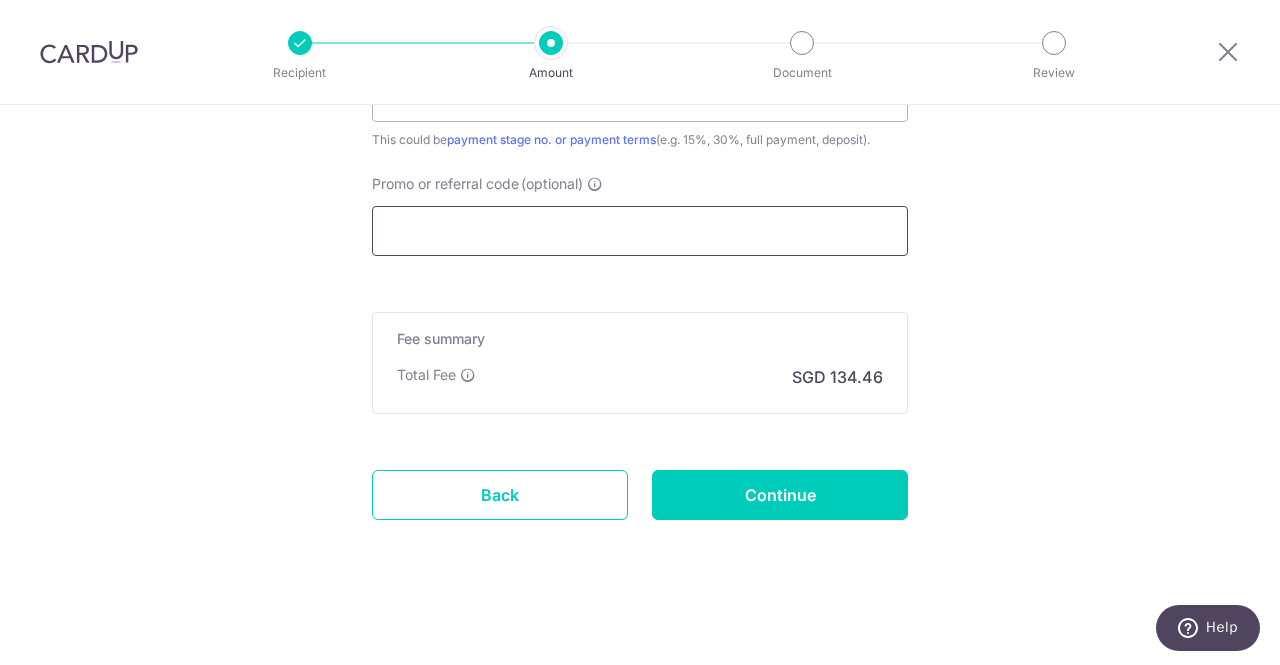 click on "Promo or referral code
(optional)" at bounding box center (640, 231) 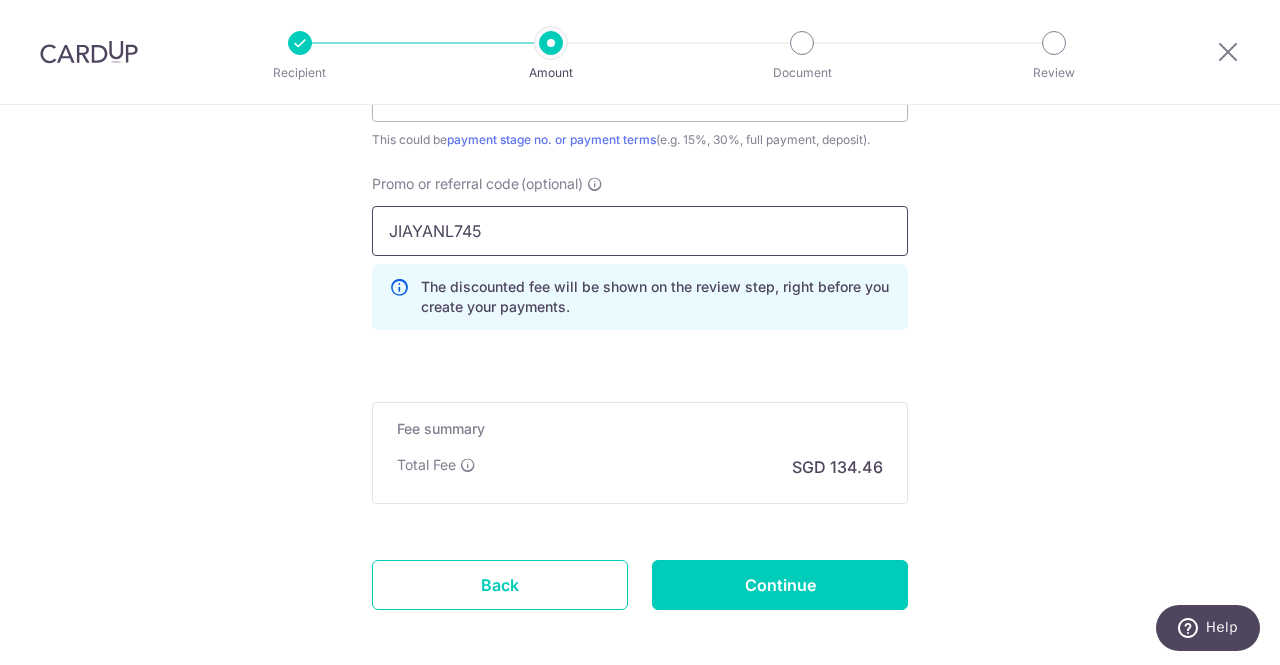 type on "JIAYANL745" 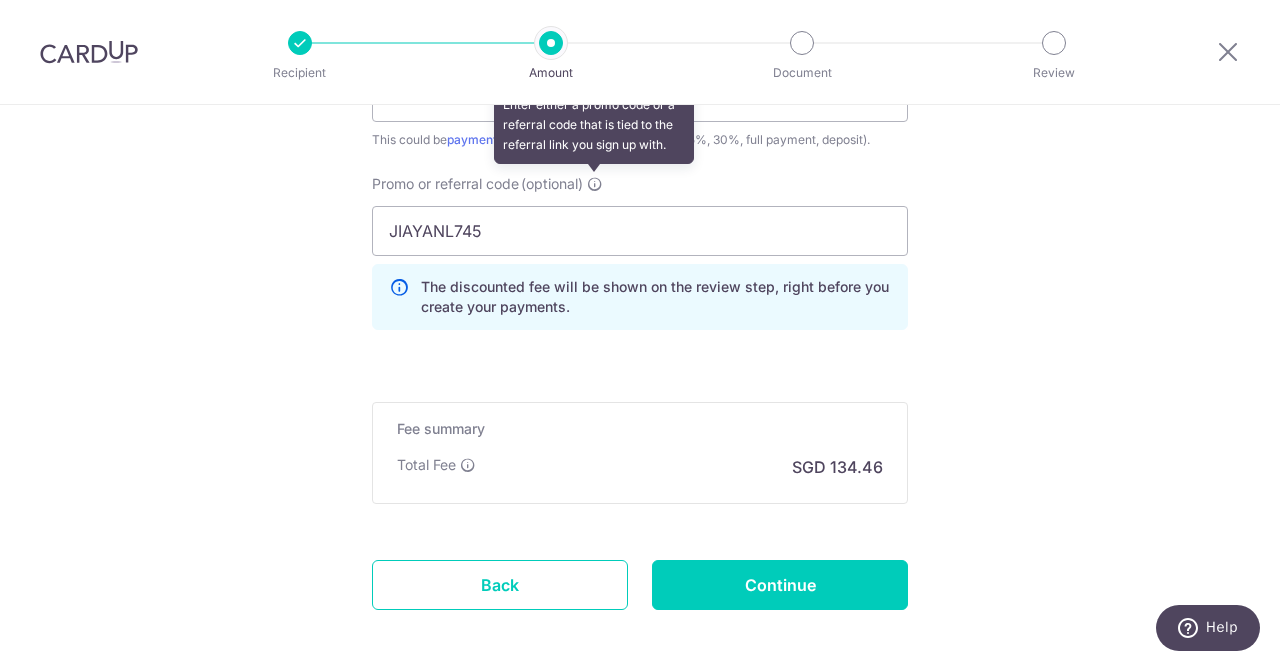 click at bounding box center [595, 184] 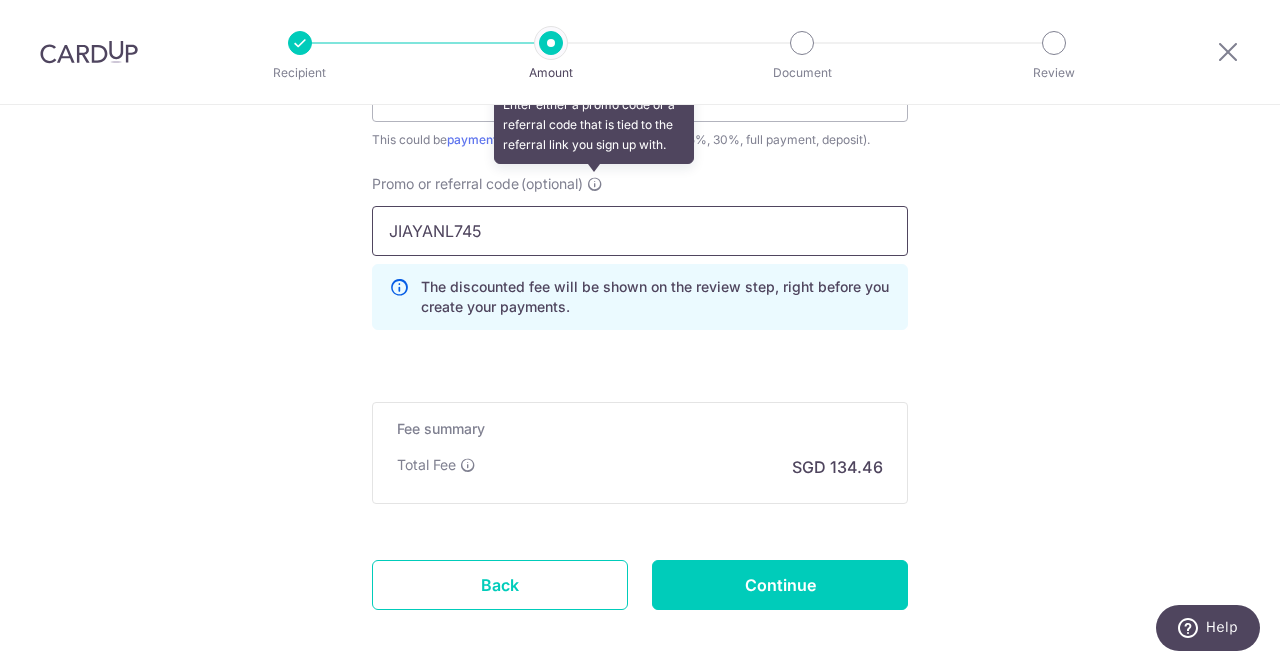 click on "JIAYANL745" at bounding box center (640, 231) 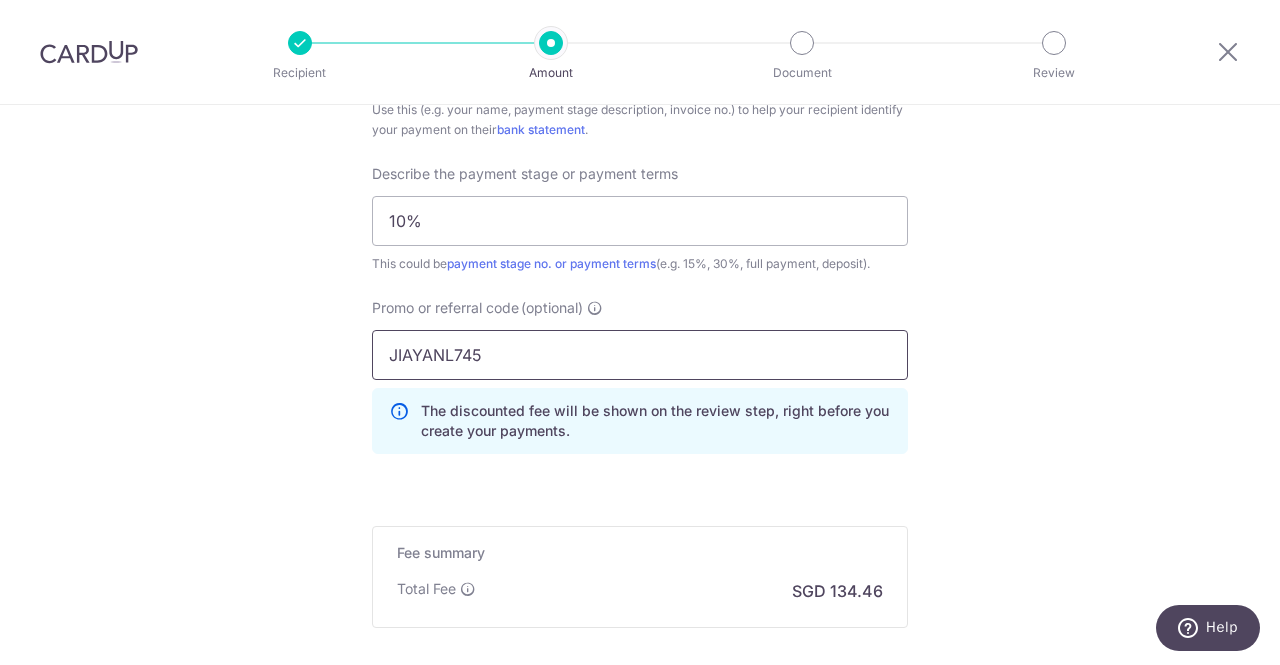 scroll, scrollTop: 1335, scrollLeft: 0, axis: vertical 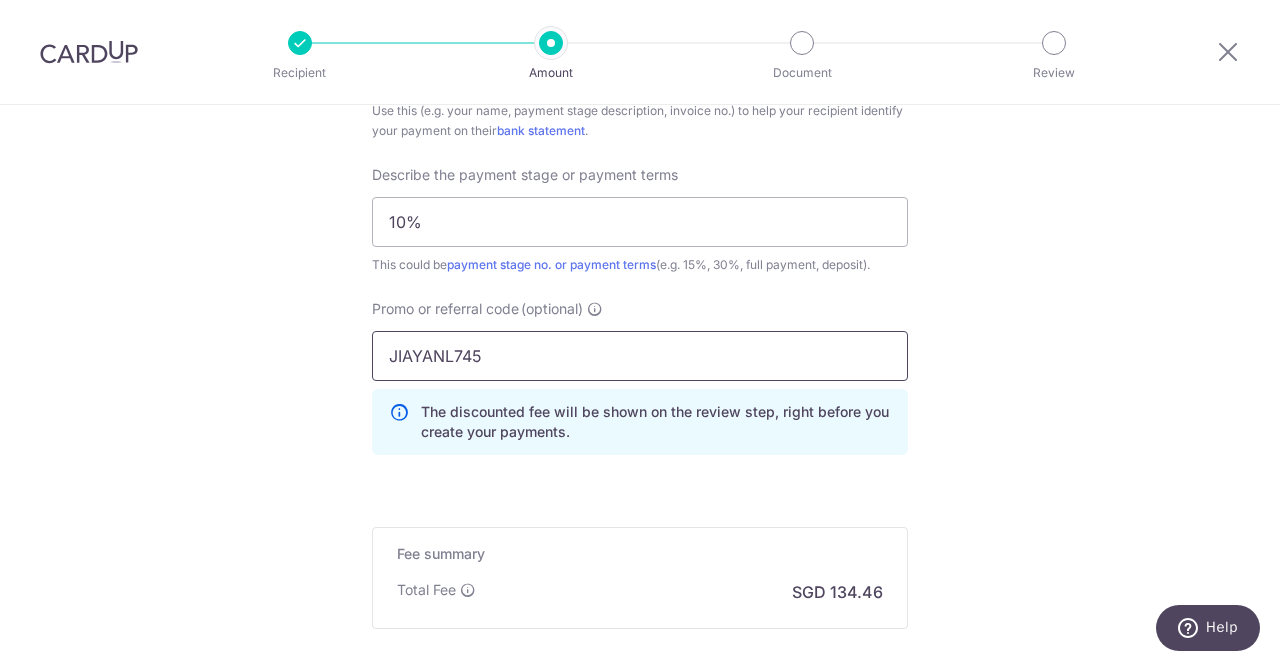 click on "Add Card" at bounding box center (0, 0) 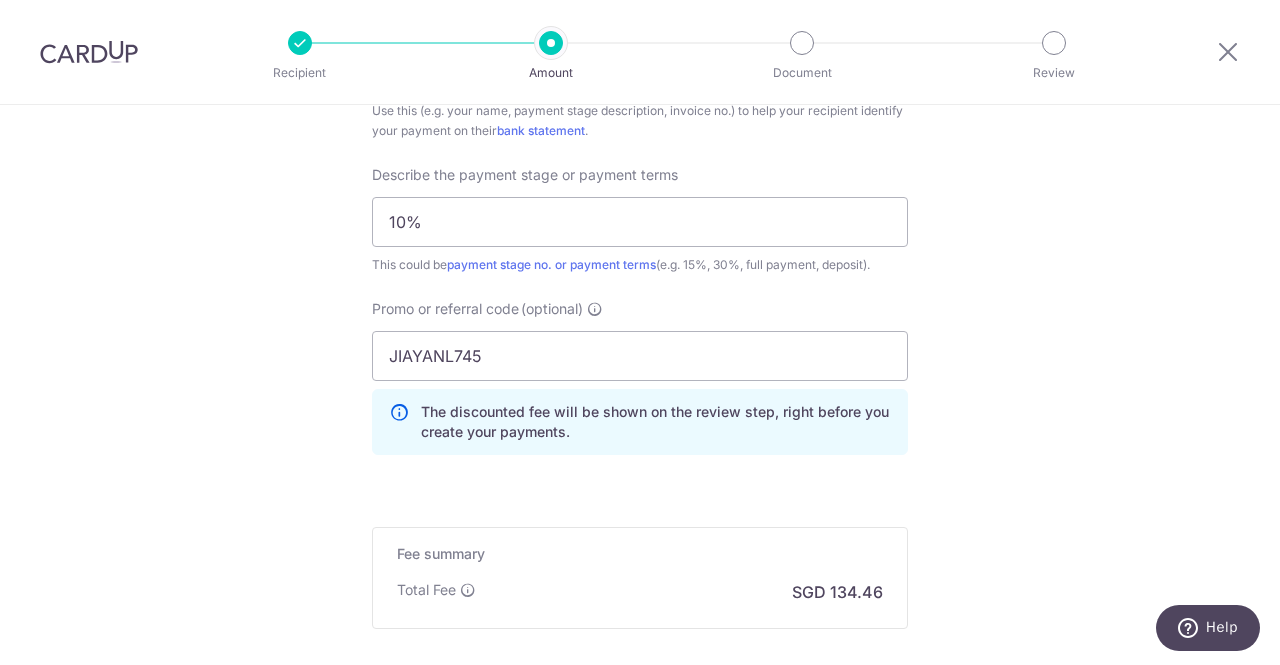 click on "Tell us more about your payment
Enter payment amount
SGD
5,171.70
5171.70
Card added successfully
Select Card
**** 3646
Add credit card
Your Cards
**** 3646
Secure 256-bit SSL
Text
New card details
Please enter valid card details.
Card" at bounding box center (640, -173) 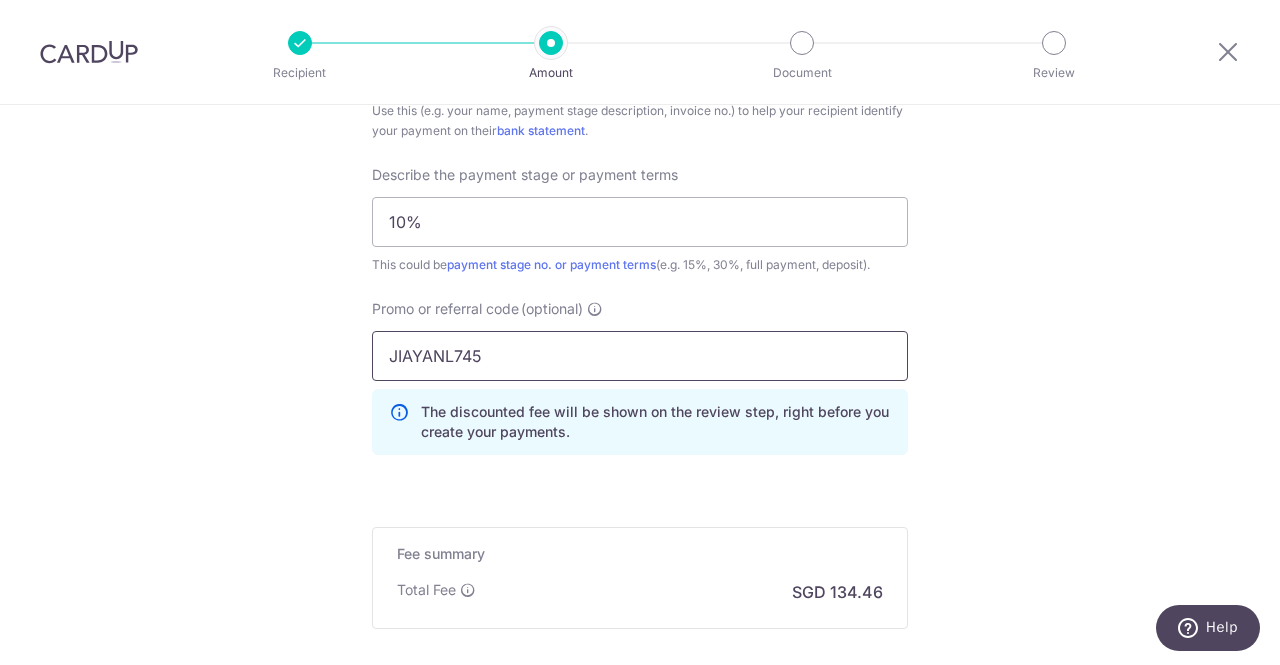 click on "JIAYANL745" at bounding box center [640, 356] 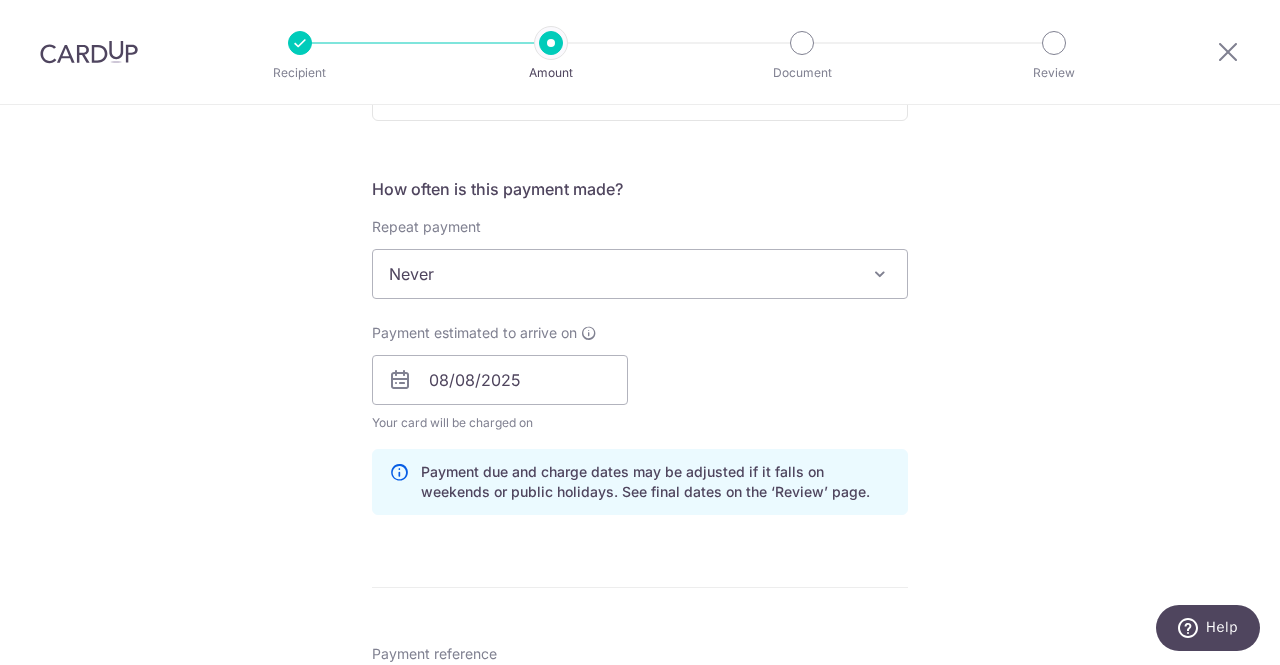 scroll, scrollTop: 695, scrollLeft: 0, axis: vertical 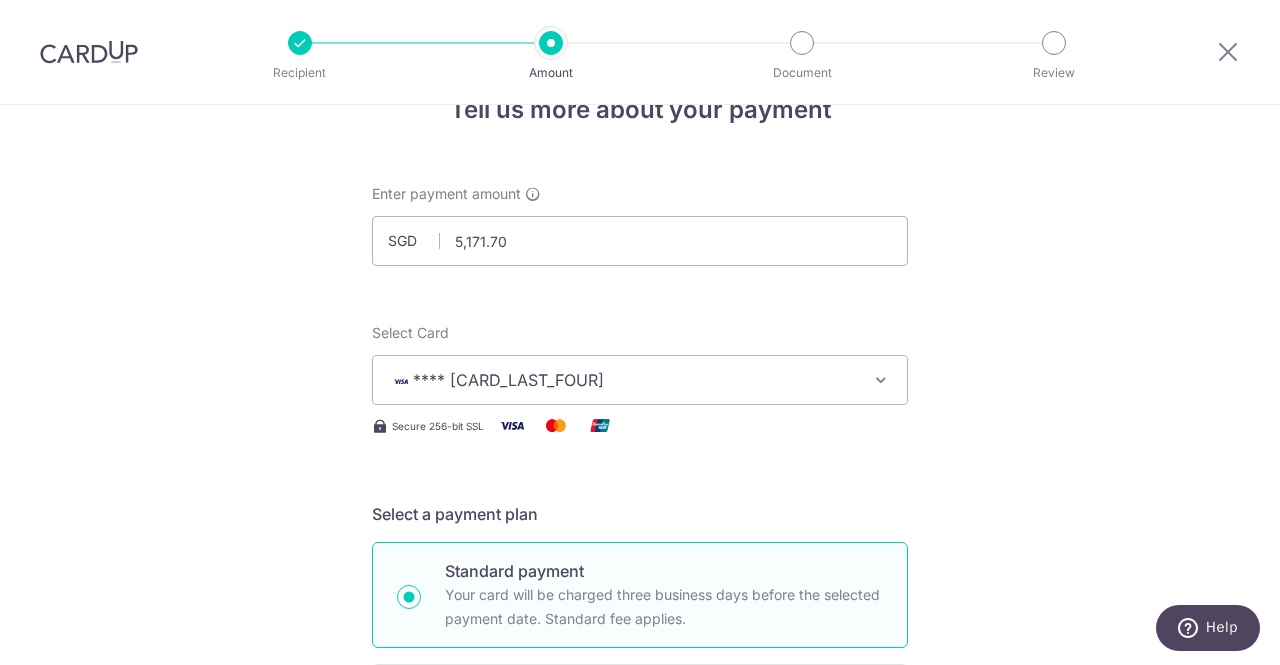 click on "**** 3646" at bounding box center [640, 380] 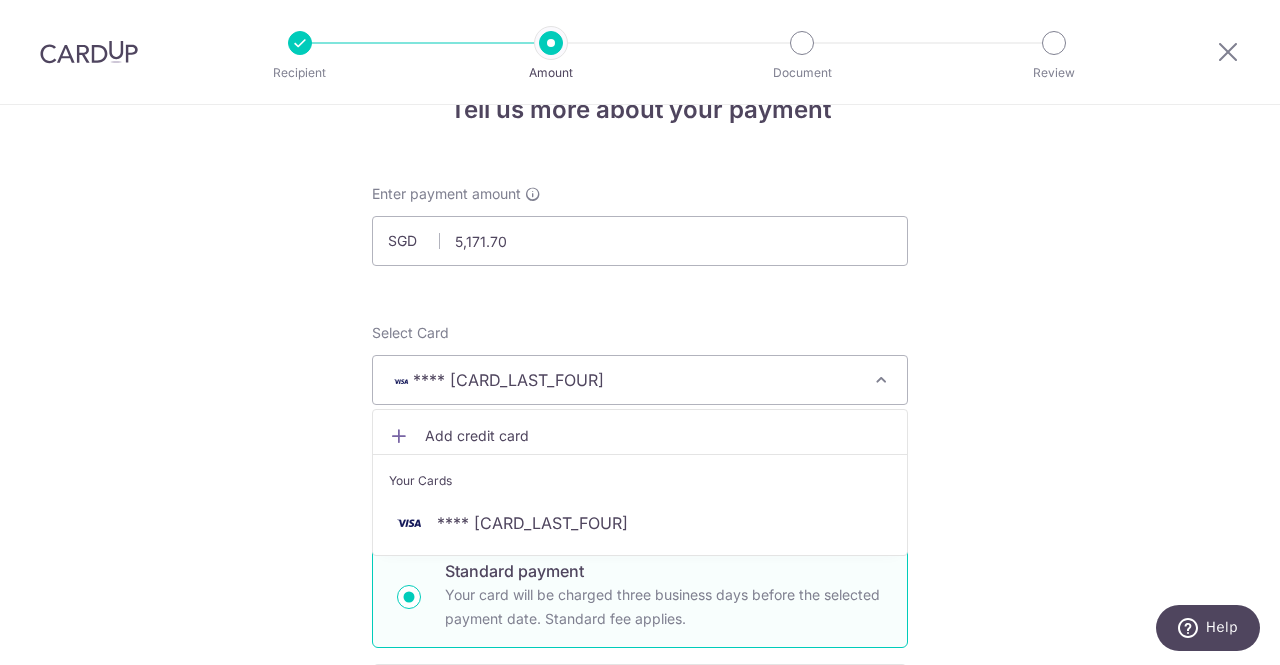 click on "Add credit card" at bounding box center (640, 436) 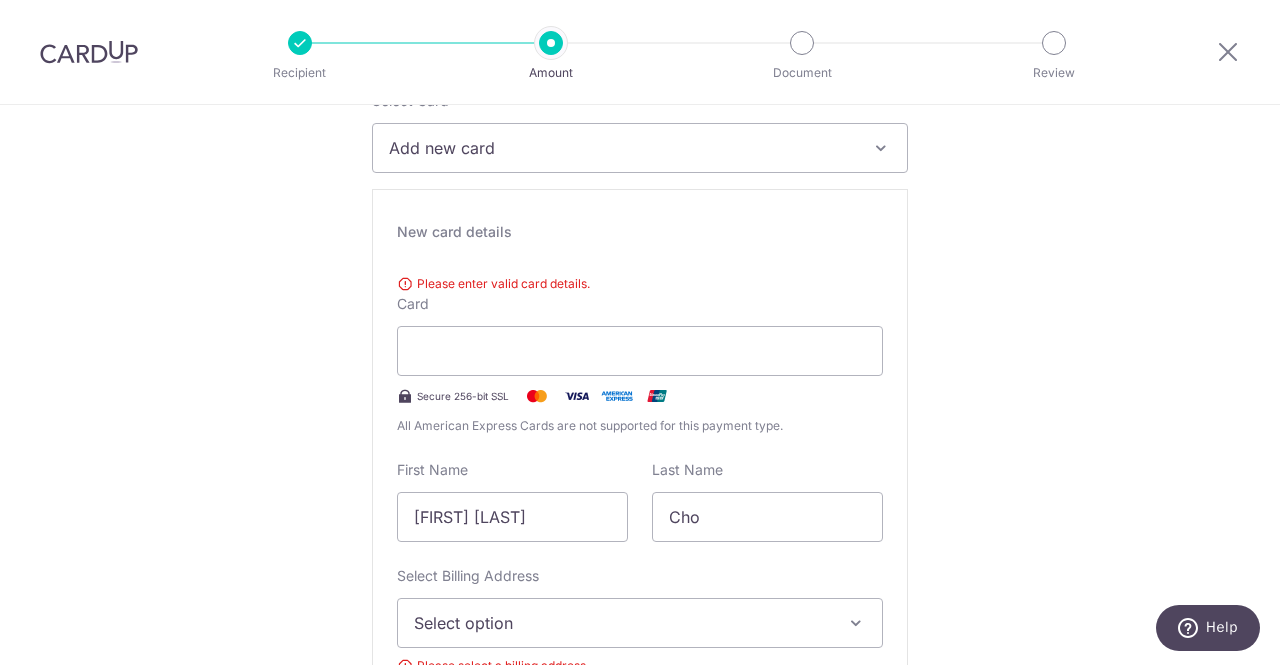 scroll, scrollTop: 377, scrollLeft: 0, axis: vertical 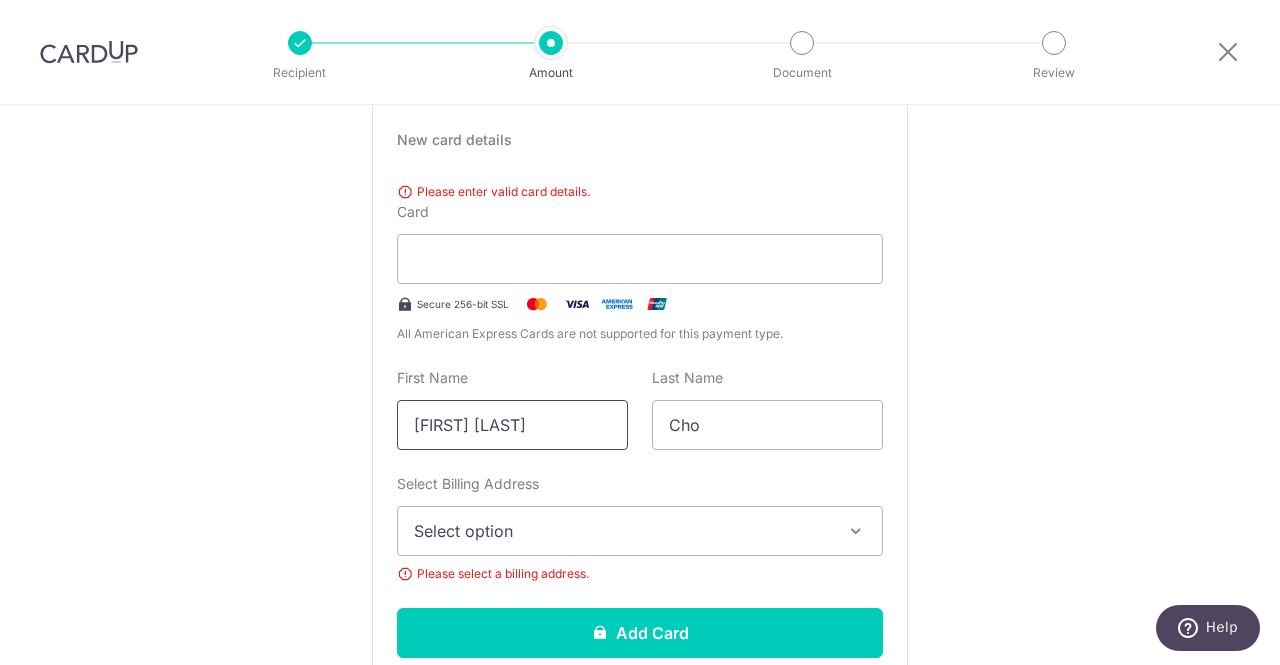 click on "Jun Ting" at bounding box center (512, 425) 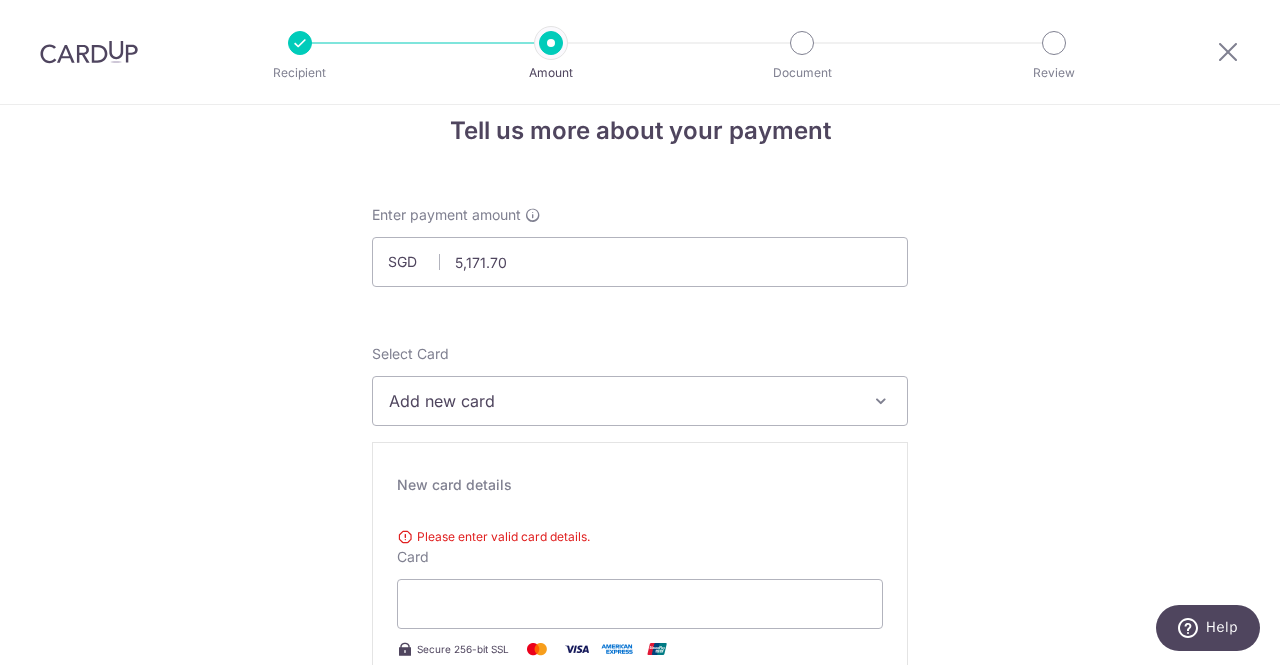 scroll, scrollTop: 31, scrollLeft: 0, axis: vertical 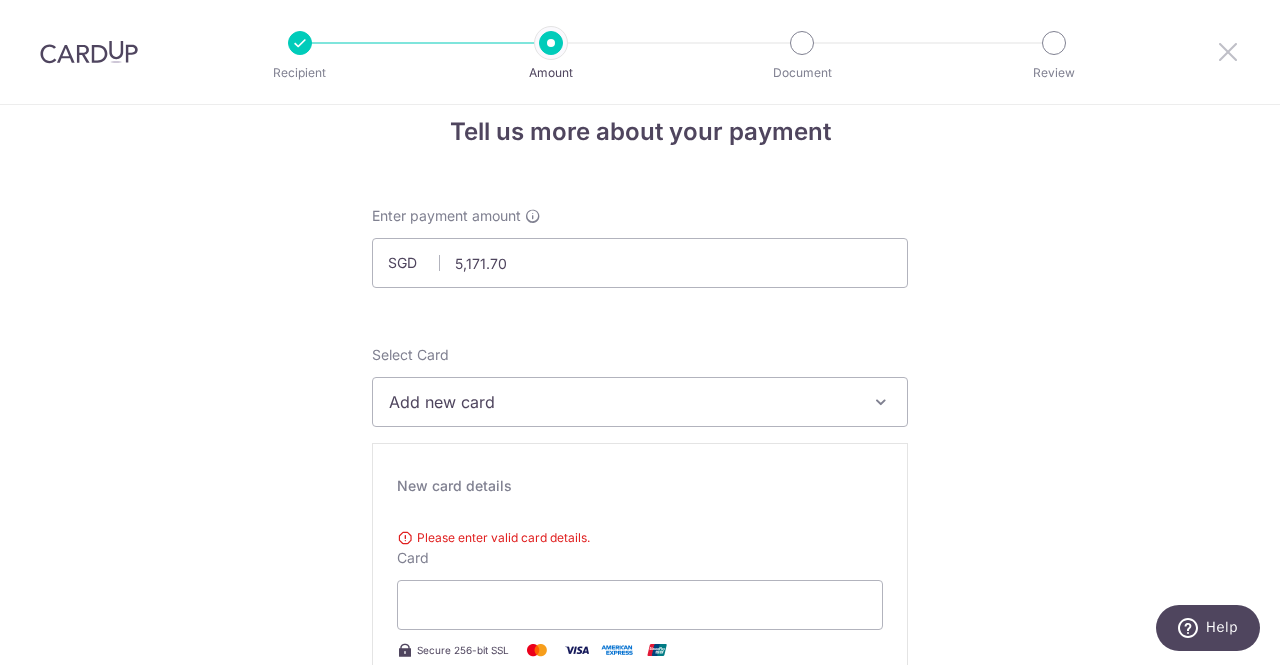 click at bounding box center (1228, 51) 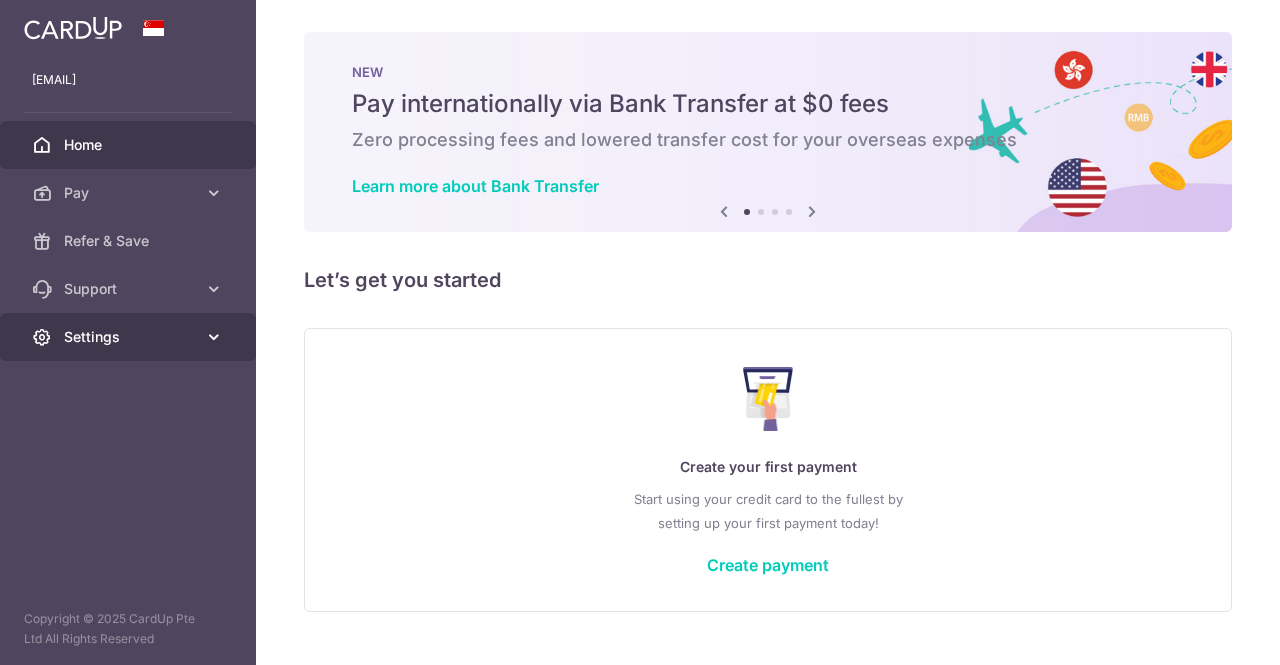 click at bounding box center [214, 337] 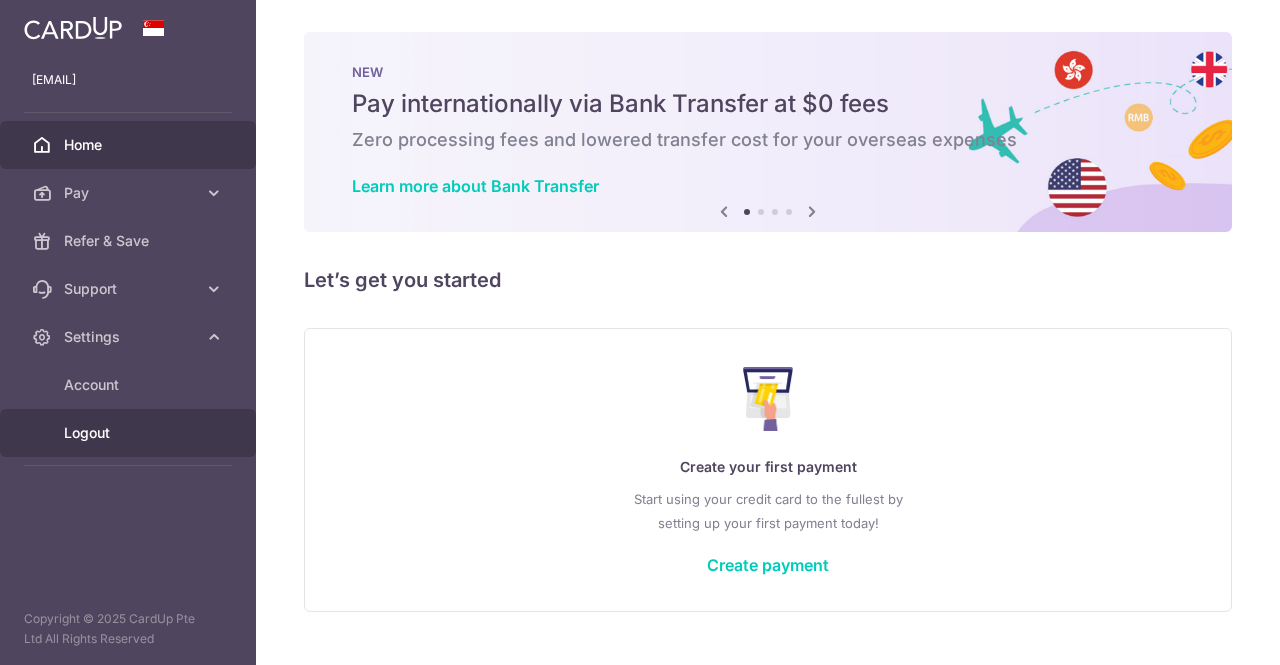 click on "Logout" at bounding box center (130, 433) 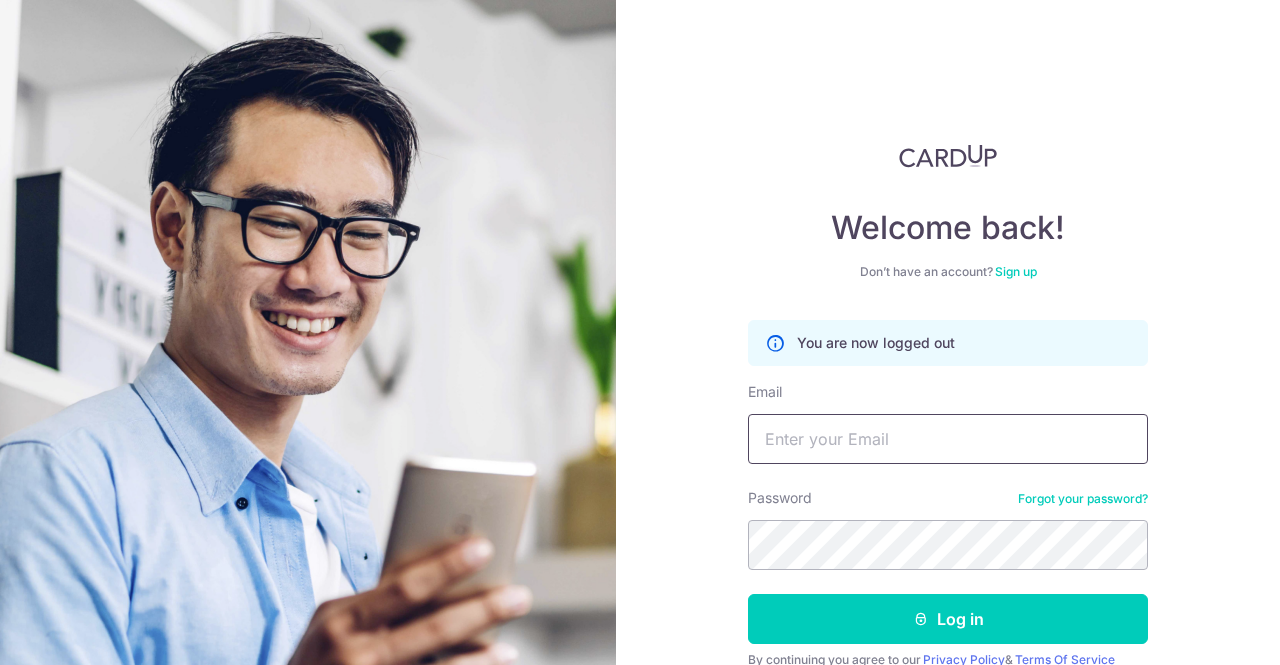 scroll, scrollTop: 0, scrollLeft: 0, axis: both 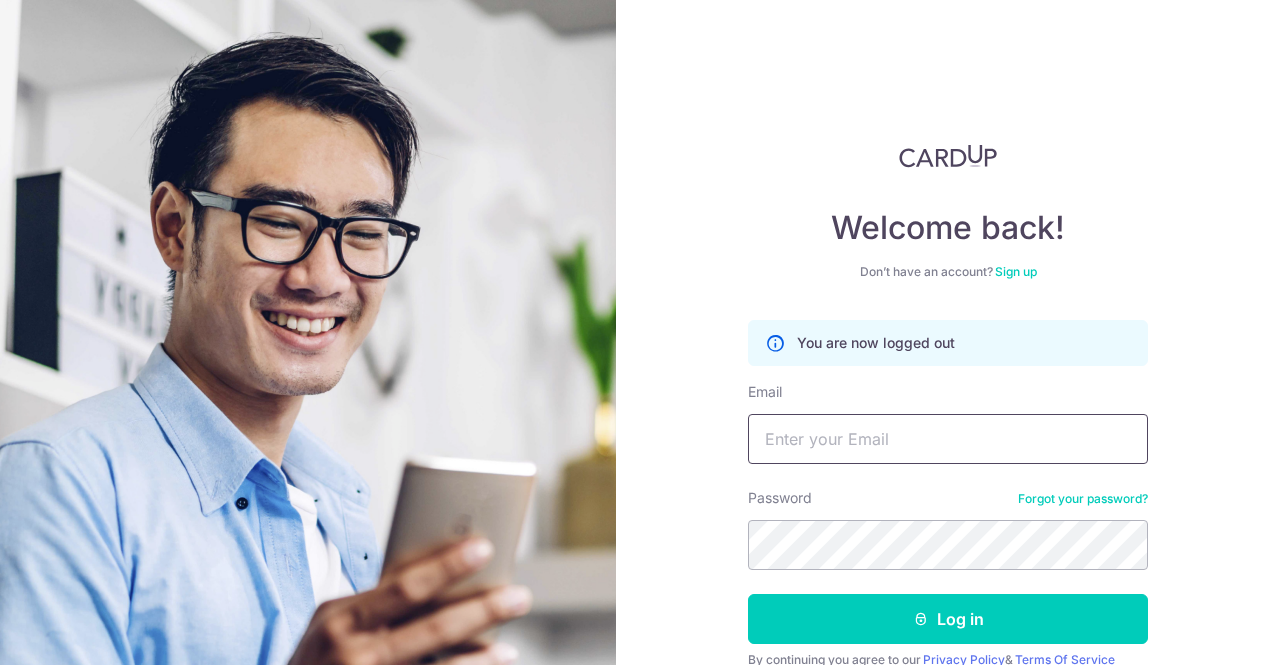 type on "[USERNAME]@example.com" 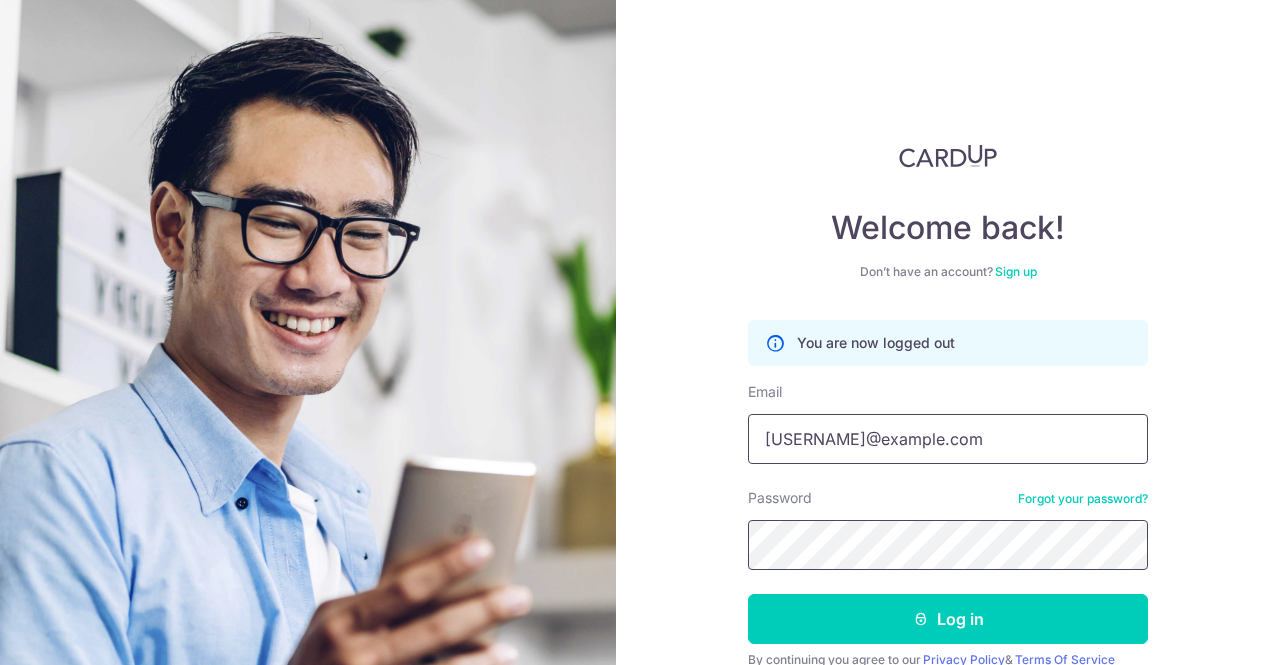click on "Log in" at bounding box center [948, 619] 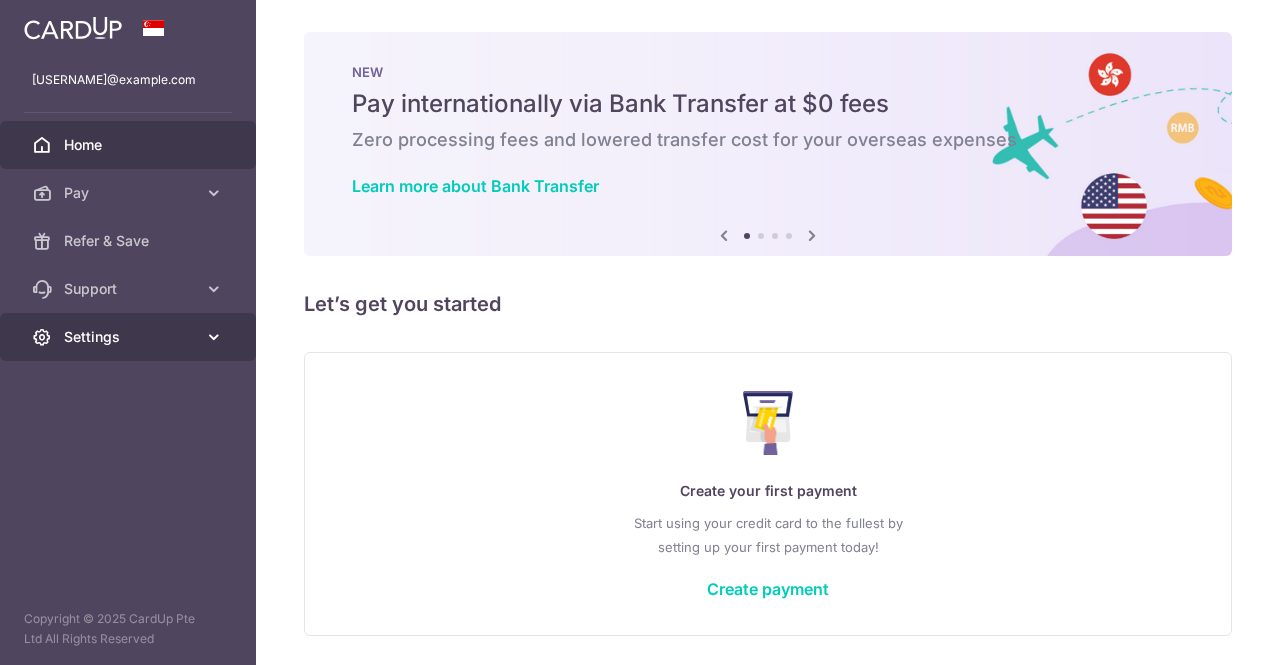 scroll, scrollTop: 0, scrollLeft: 0, axis: both 